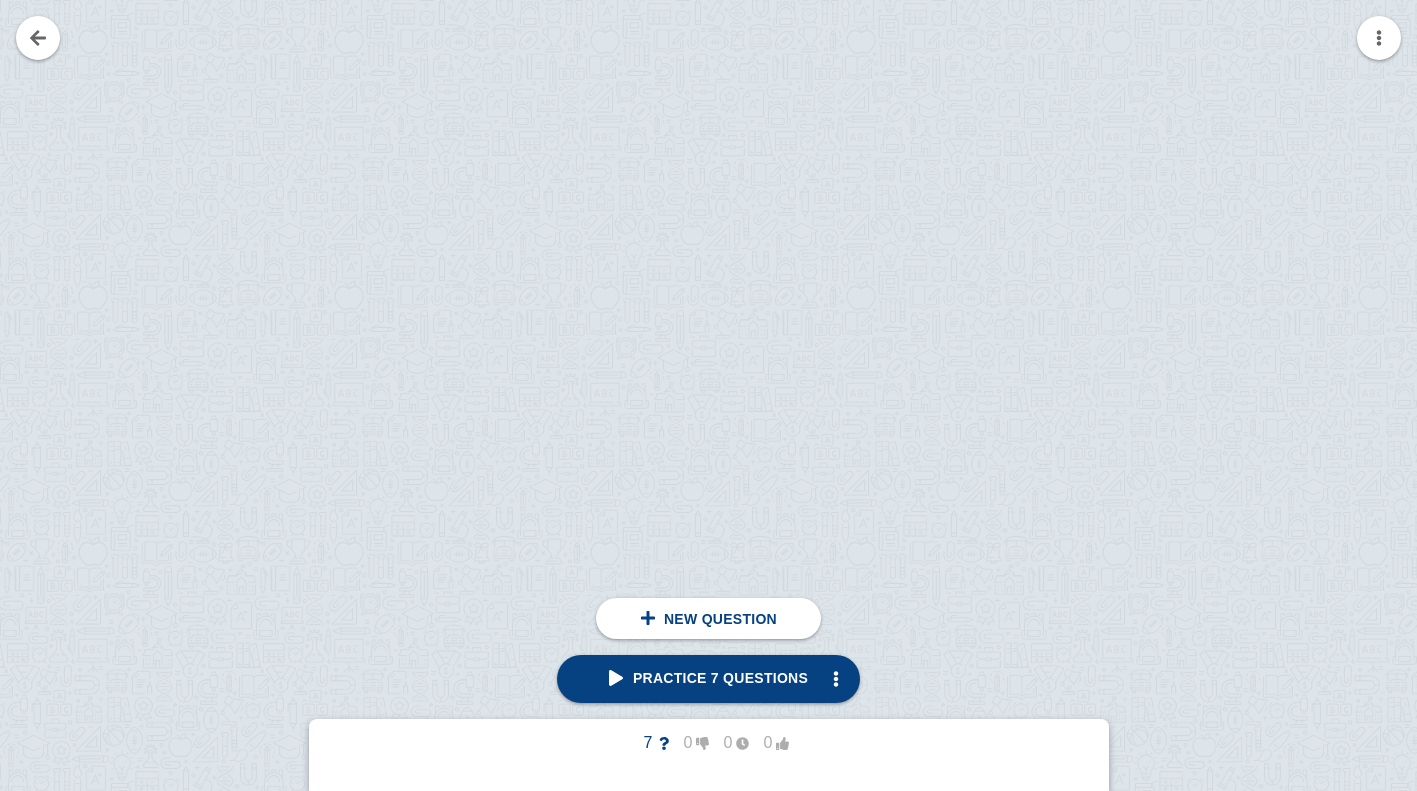 scroll, scrollTop: 183336, scrollLeft: 0, axis: vertical 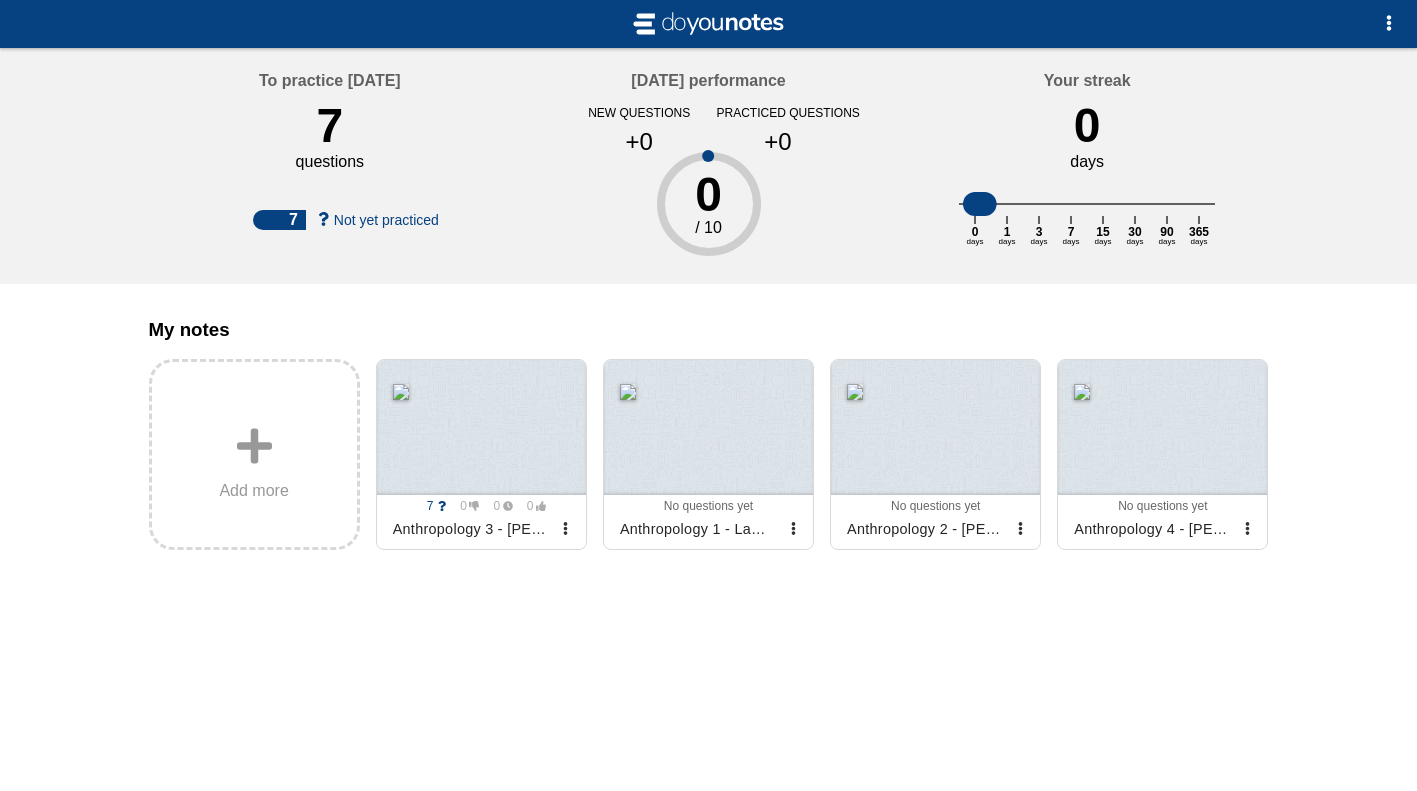 drag, startPoint x: 704, startPoint y: 166, endPoint x: 690, endPoint y: 309, distance: 143.68369 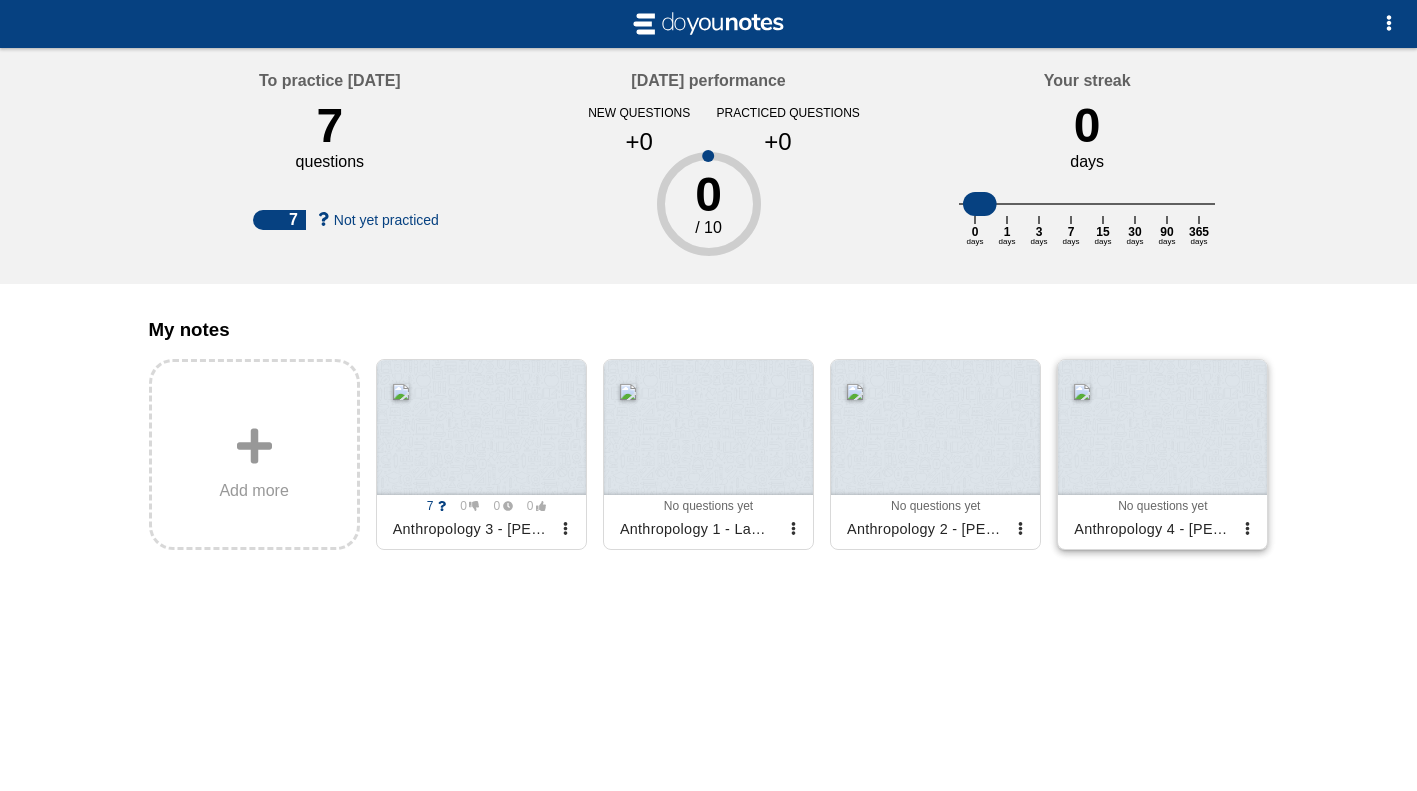 click at bounding box center [1162, 427] 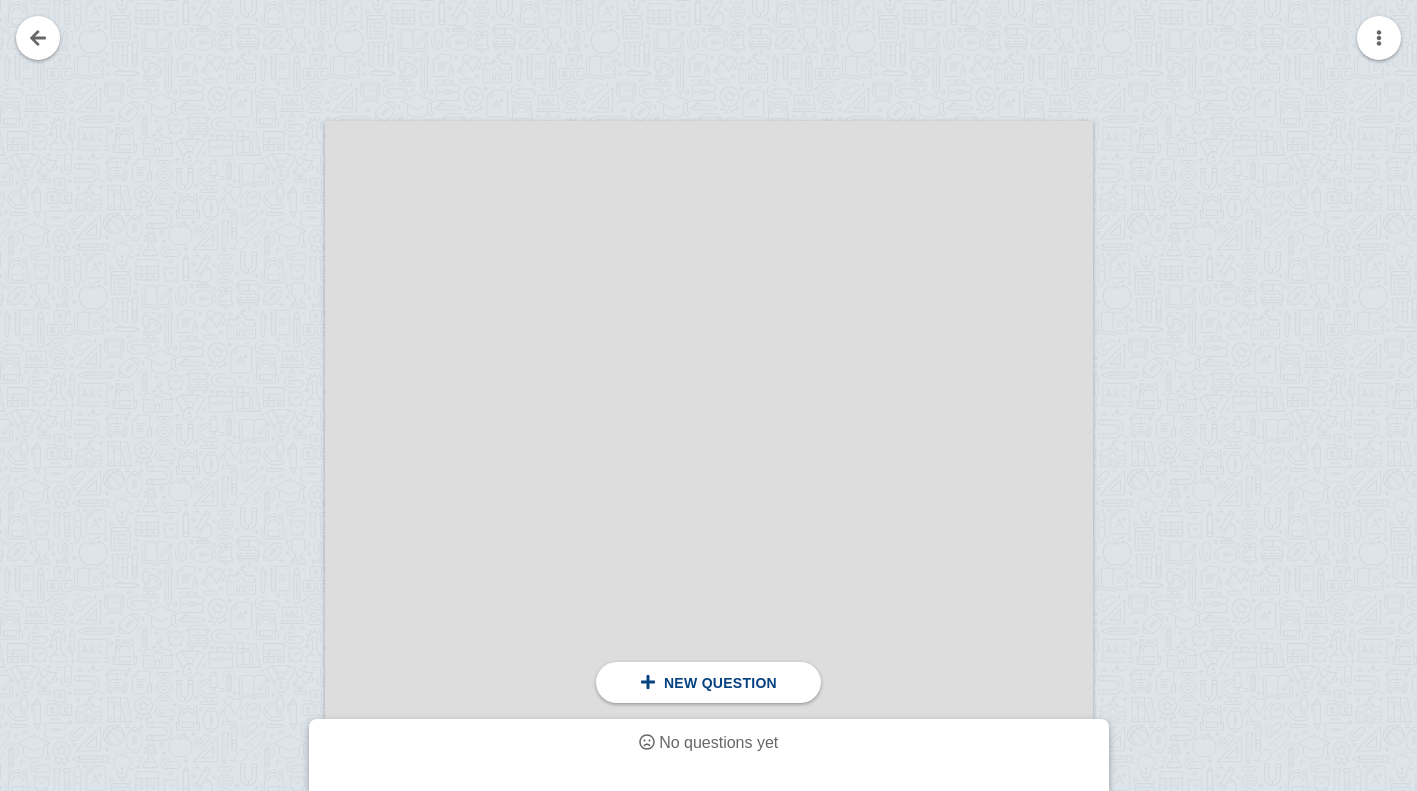 scroll, scrollTop: 0, scrollLeft: 0, axis: both 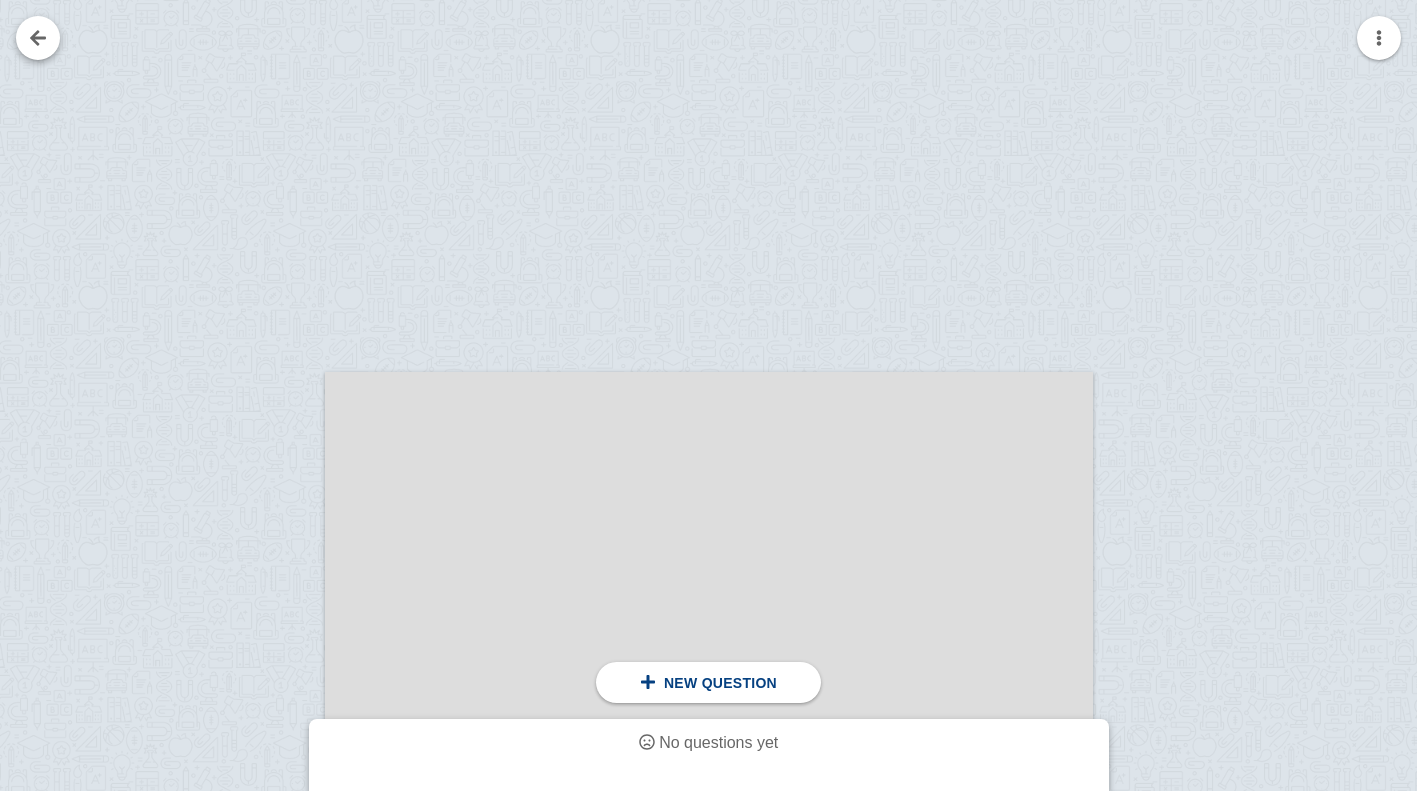 click at bounding box center (38, 38) 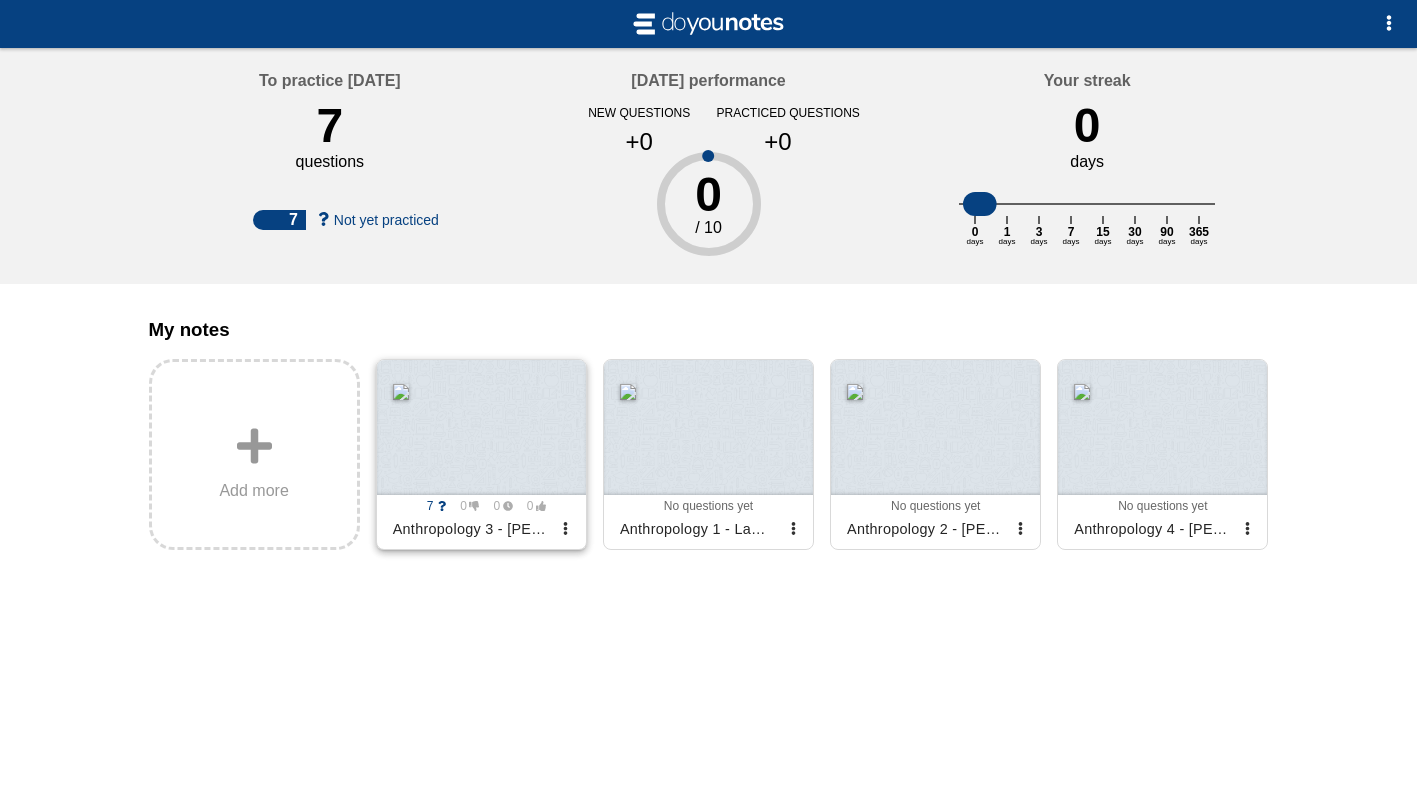 click at bounding box center [481, 427] 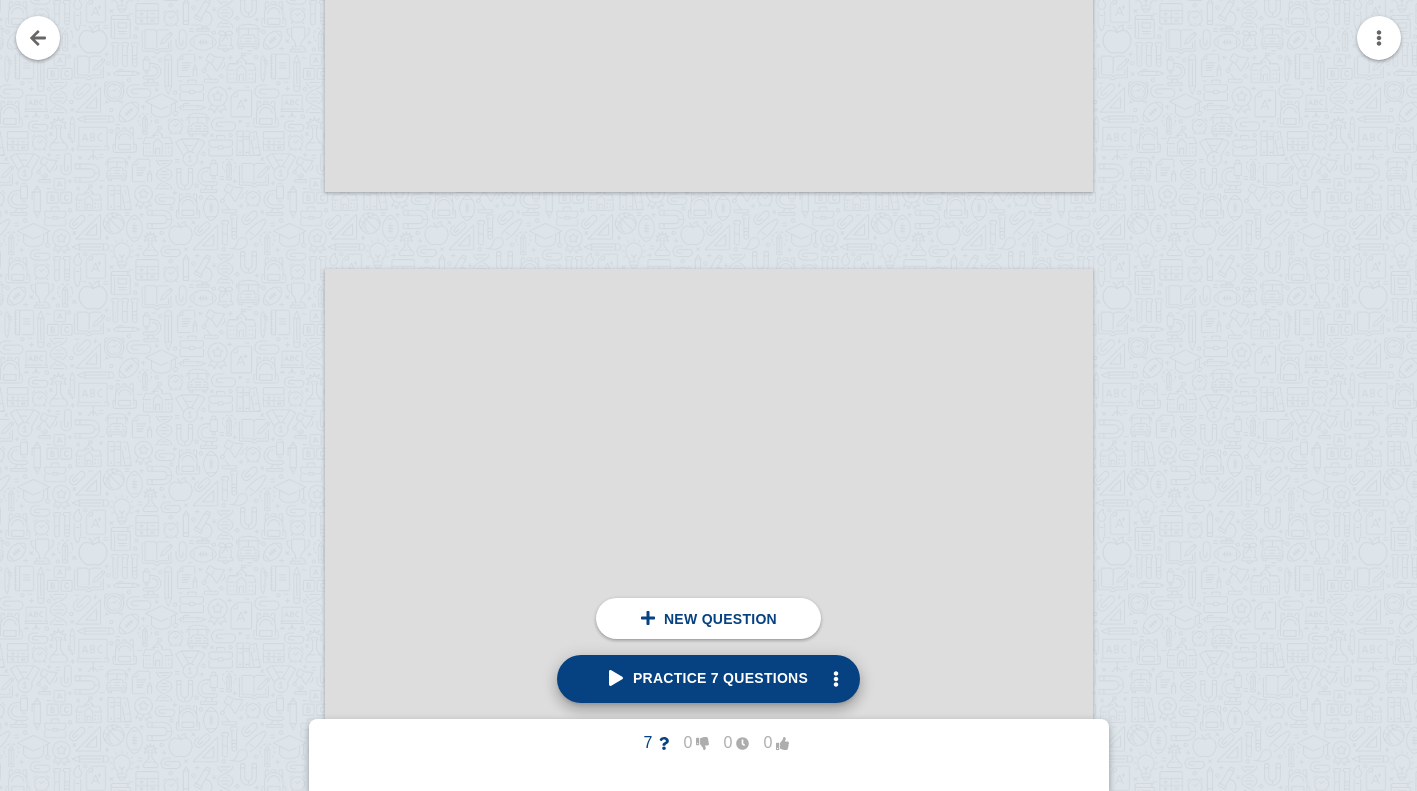 scroll, scrollTop: 8651, scrollLeft: 0, axis: vertical 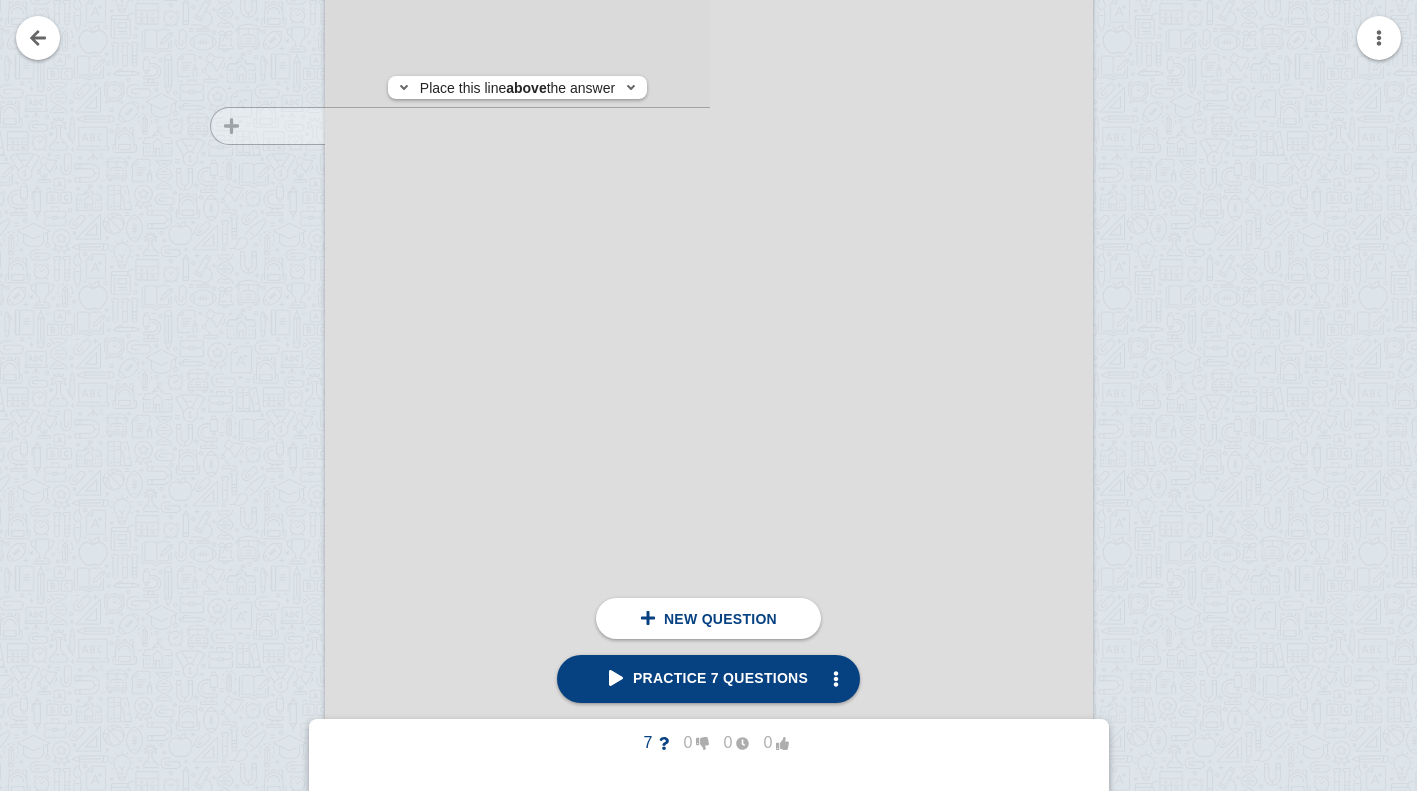 click at bounding box center (258, 343) 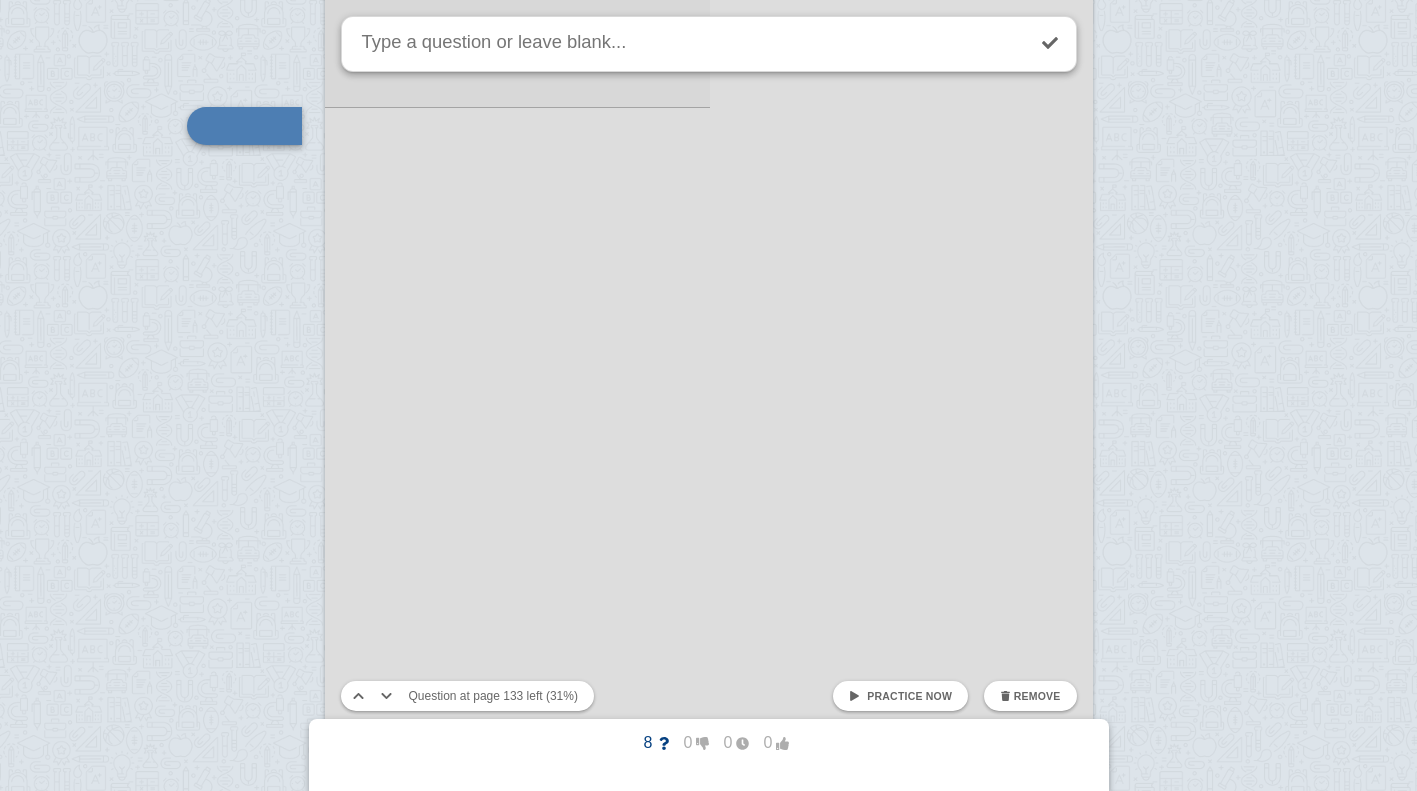 scroll, scrollTop: 158001, scrollLeft: 0, axis: vertical 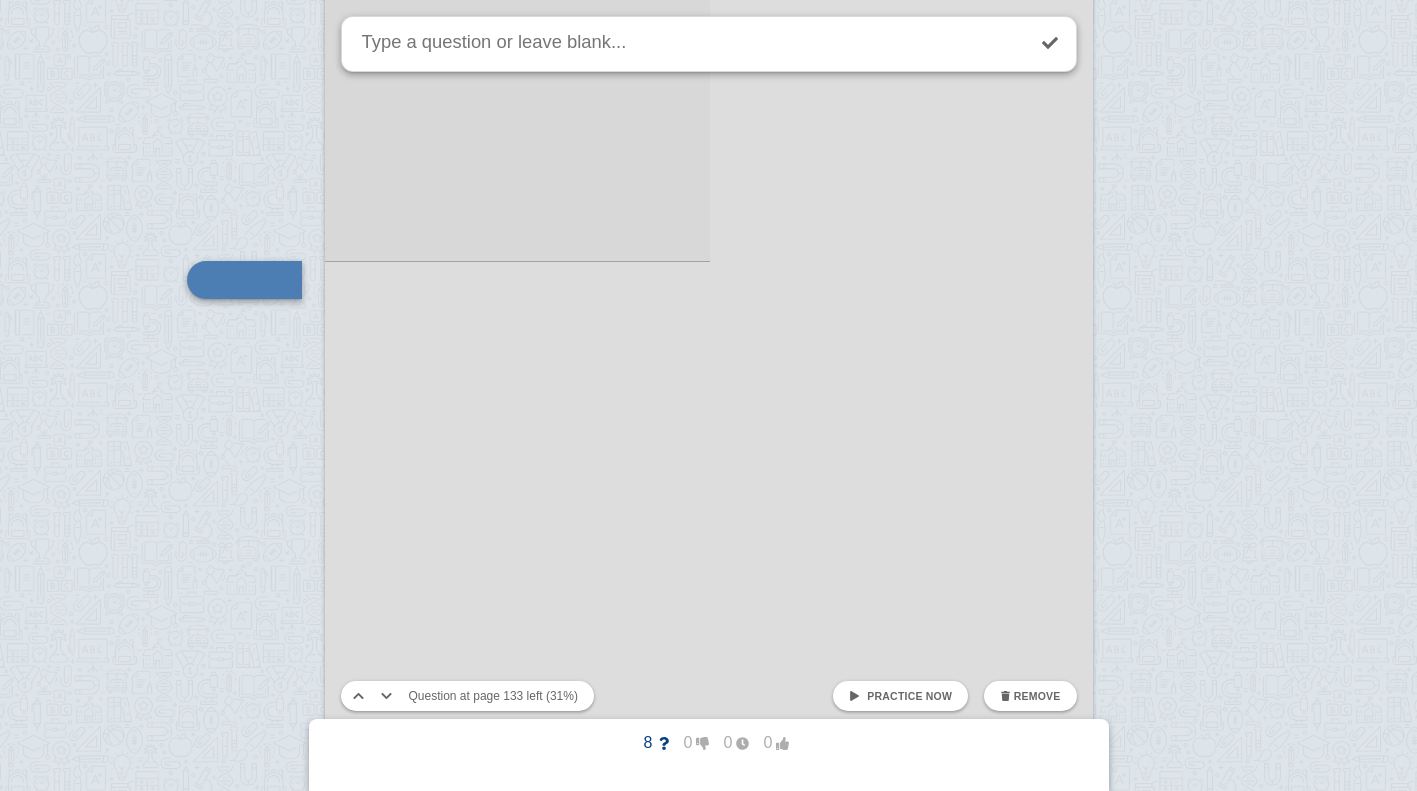 drag, startPoint x: 334, startPoint y: 256, endPoint x: 292, endPoint y: 288, distance: 52.801514 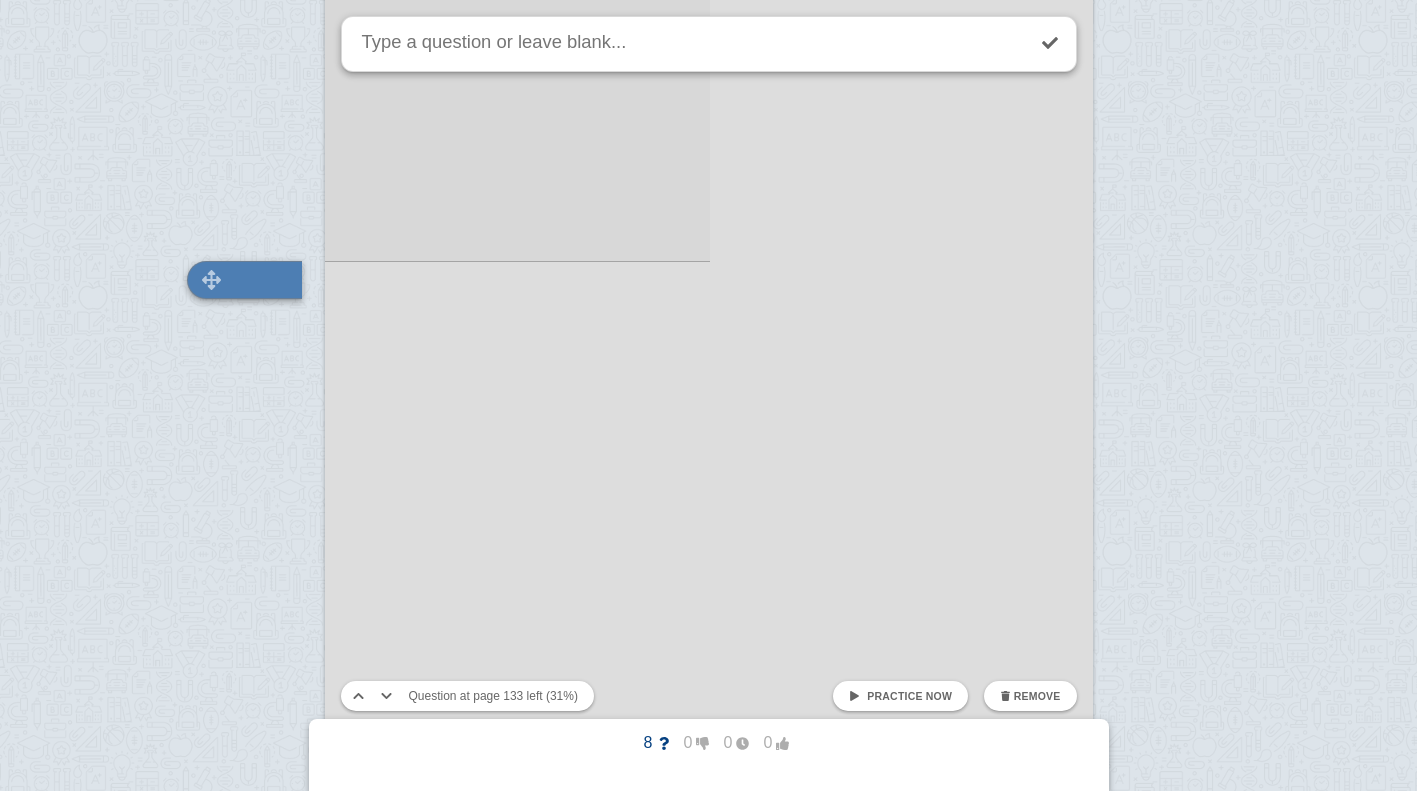 click at bounding box center (244, 280) 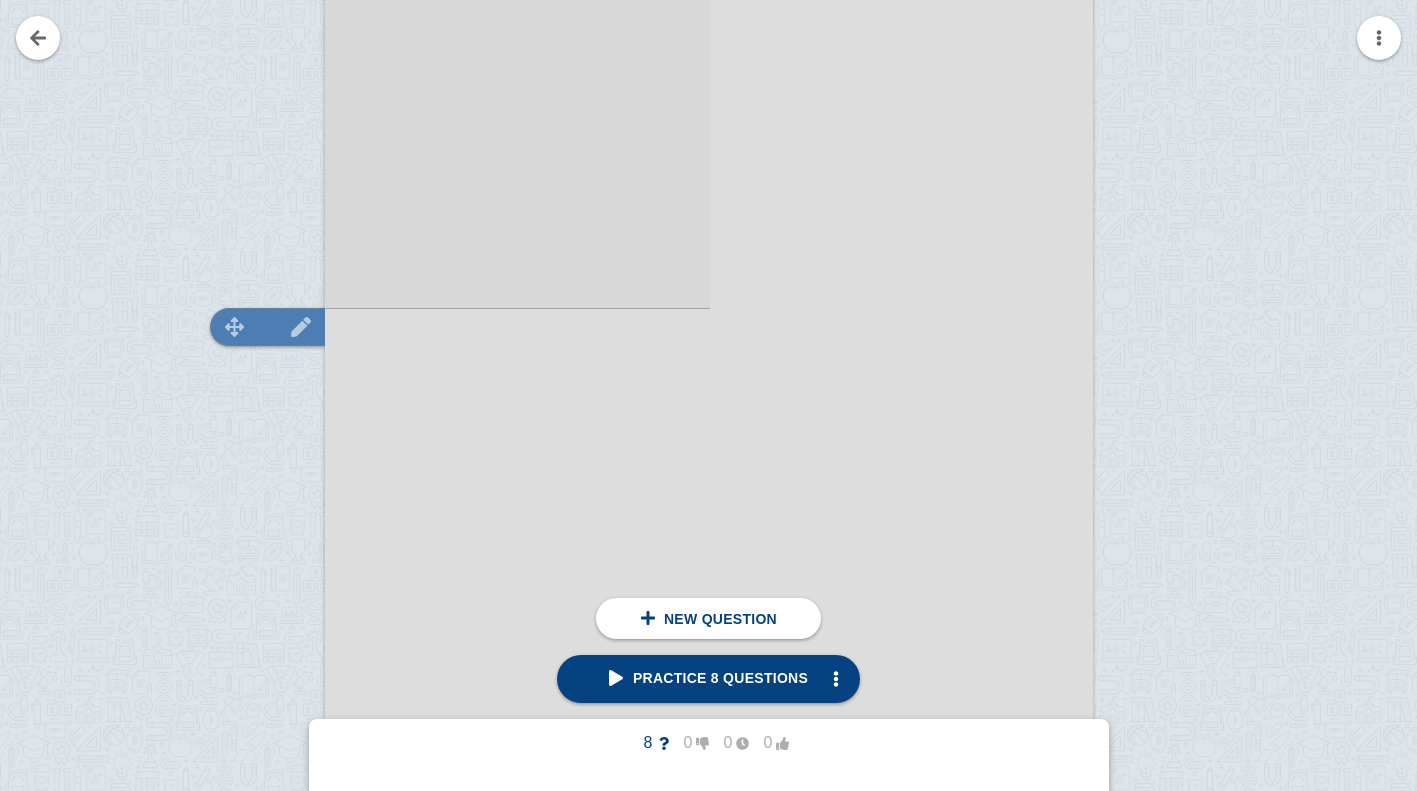 click at bounding box center (301, 326) 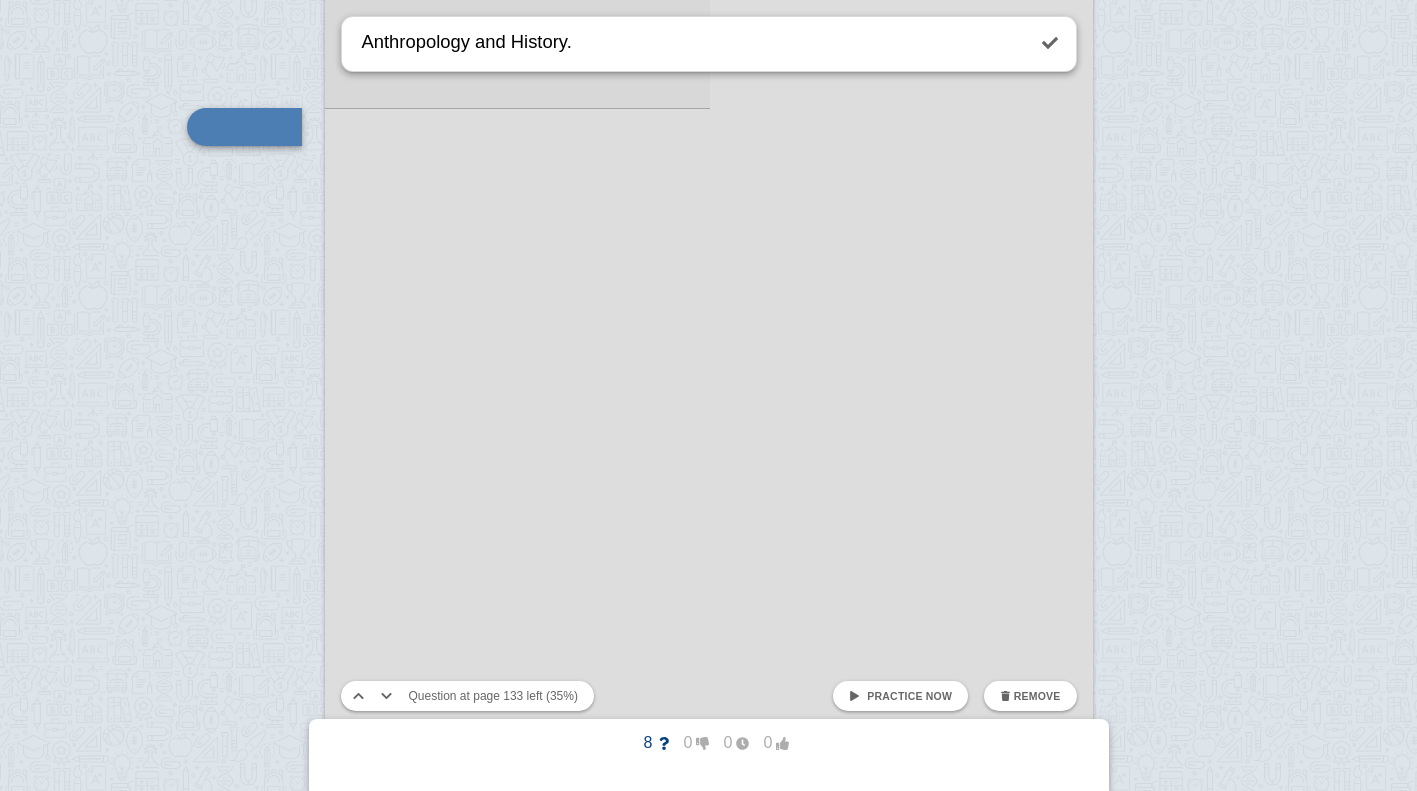 scroll, scrollTop: 158200, scrollLeft: 0, axis: vertical 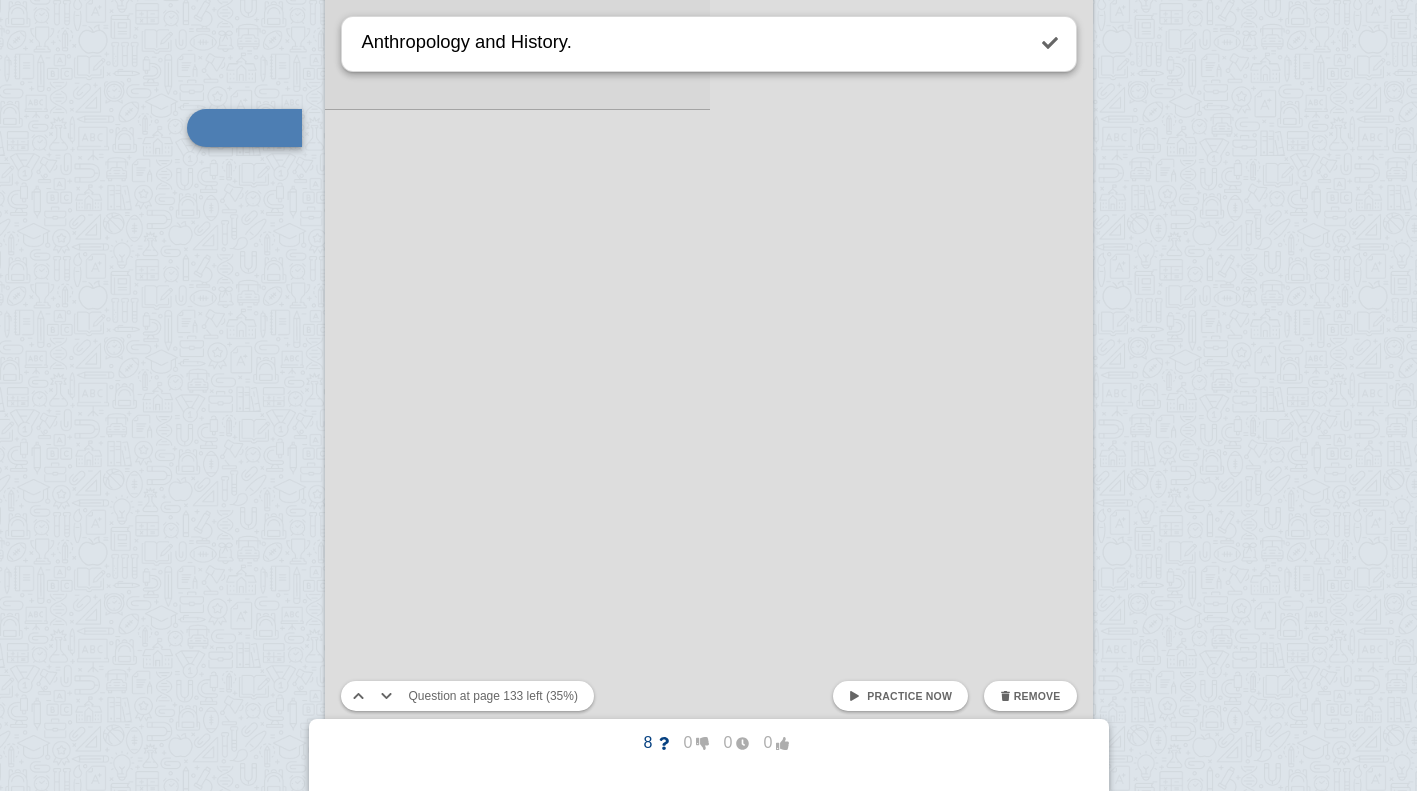 type on "Anthropology and History." 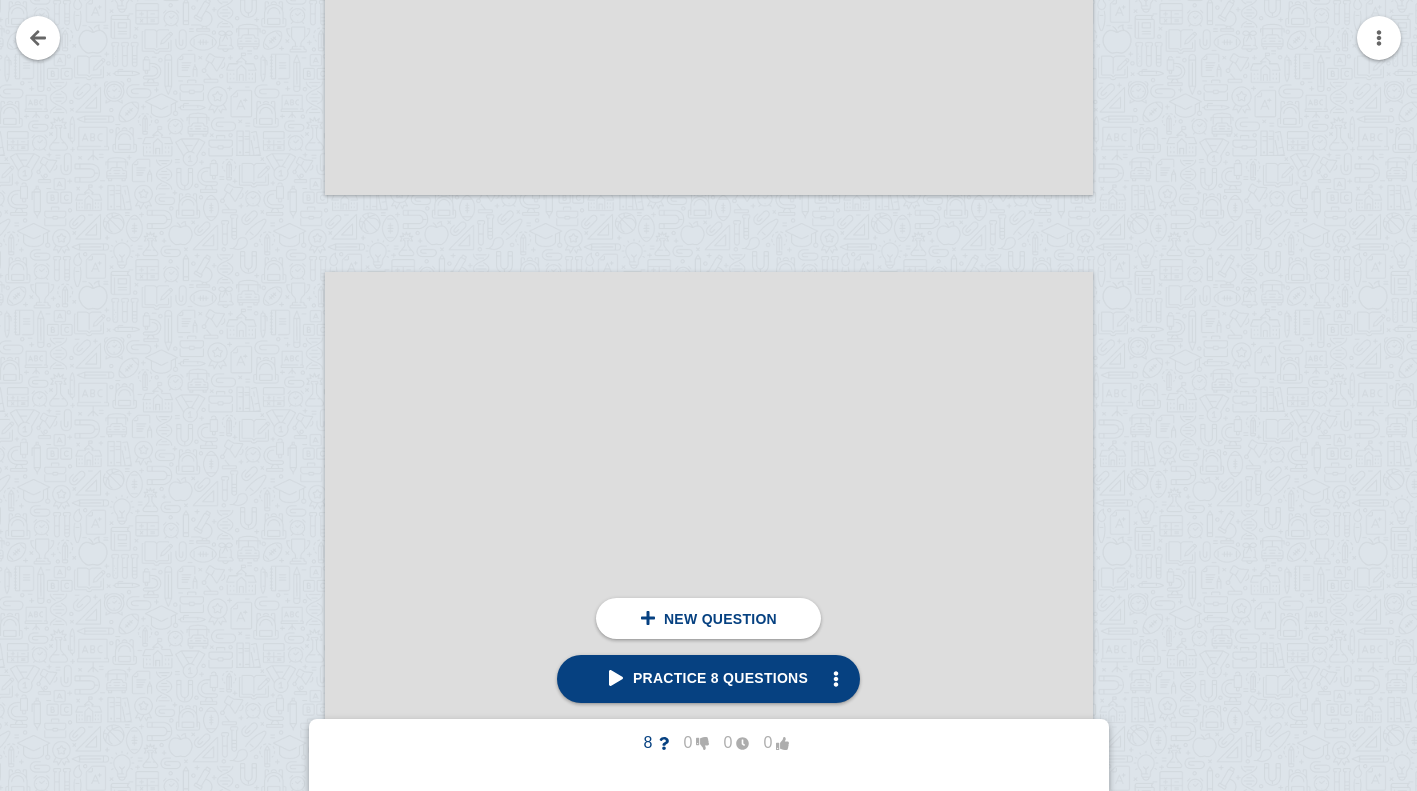 scroll, scrollTop: 160044, scrollLeft: 0, axis: vertical 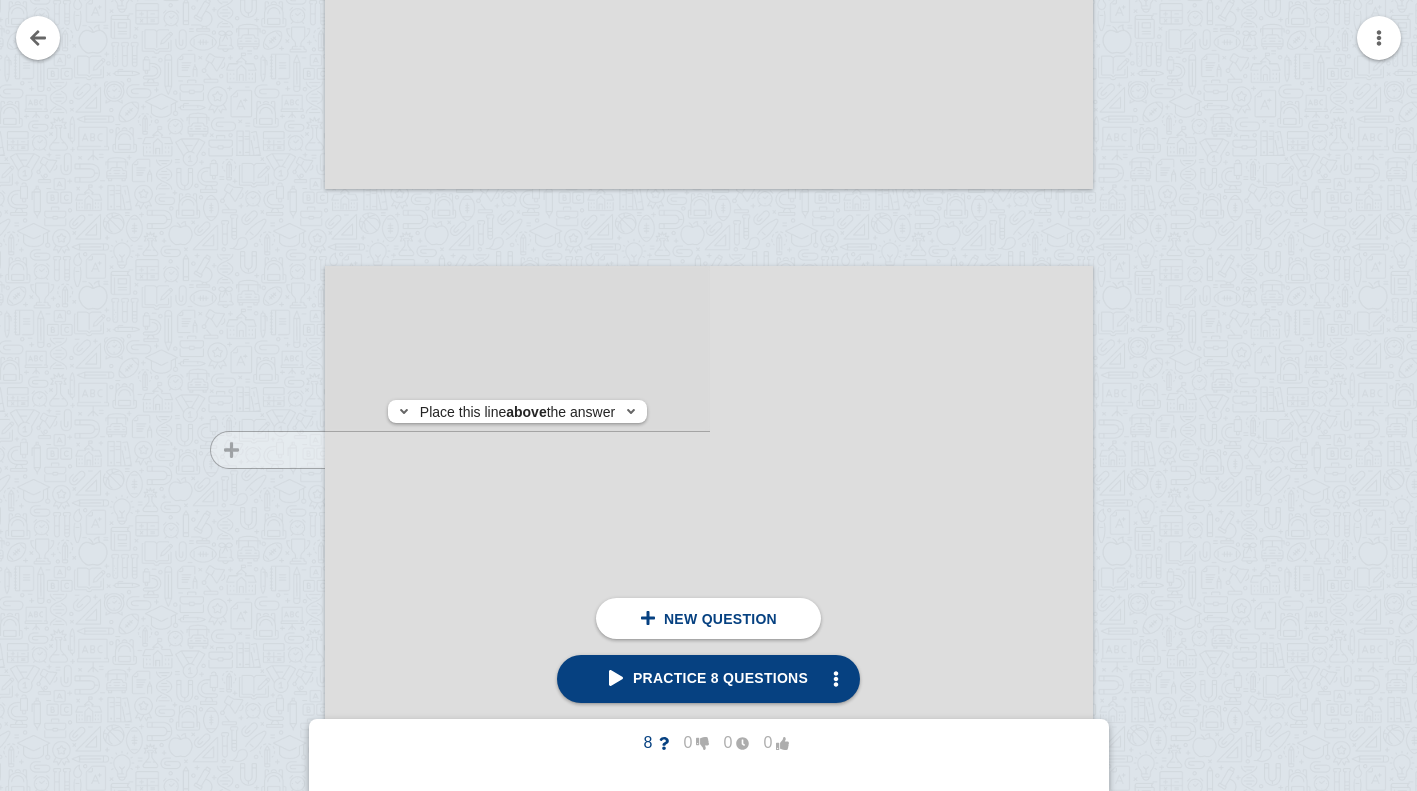 click at bounding box center (258, 847) 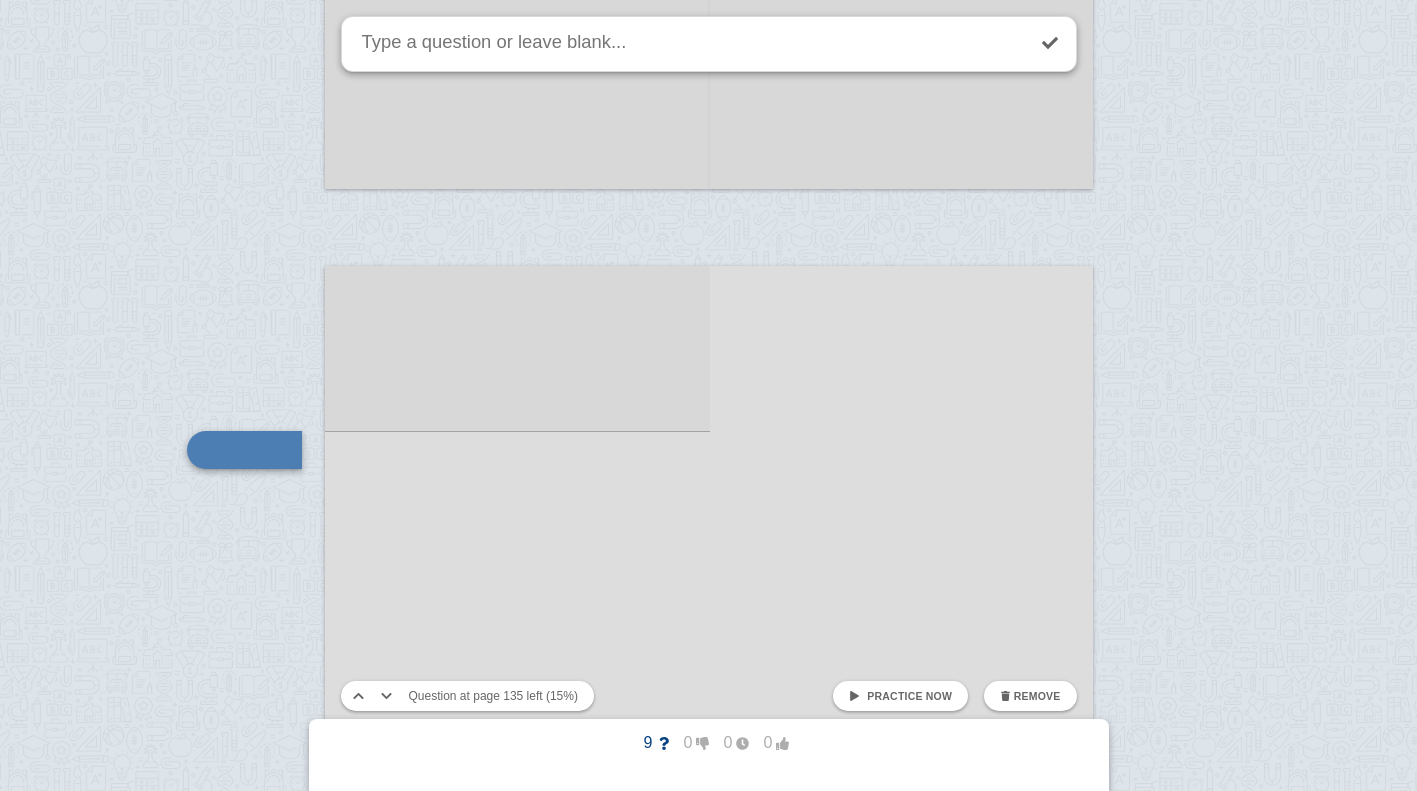 scroll, scrollTop: 160214, scrollLeft: 0, axis: vertical 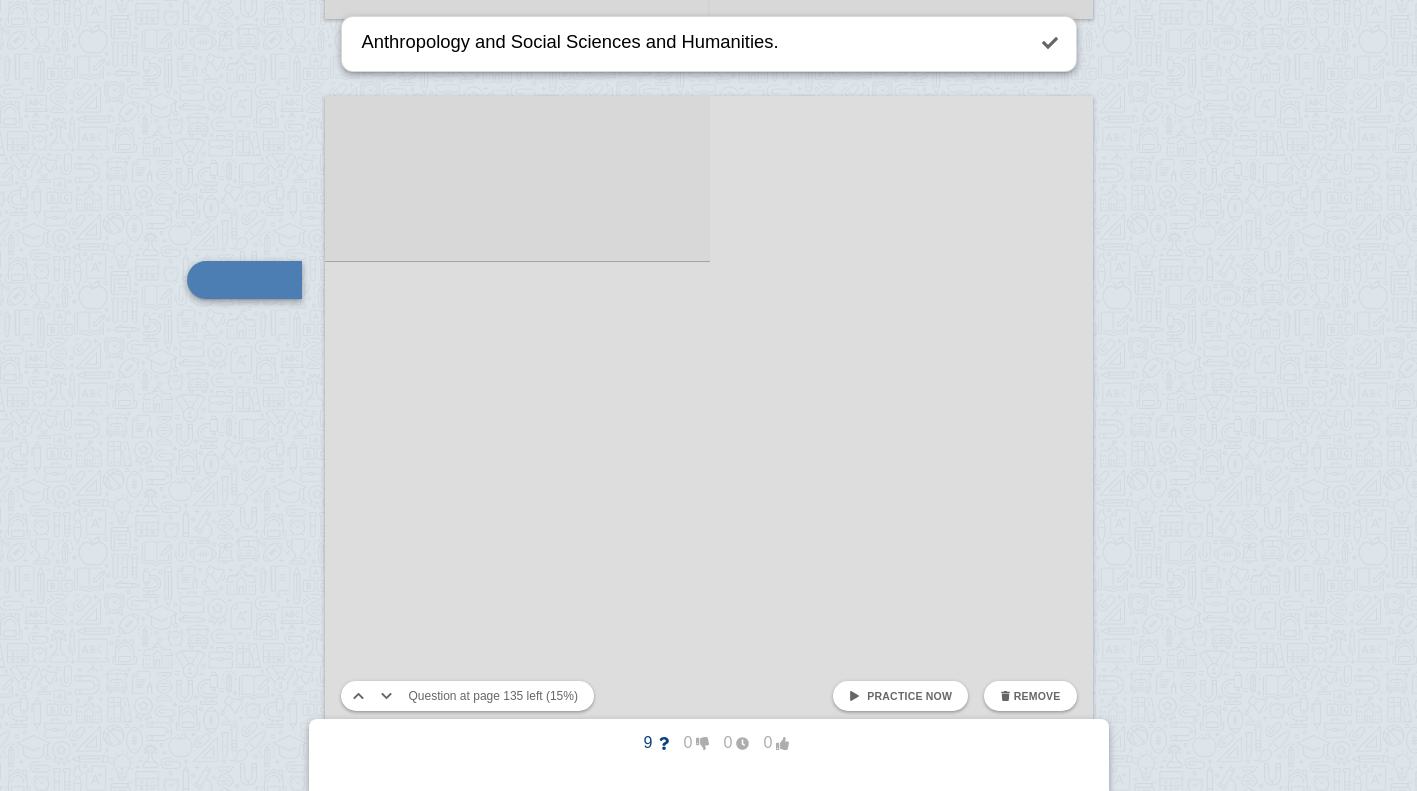 type on "Anthropology and Social Sciences and Humanities." 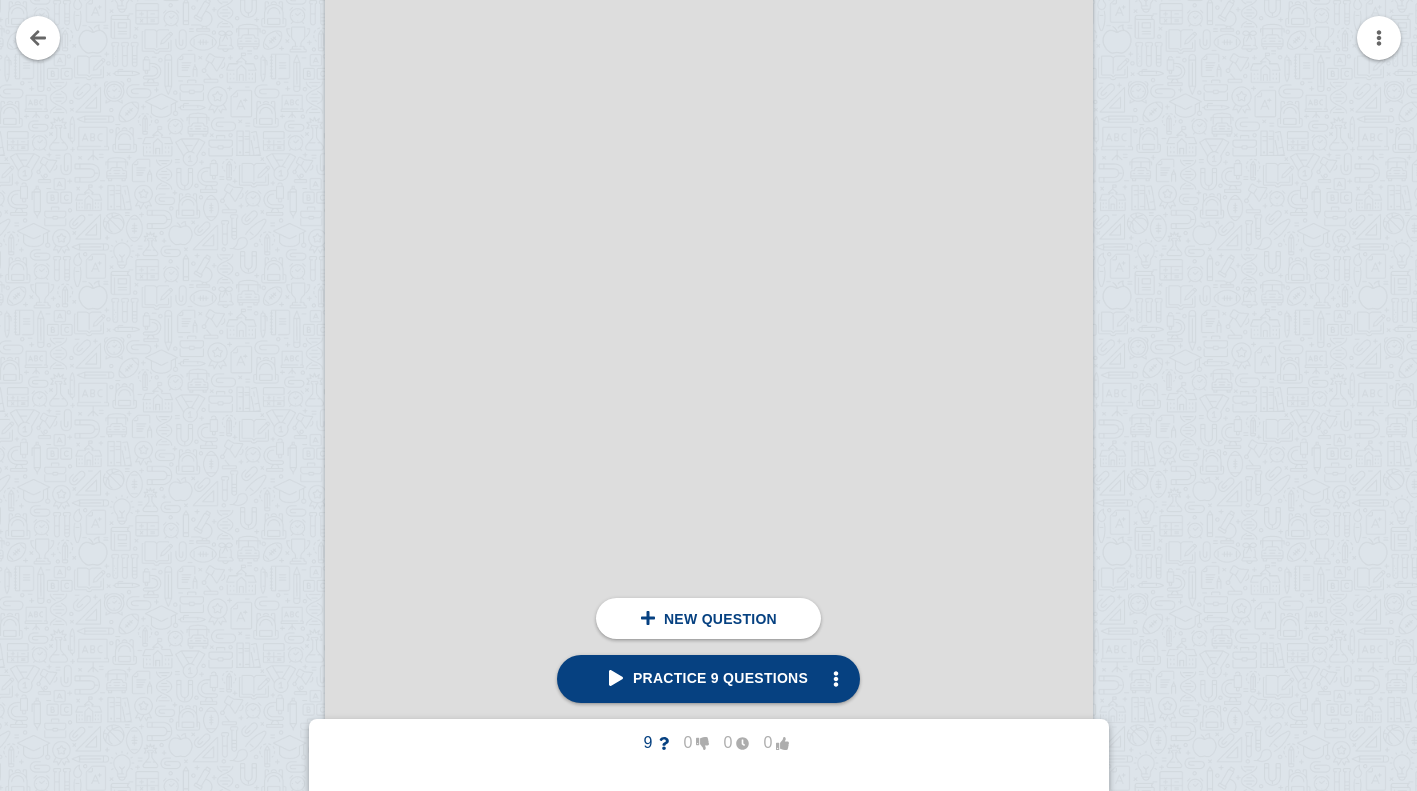 scroll, scrollTop: 161854, scrollLeft: 0, axis: vertical 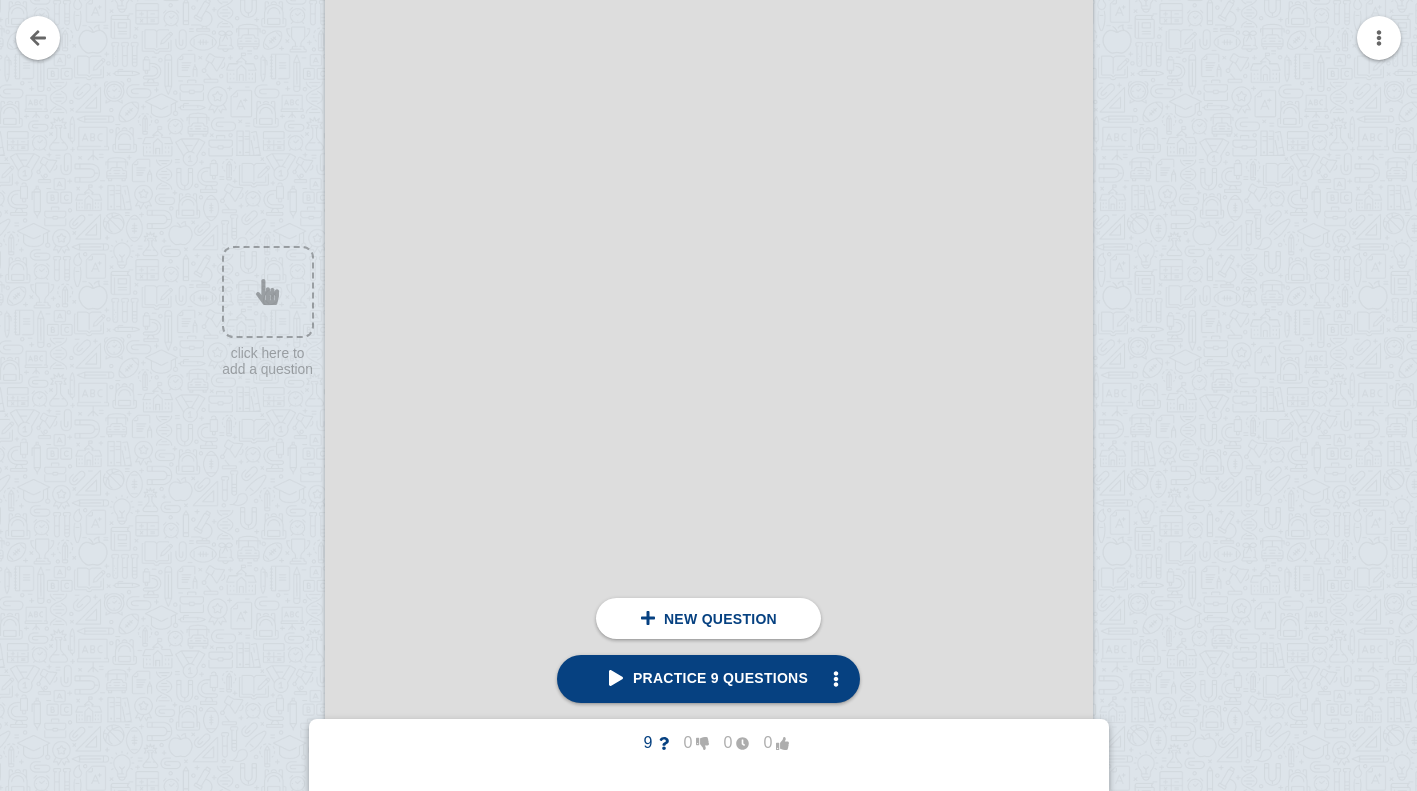 click at bounding box center [517, 214] 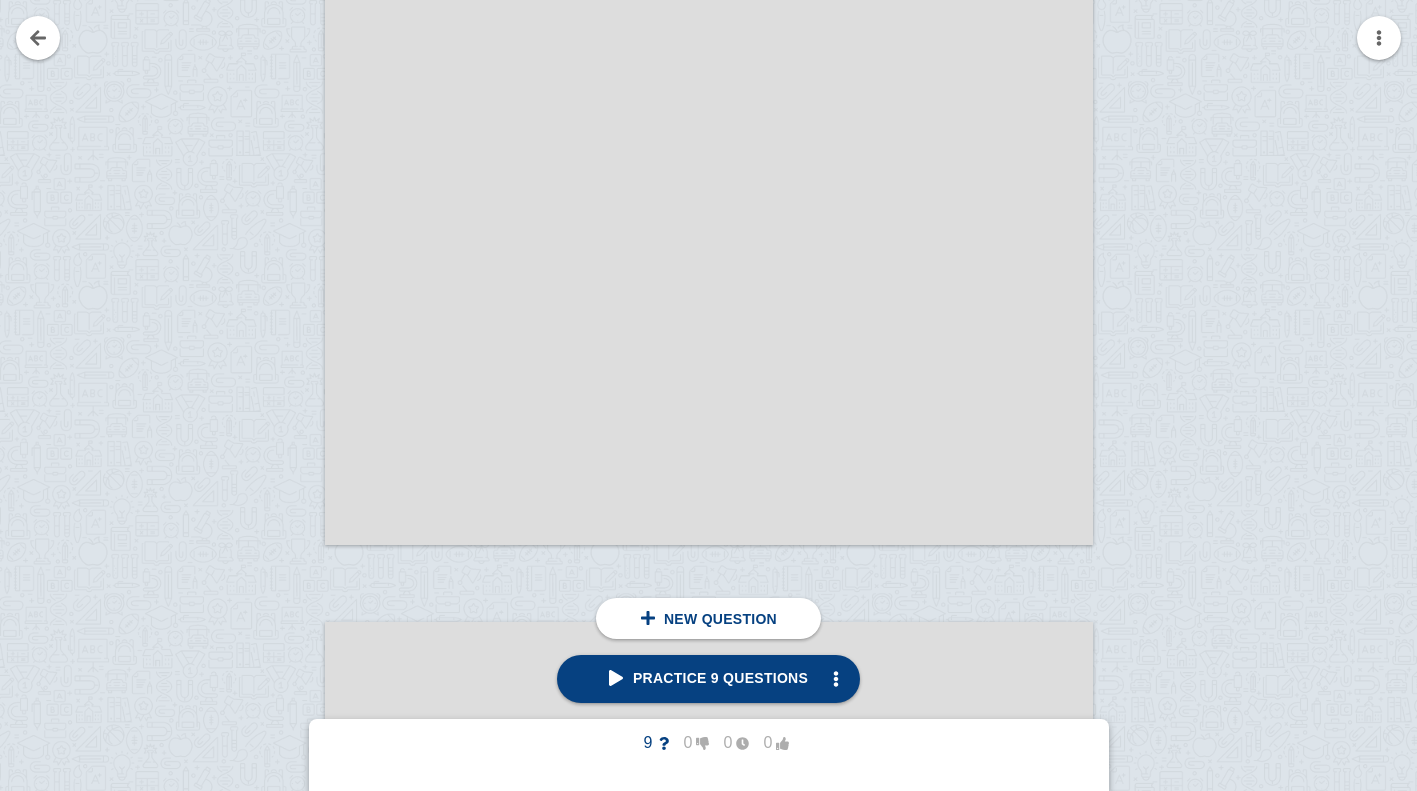 scroll, scrollTop: 162082, scrollLeft: 0, axis: vertical 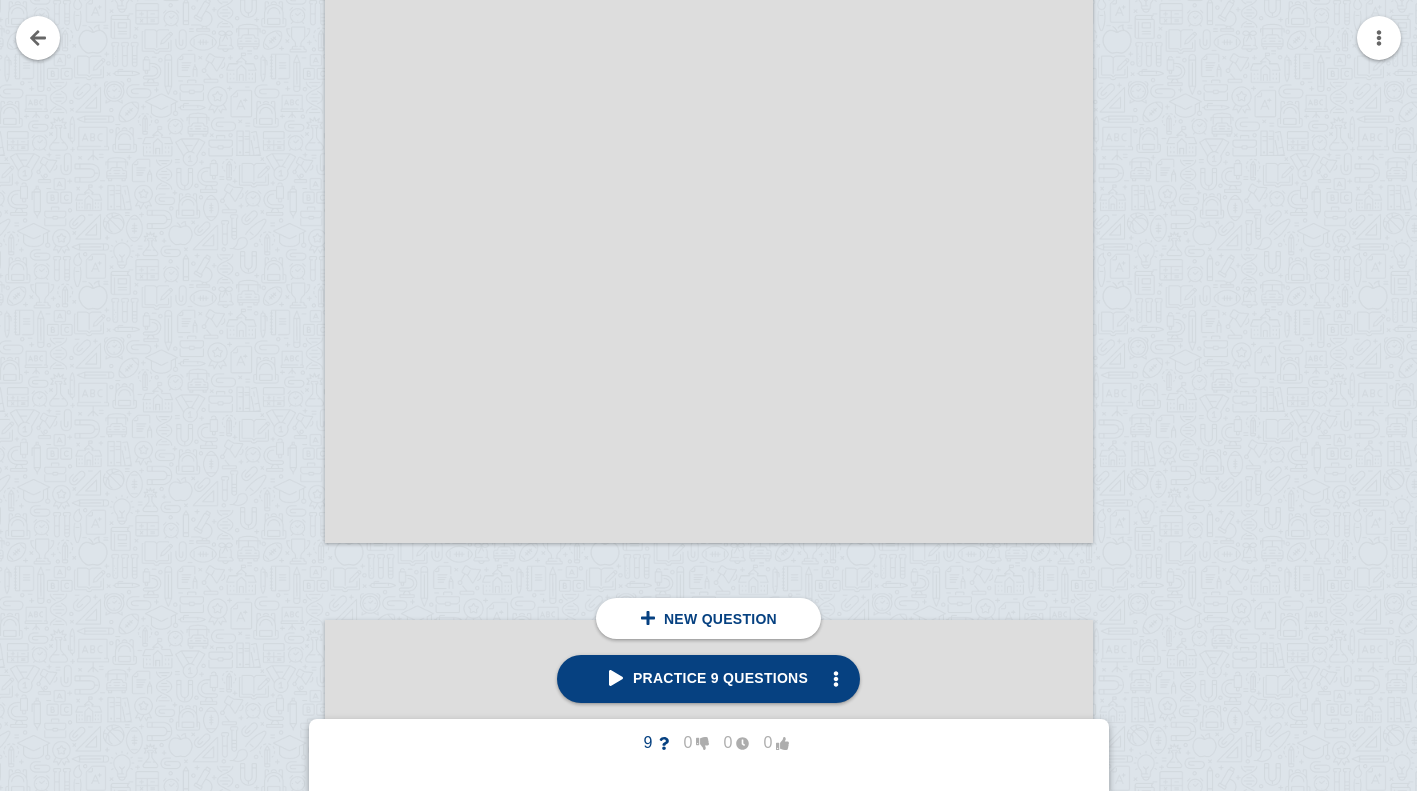 click at bounding box center (517, -14) 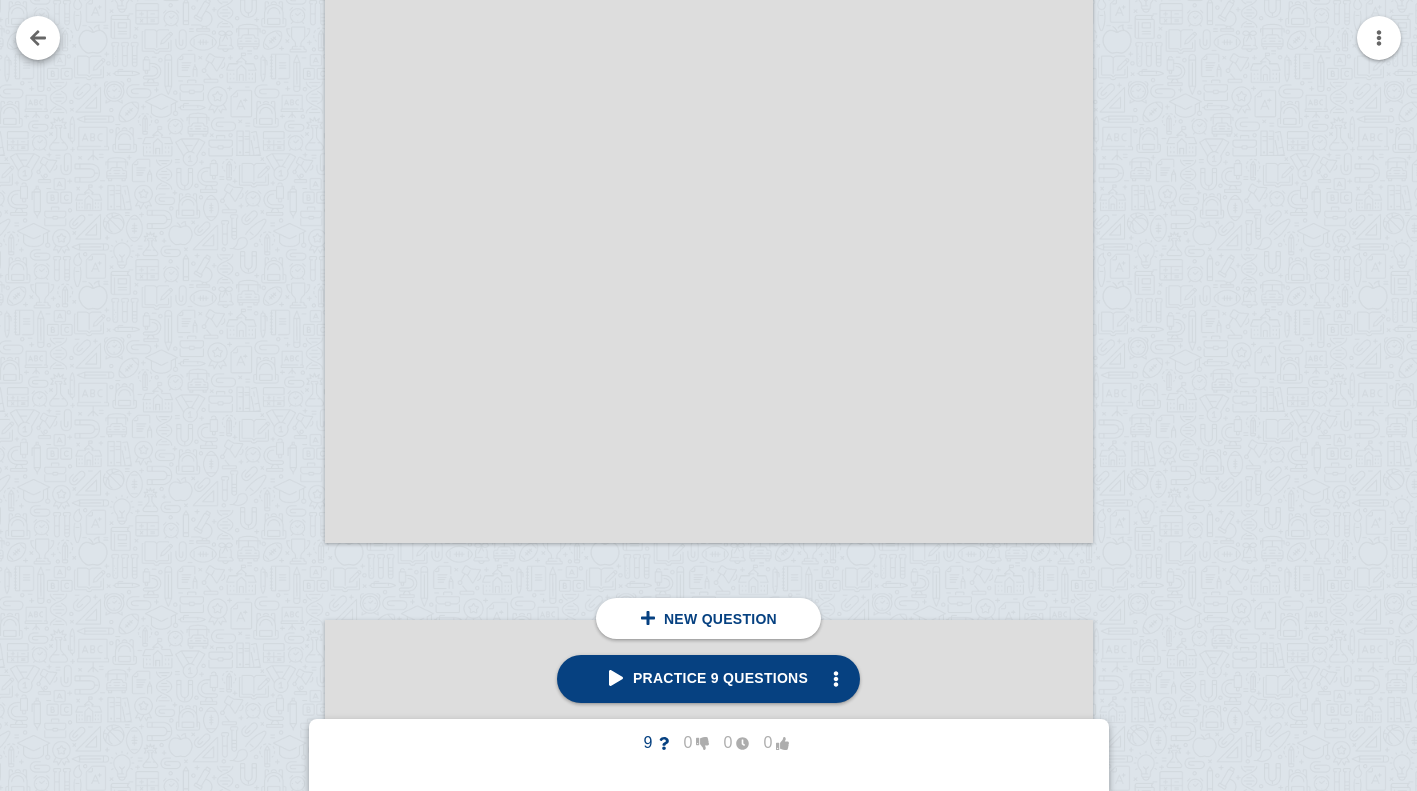 click at bounding box center [38, 38] 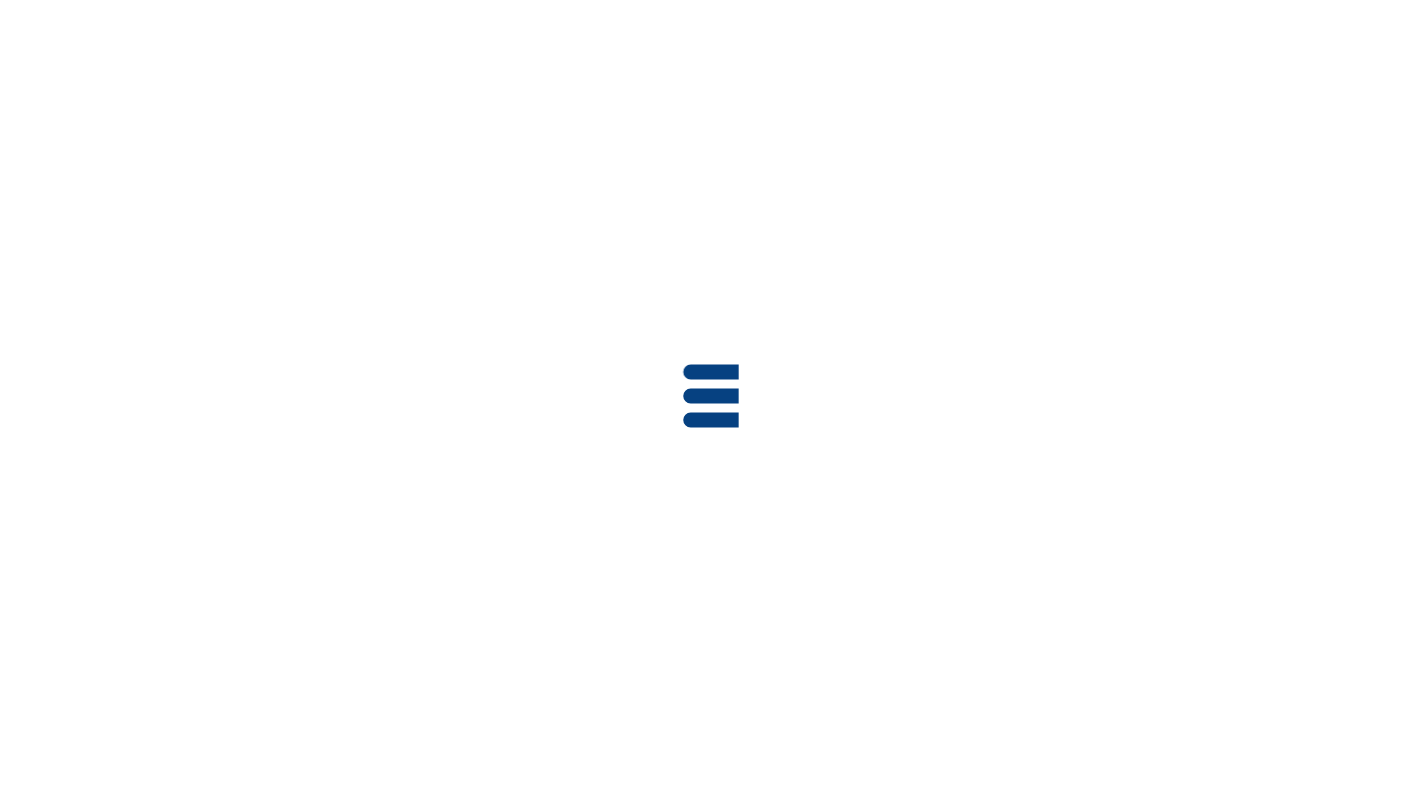 scroll, scrollTop: 0, scrollLeft: 0, axis: both 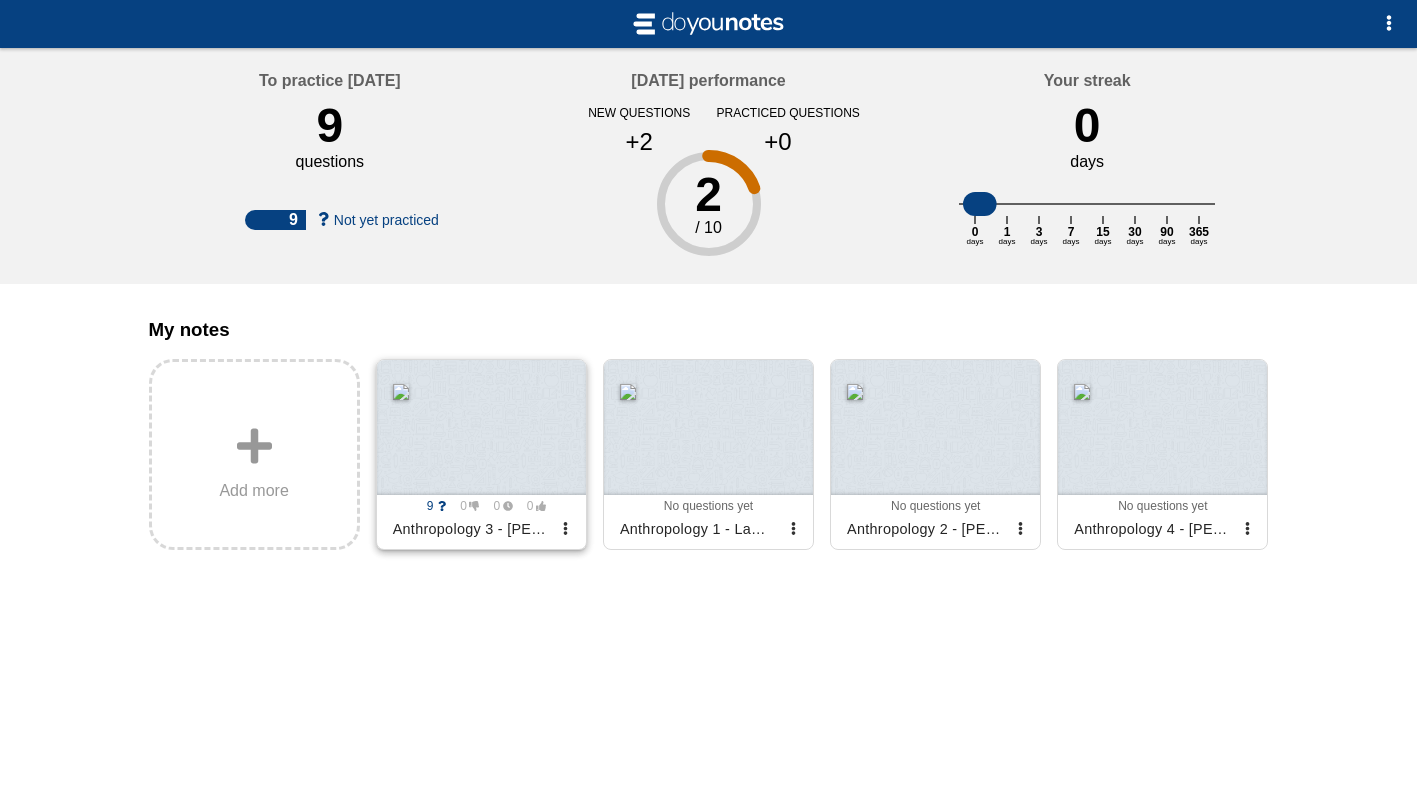 click at bounding box center [481, 427] 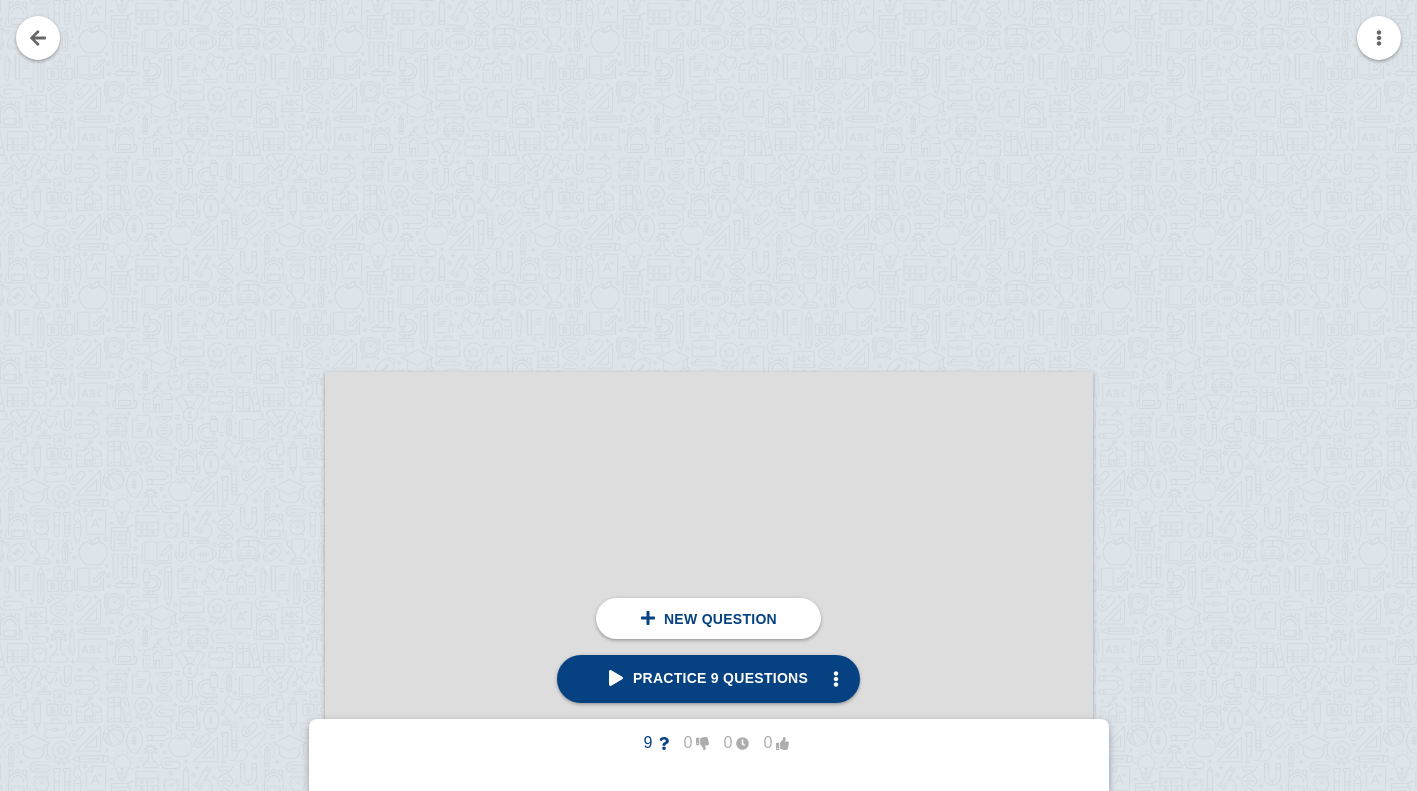 click at bounding box center [517, 931] 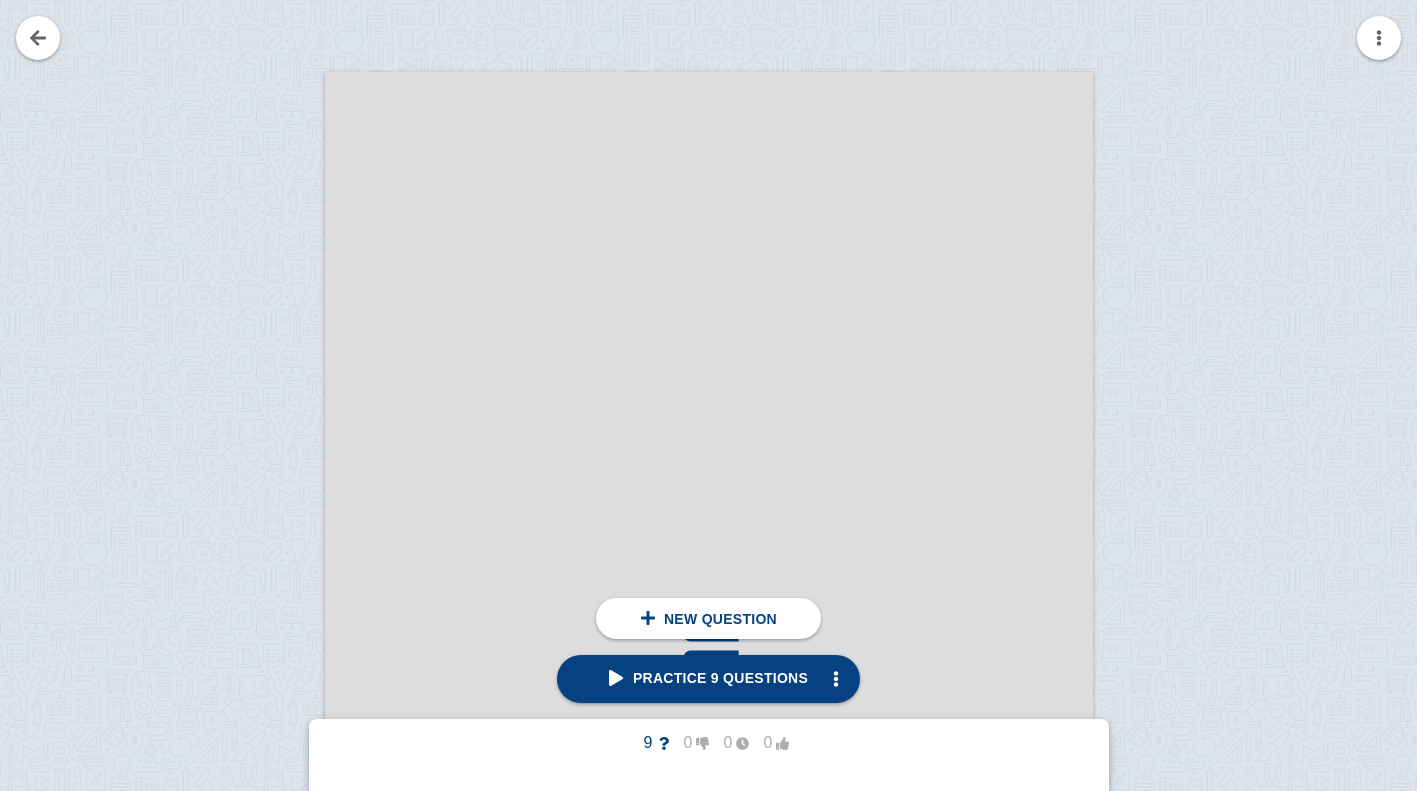 scroll, scrollTop: 6554, scrollLeft: 0, axis: vertical 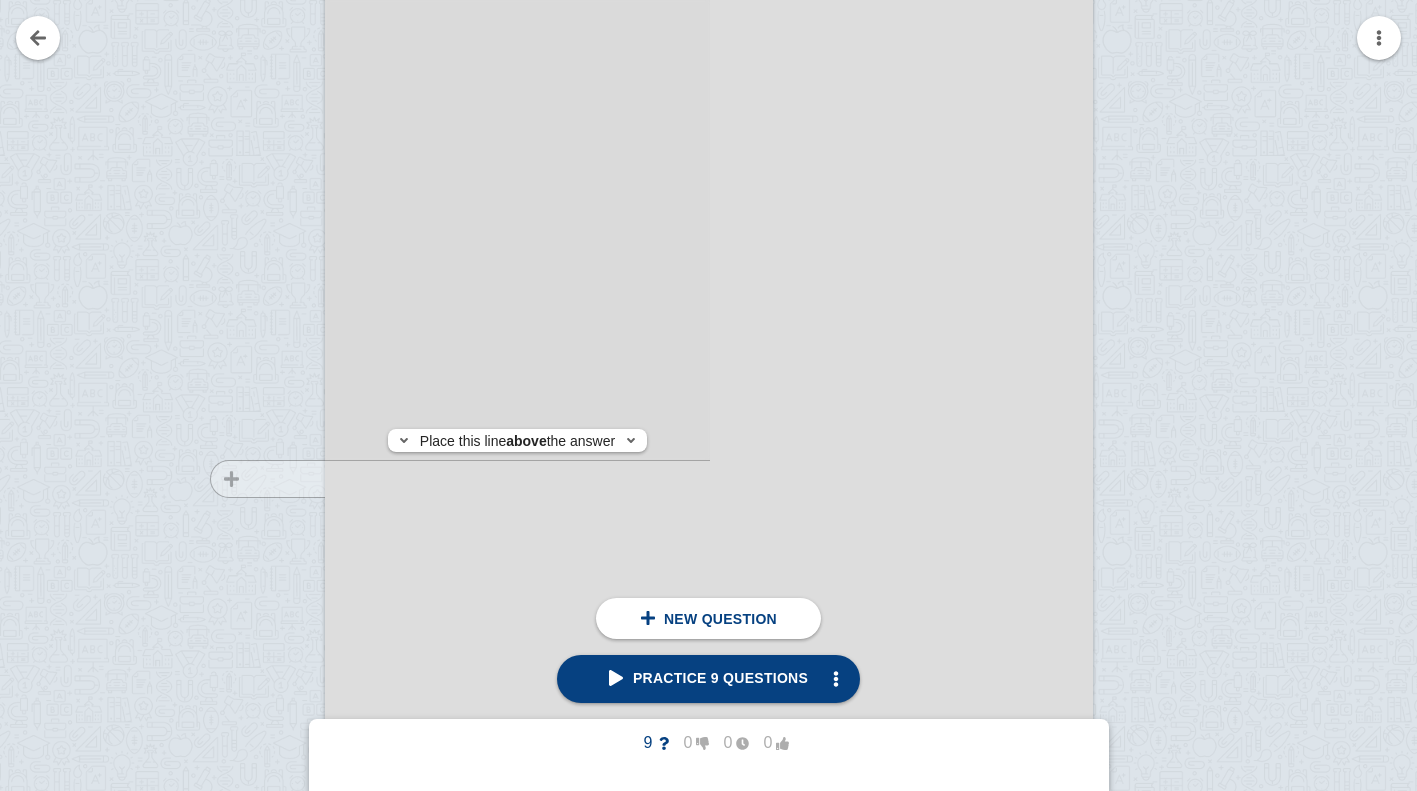 click at bounding box center [258, 527] 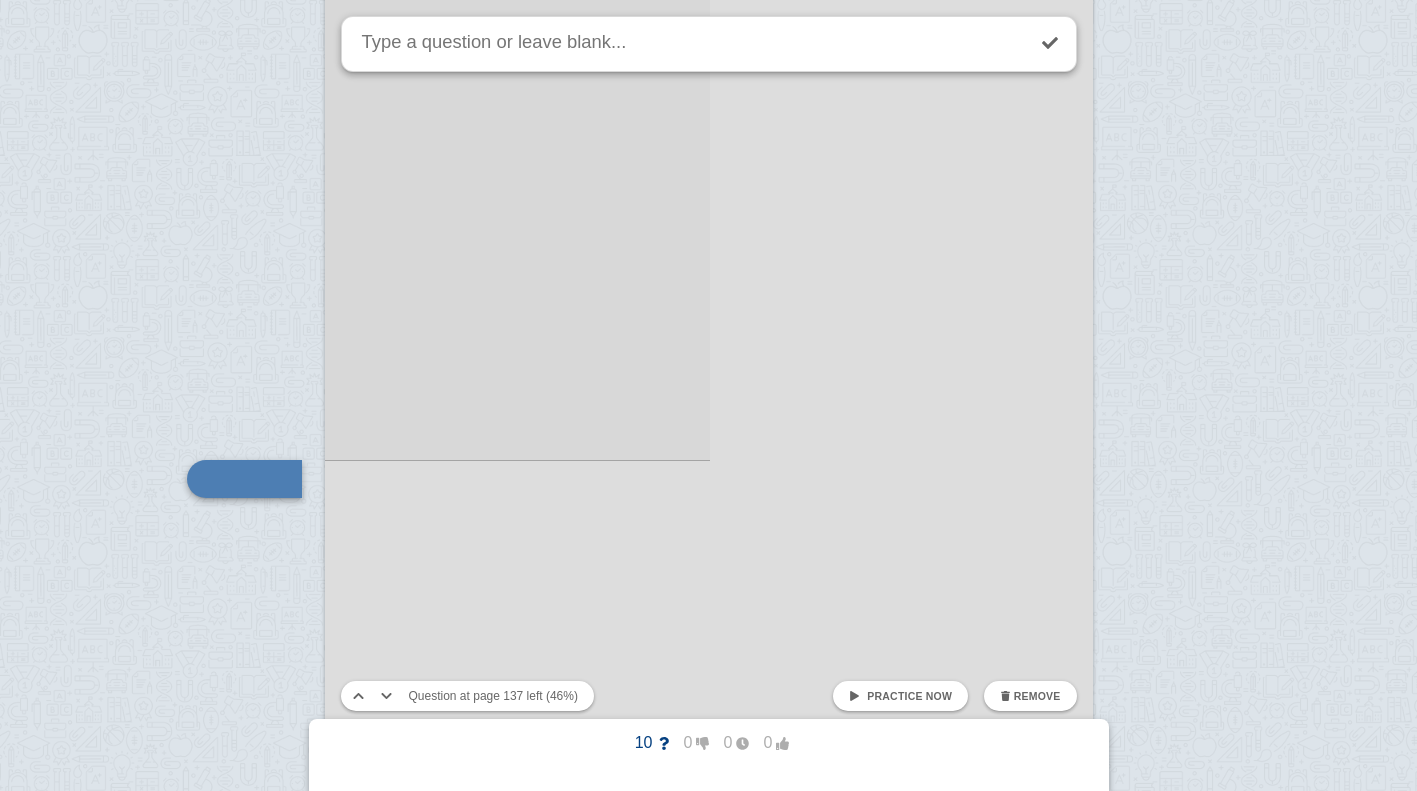 scroll, scrollTop: 162955, scrollLeft: 0, axis: vertical 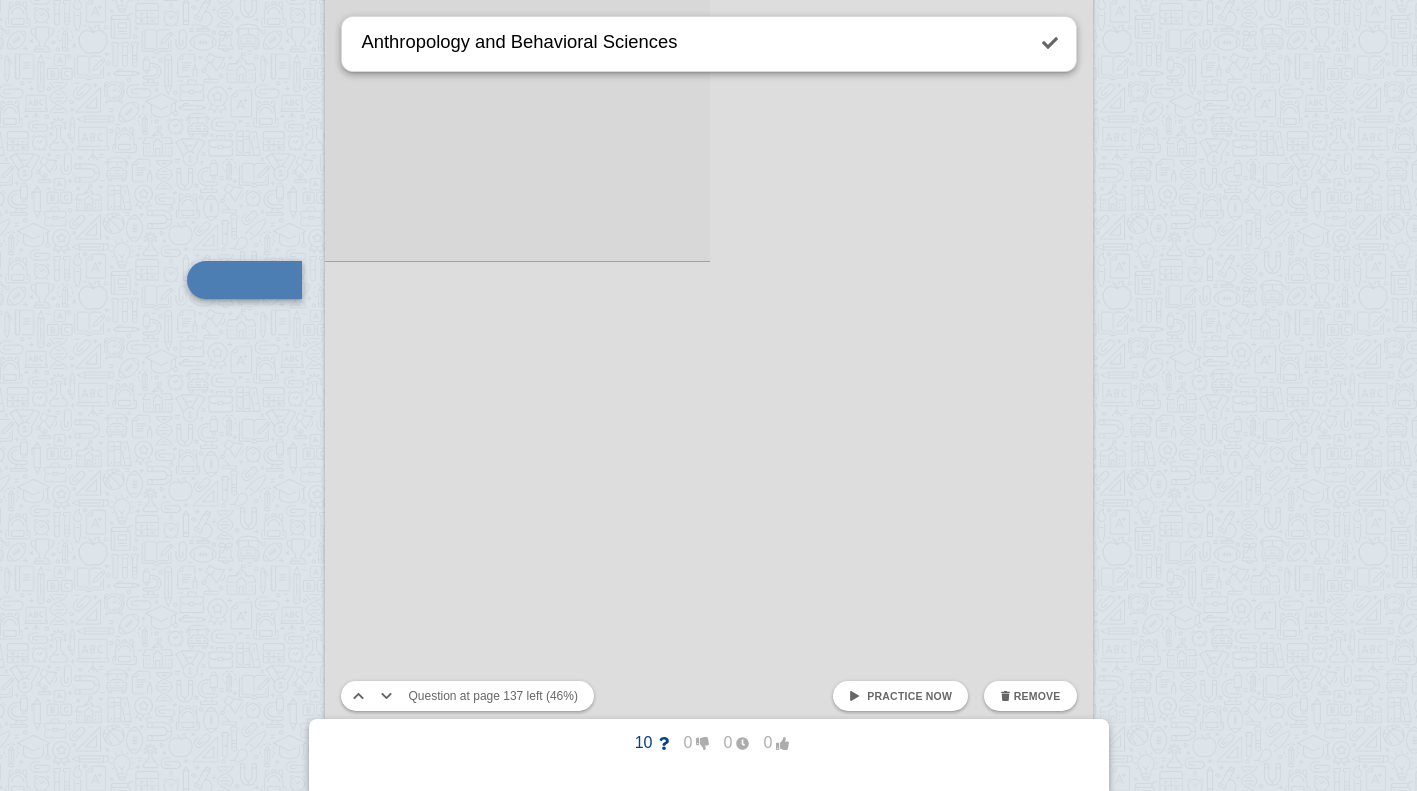 click on "Anthropology and Beahvioural Sciences" at bounding box center [691, 44] 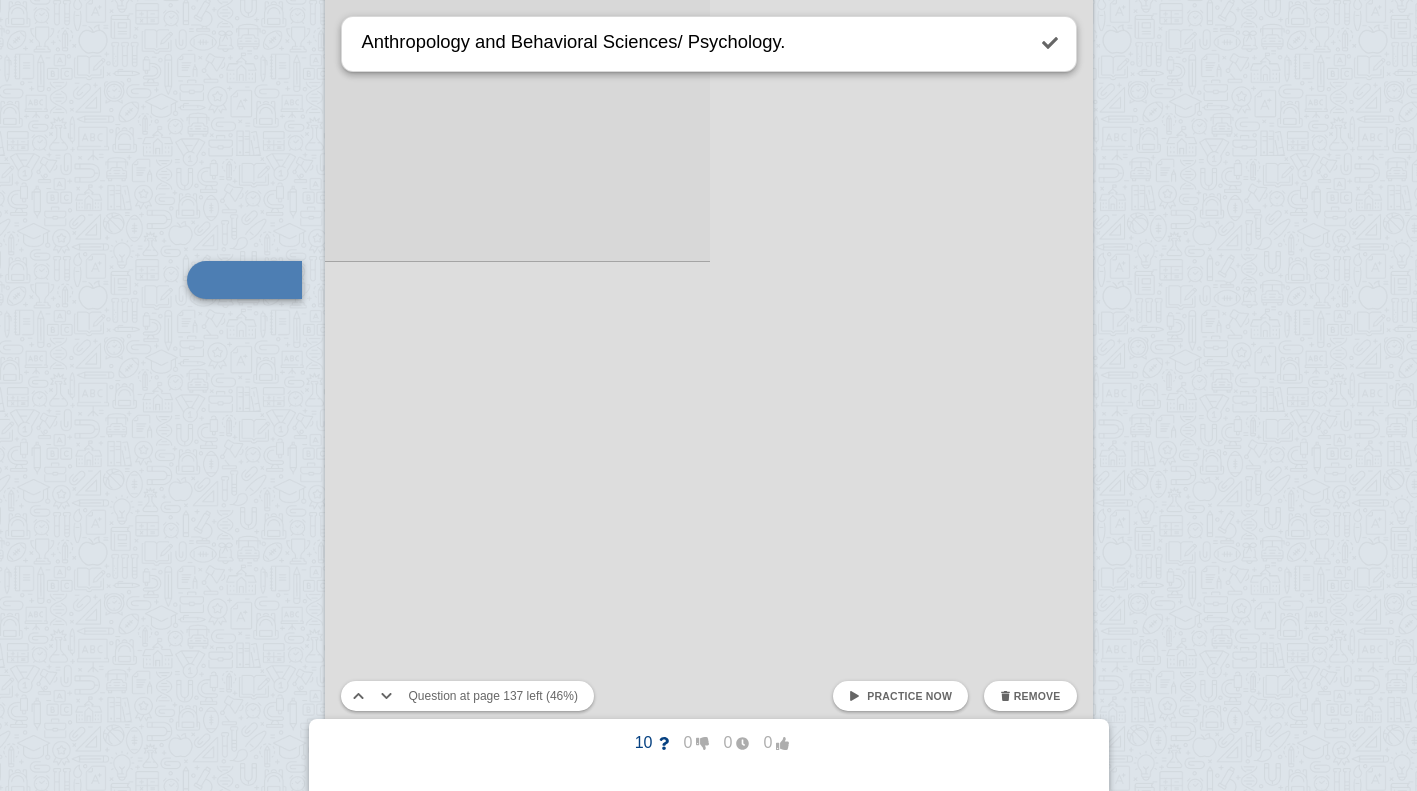 type on "Anthropology and Behavioral Sciences/ Psychology." 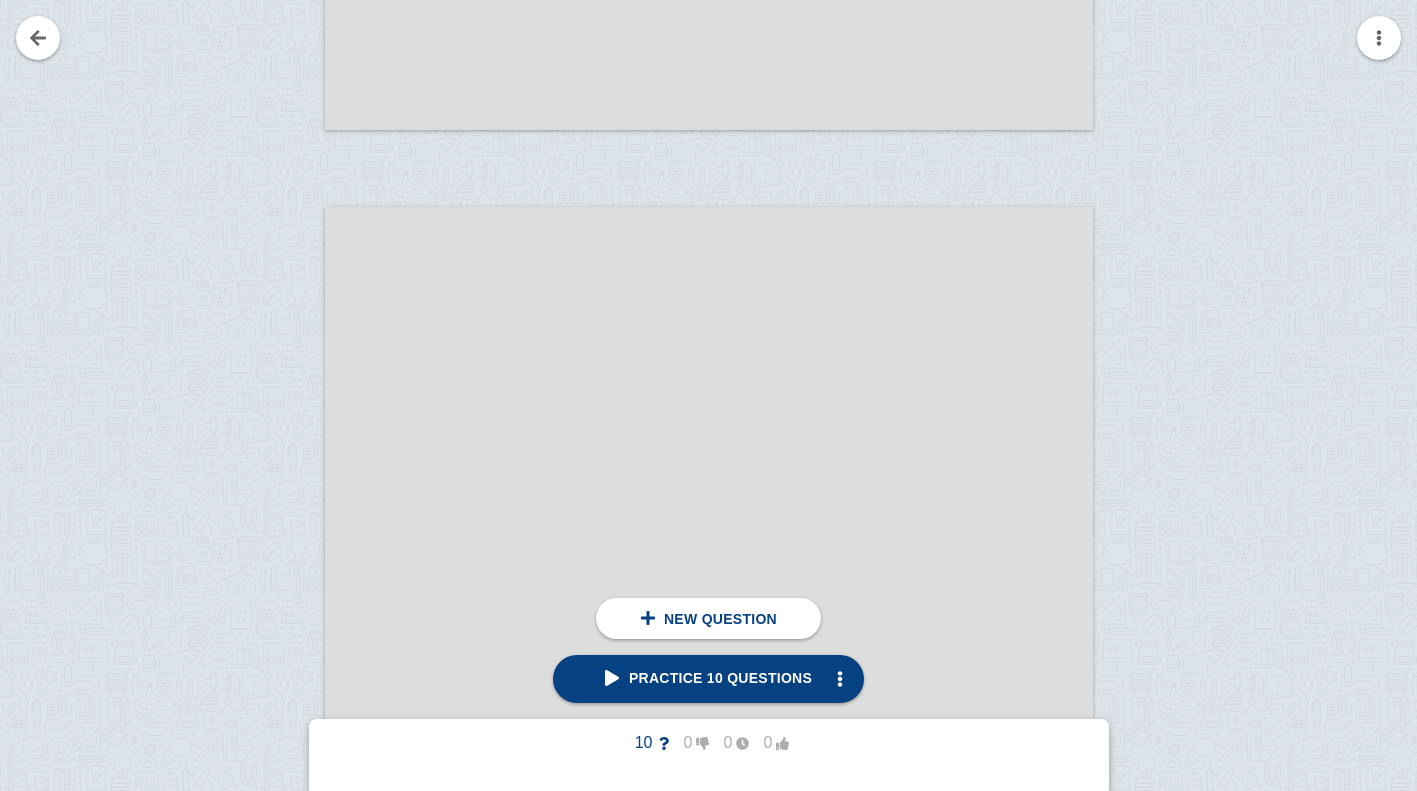 scroll, scrollTop: 164898, scrollLeft: 0, axis: vertical 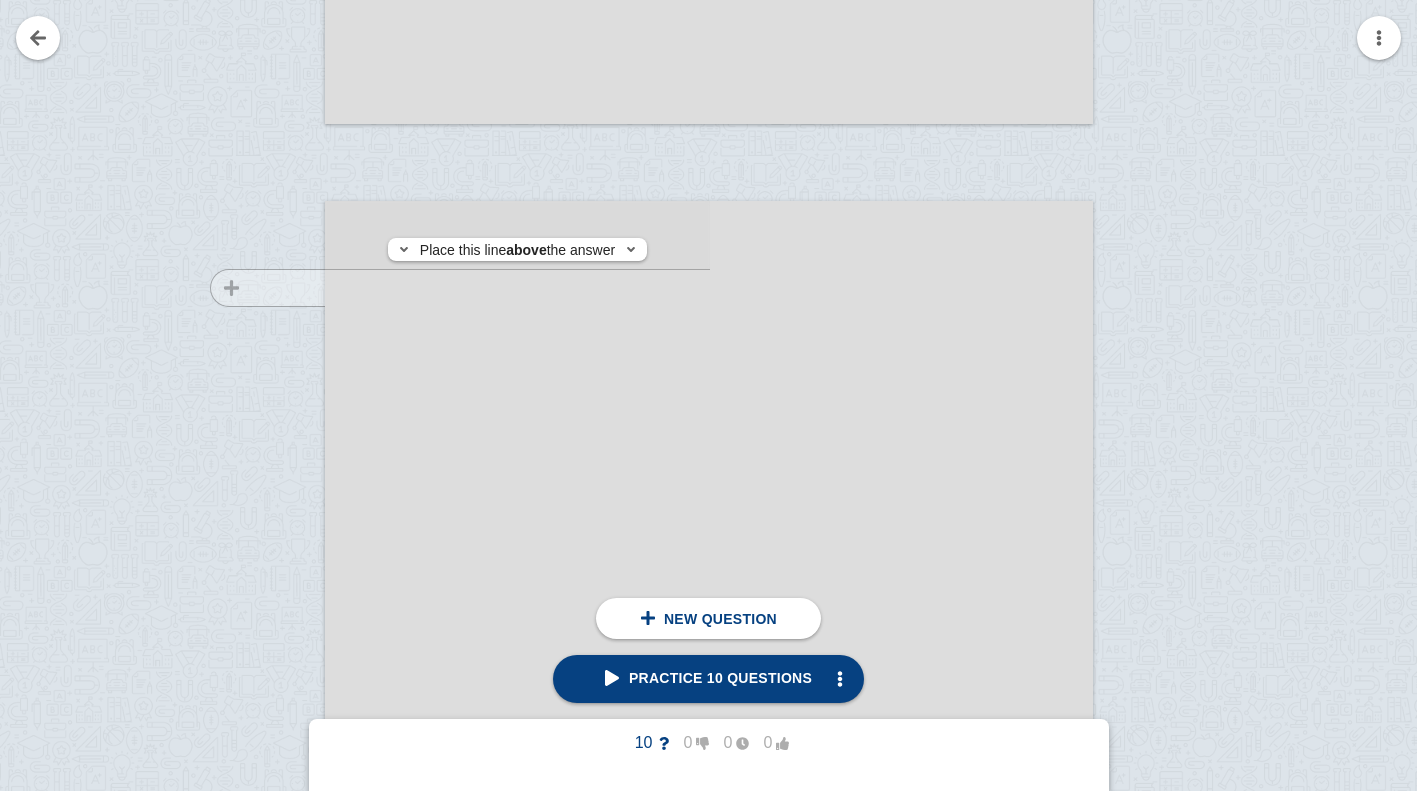 click at bounding box center (258, 782) 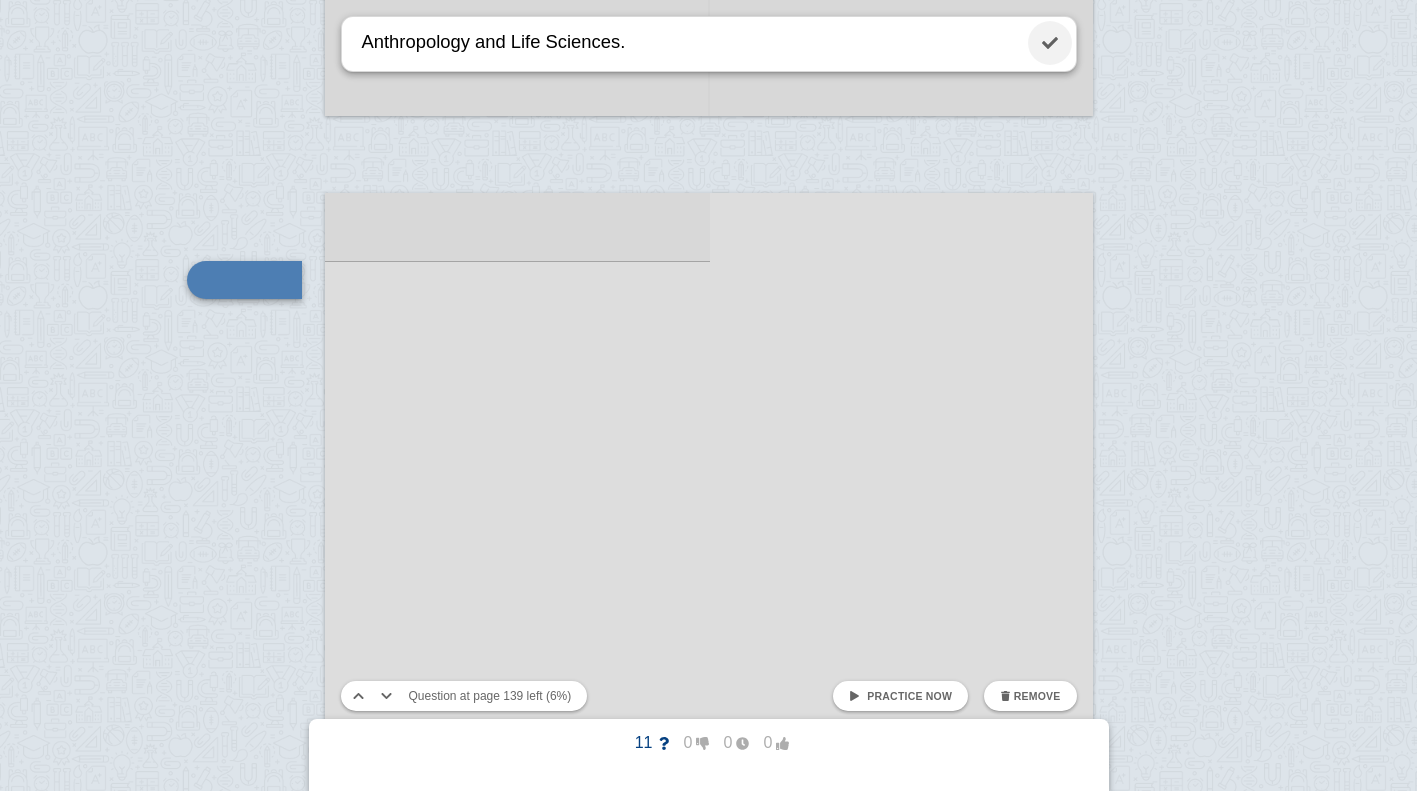 type on "Anthropology and Life Sciences." 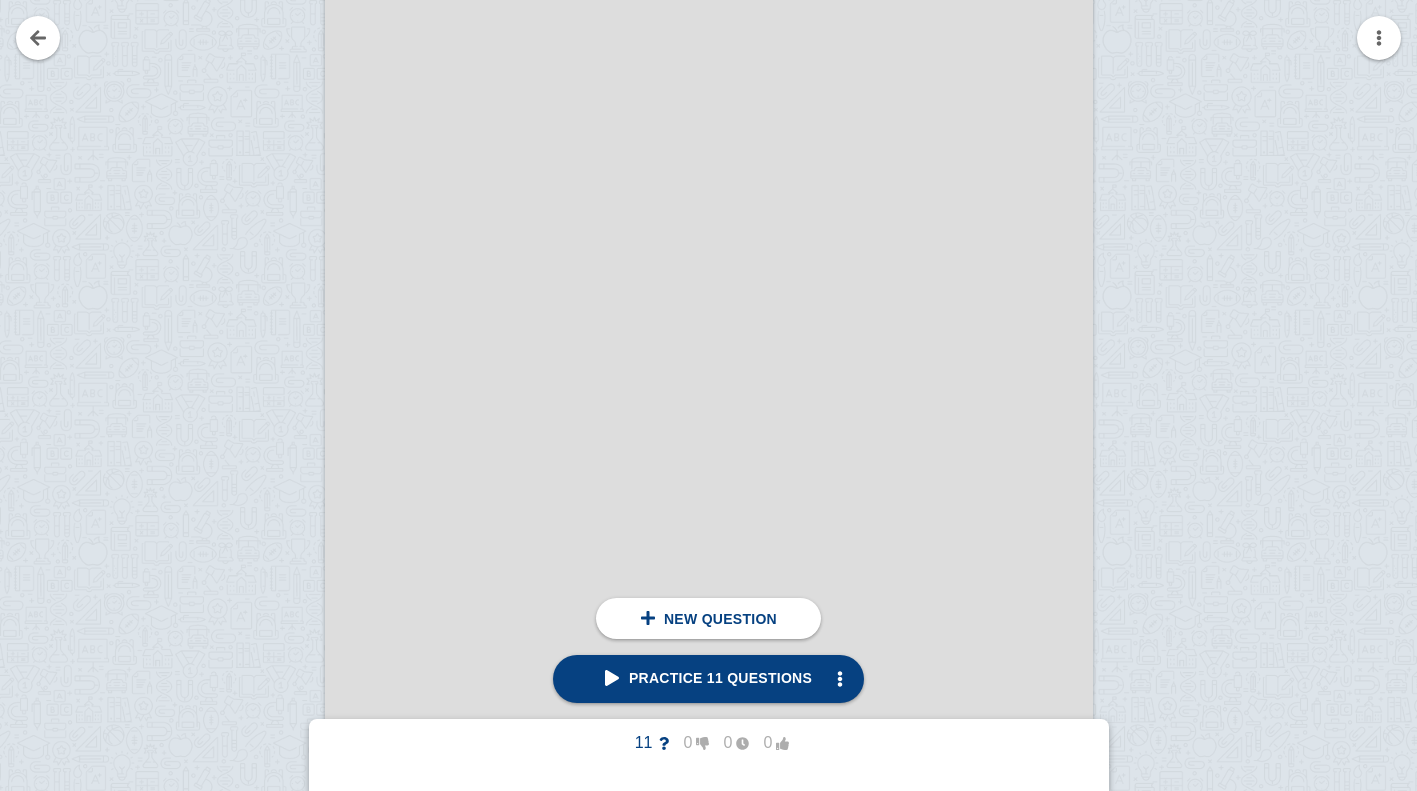 scroll, scrollTop: 166386, scrollLeft: 0, axis: vertical 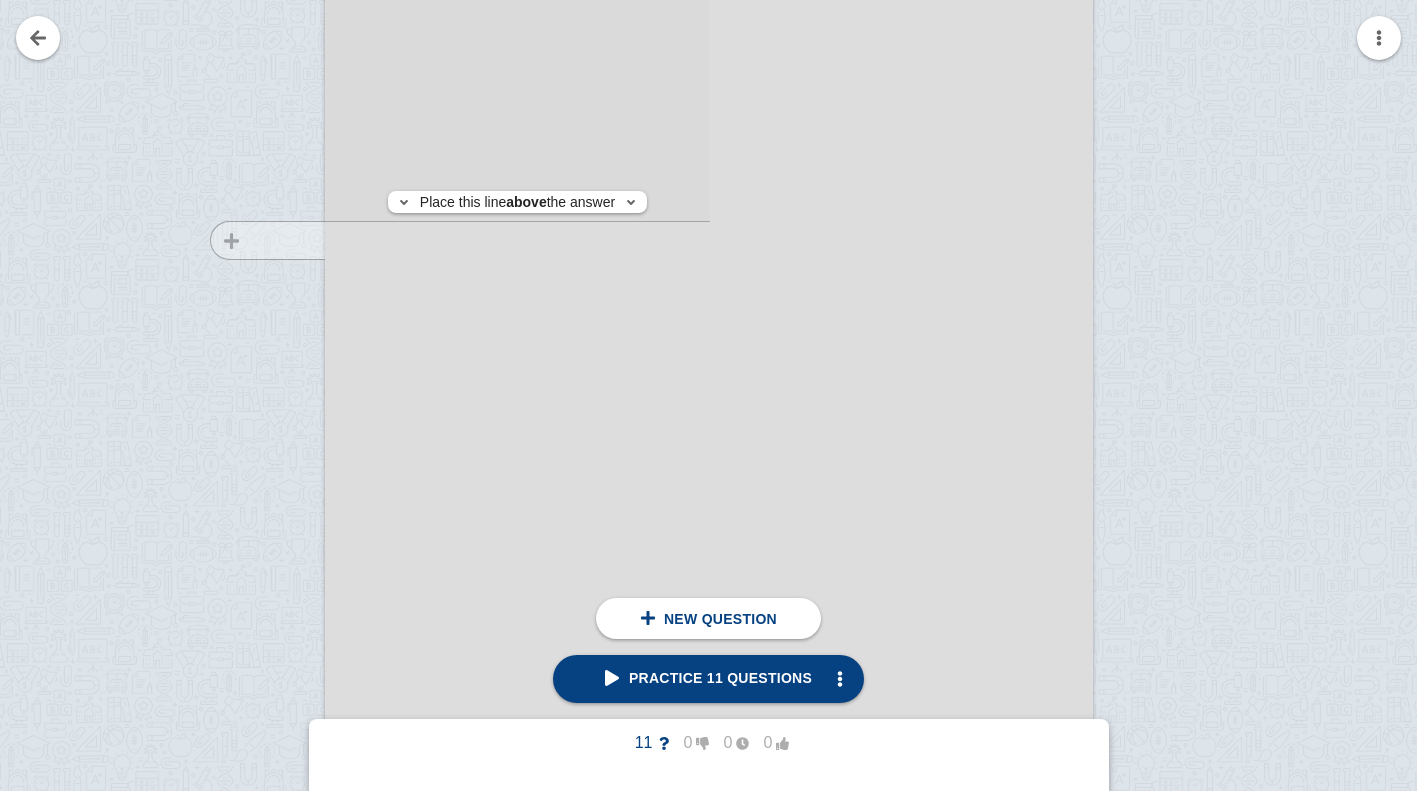 click at bounding box center [258, 489] 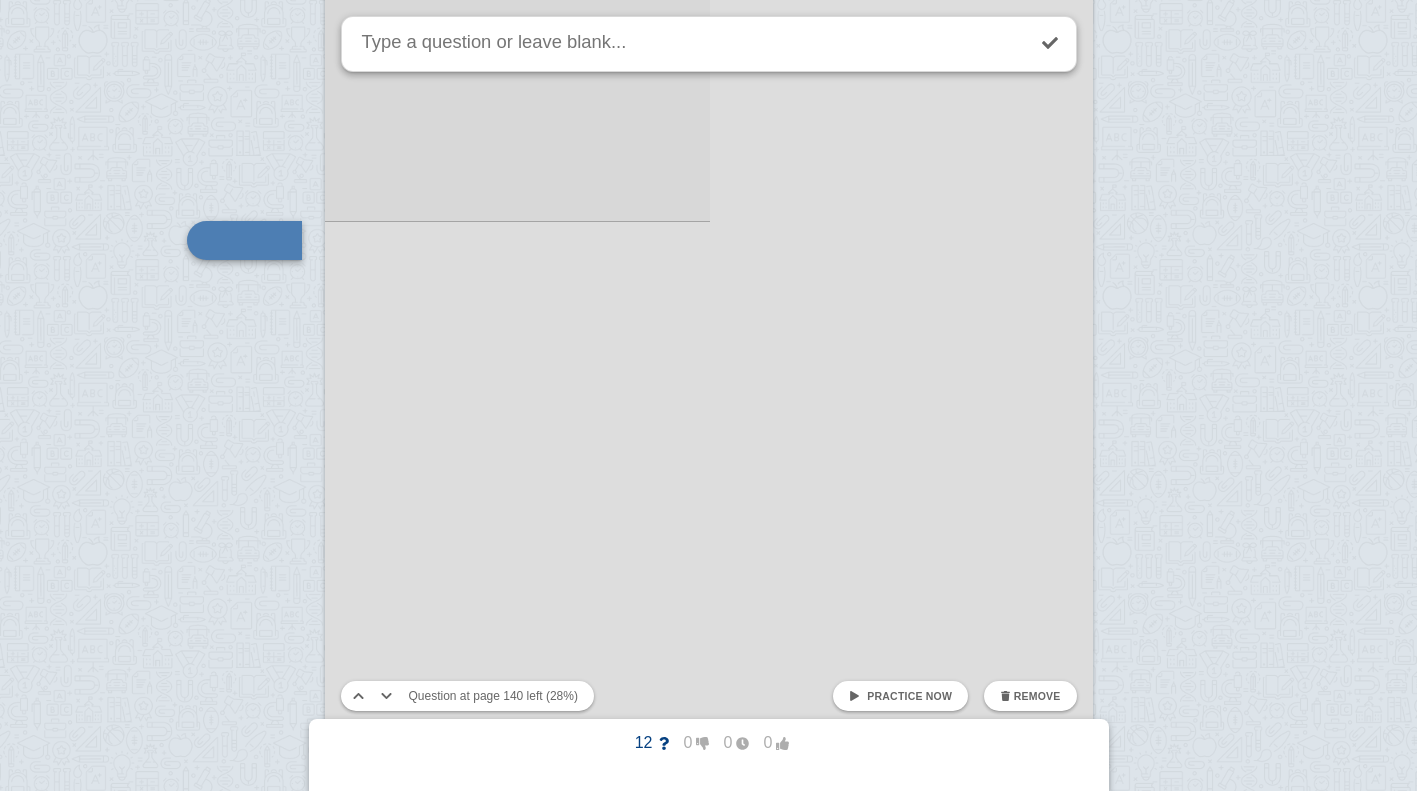 scroll, scrollTop: 166346, scrollLeft: 0, axis: vertical 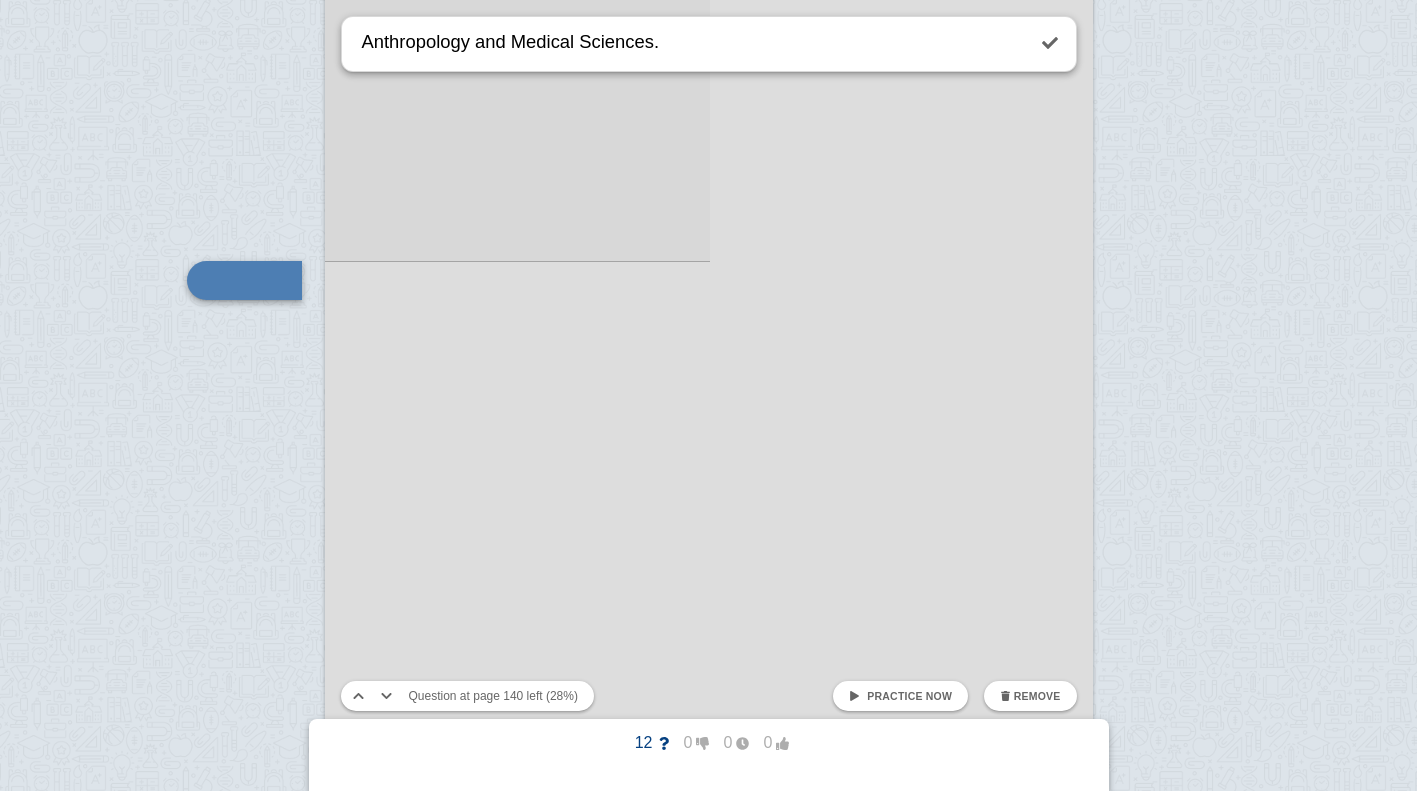 type on "Anthropology and Medical Sciences." 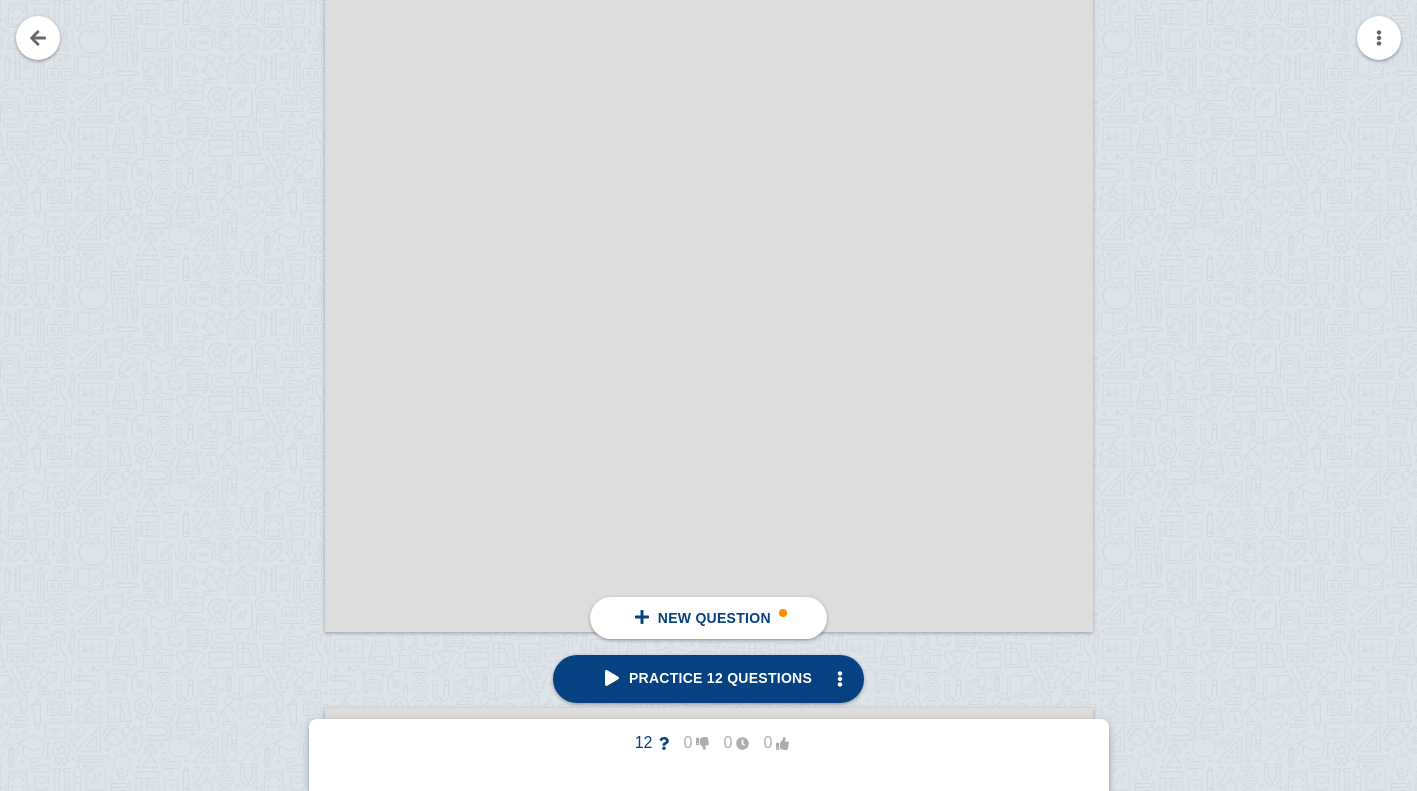 scroll, scrollTop: 167986, scrollLeft: 0, axis: vertical 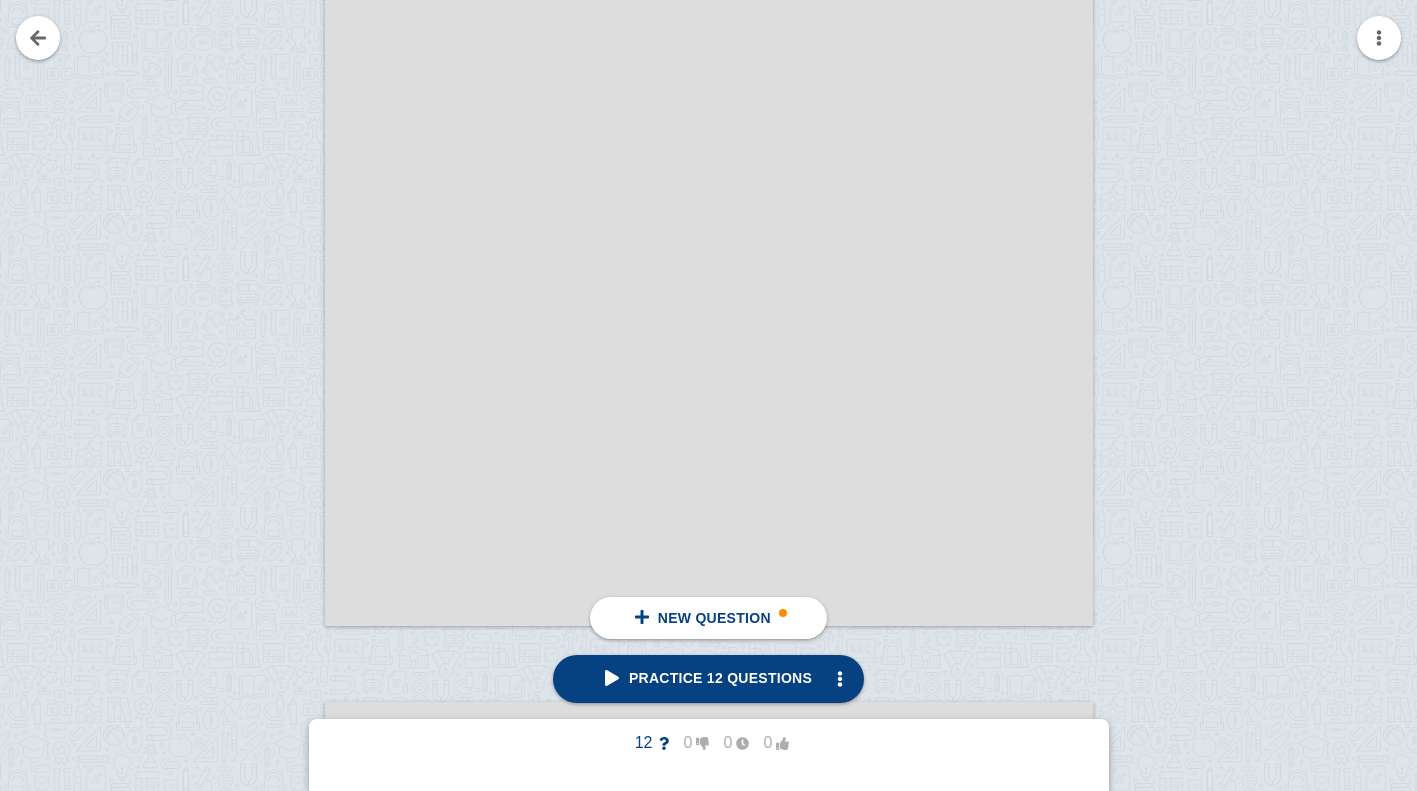click at bounding box center [517, 65] 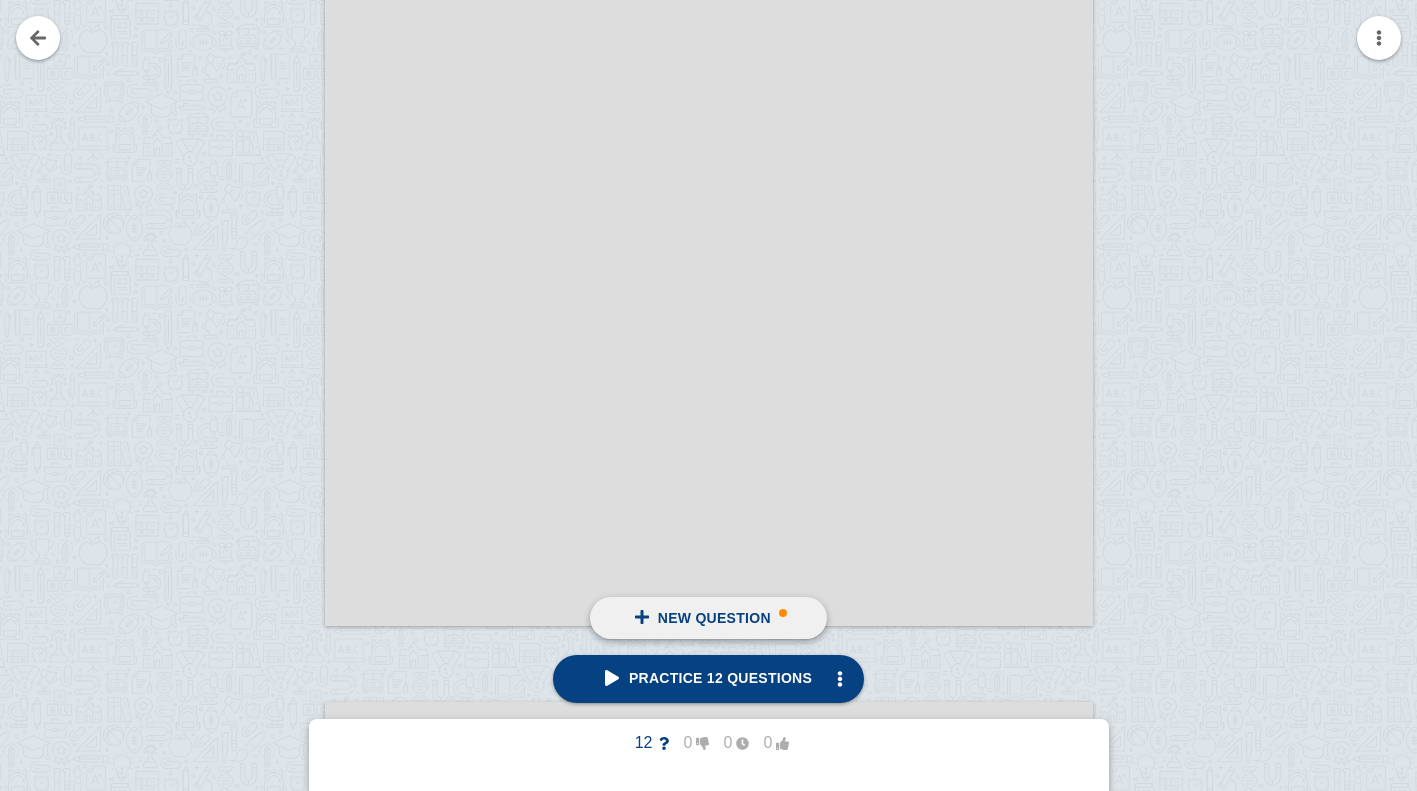 click on "New question" at bounding box center [714, 618] 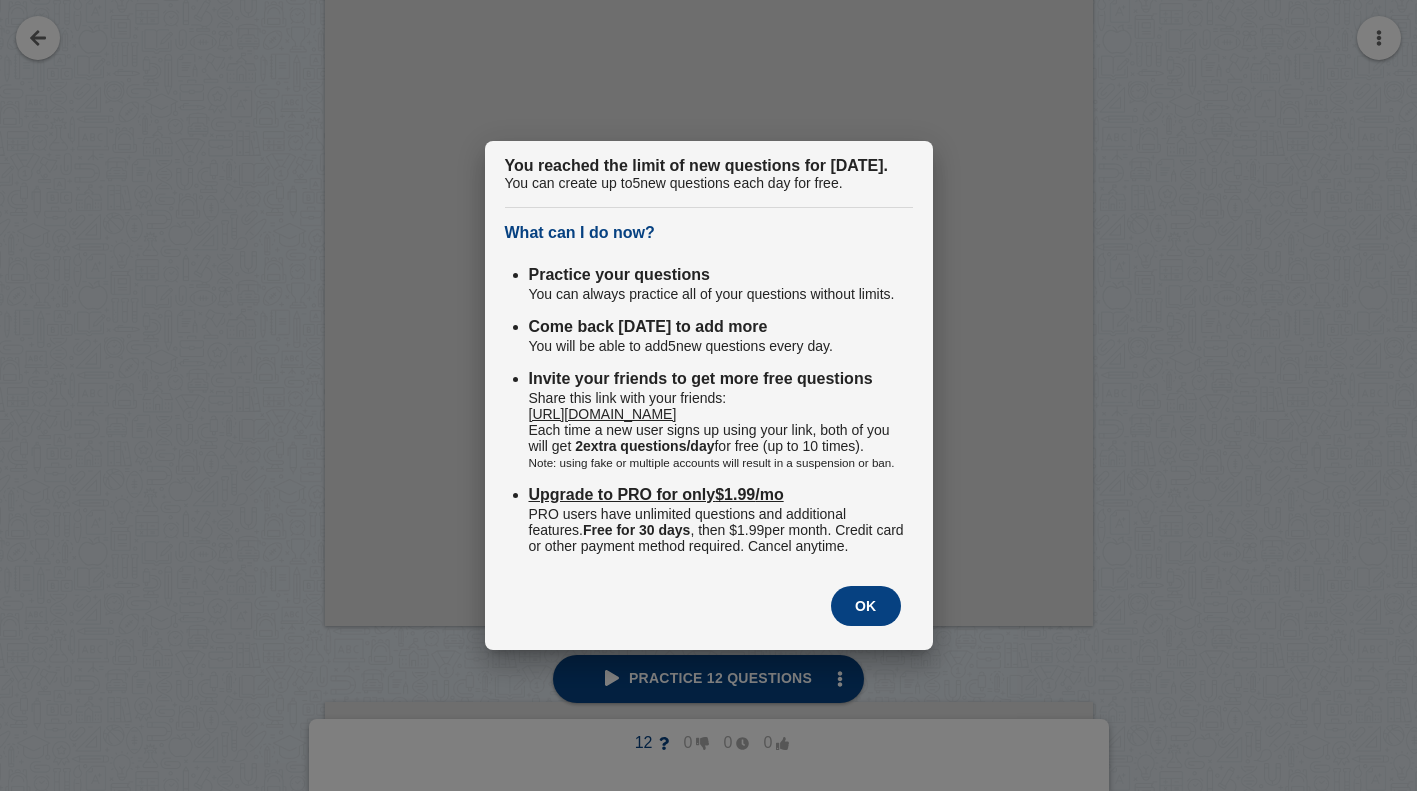 click on "OK" at bounding box center (866, 606) 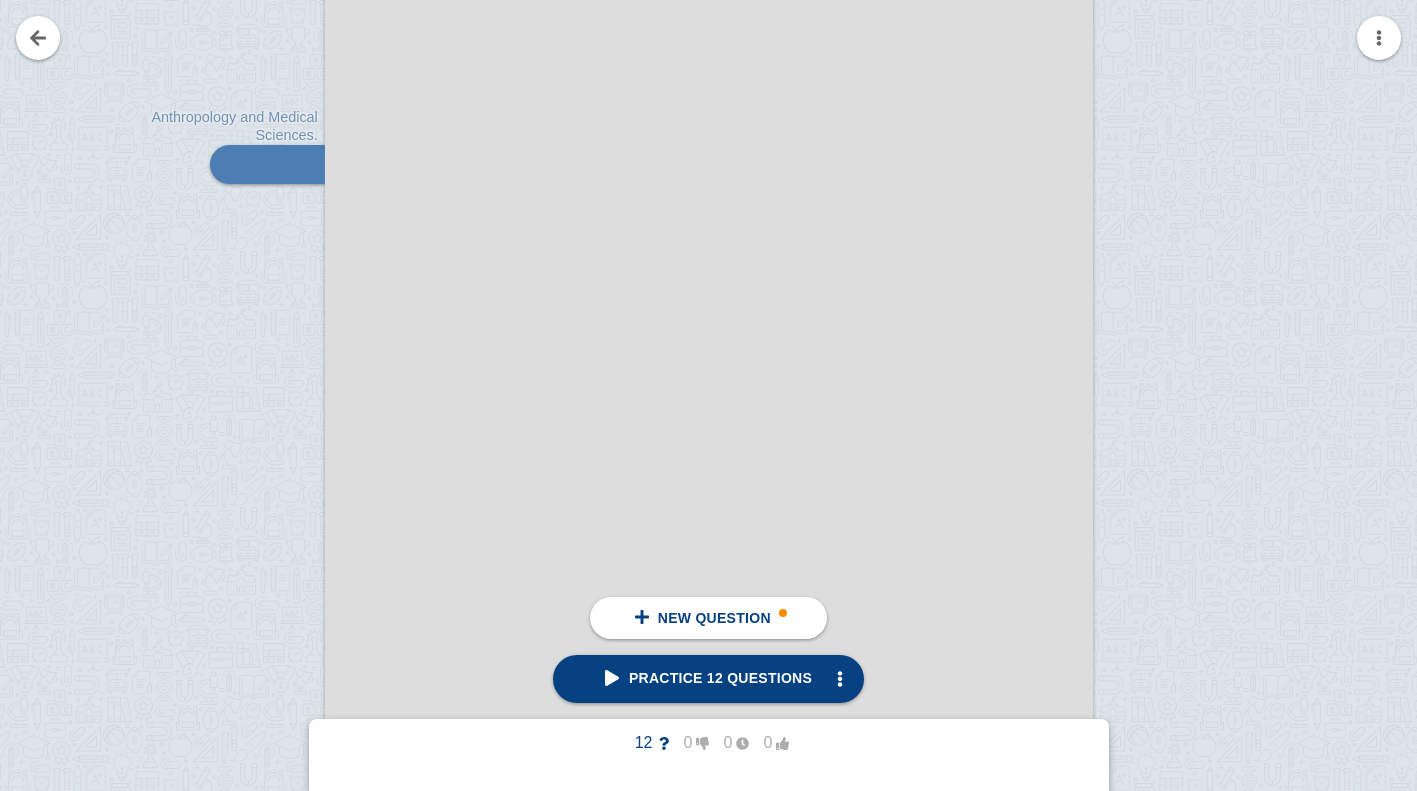 scroll, scrollTop: 166463, scrollLeft: 0, axis: vertical 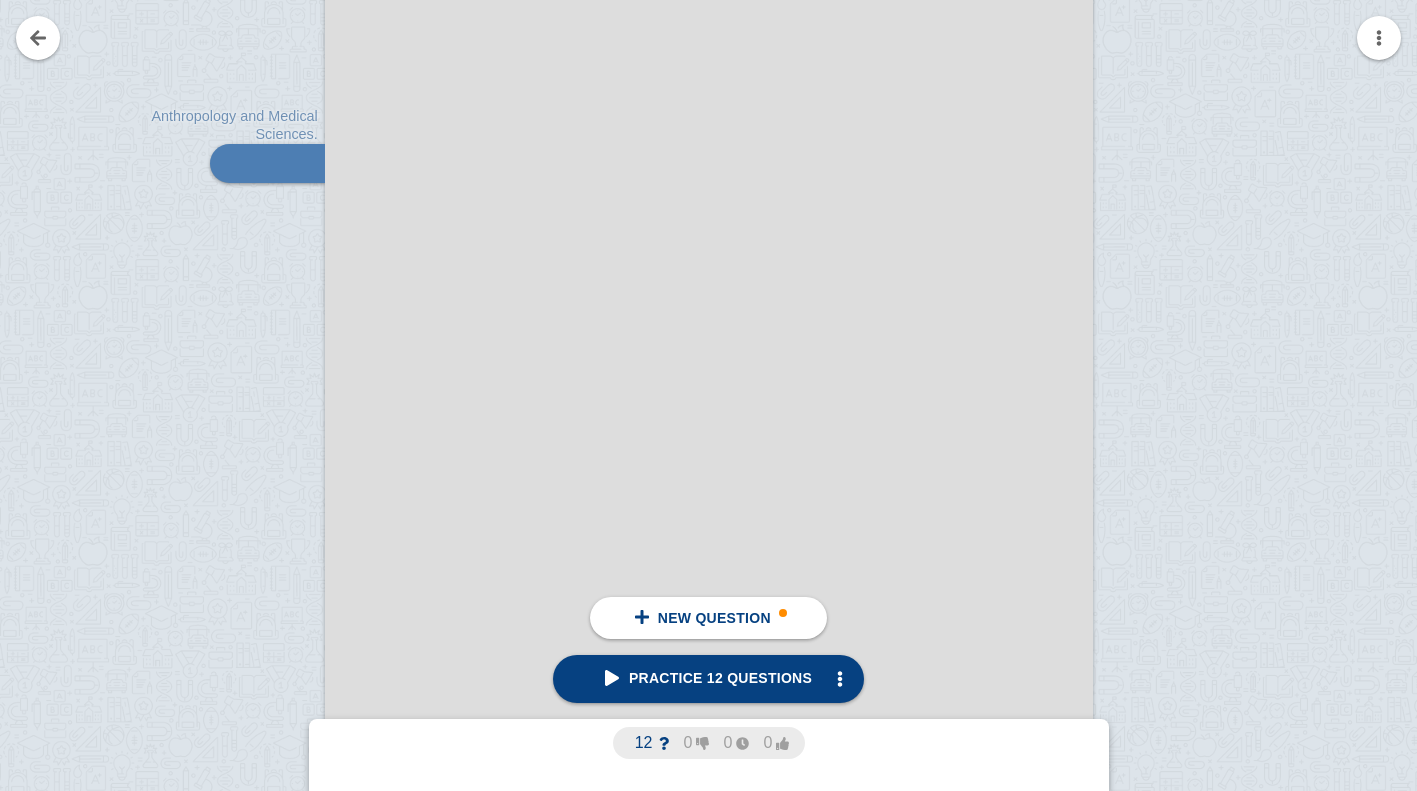 click on "12" at bounding box center (649, 743) 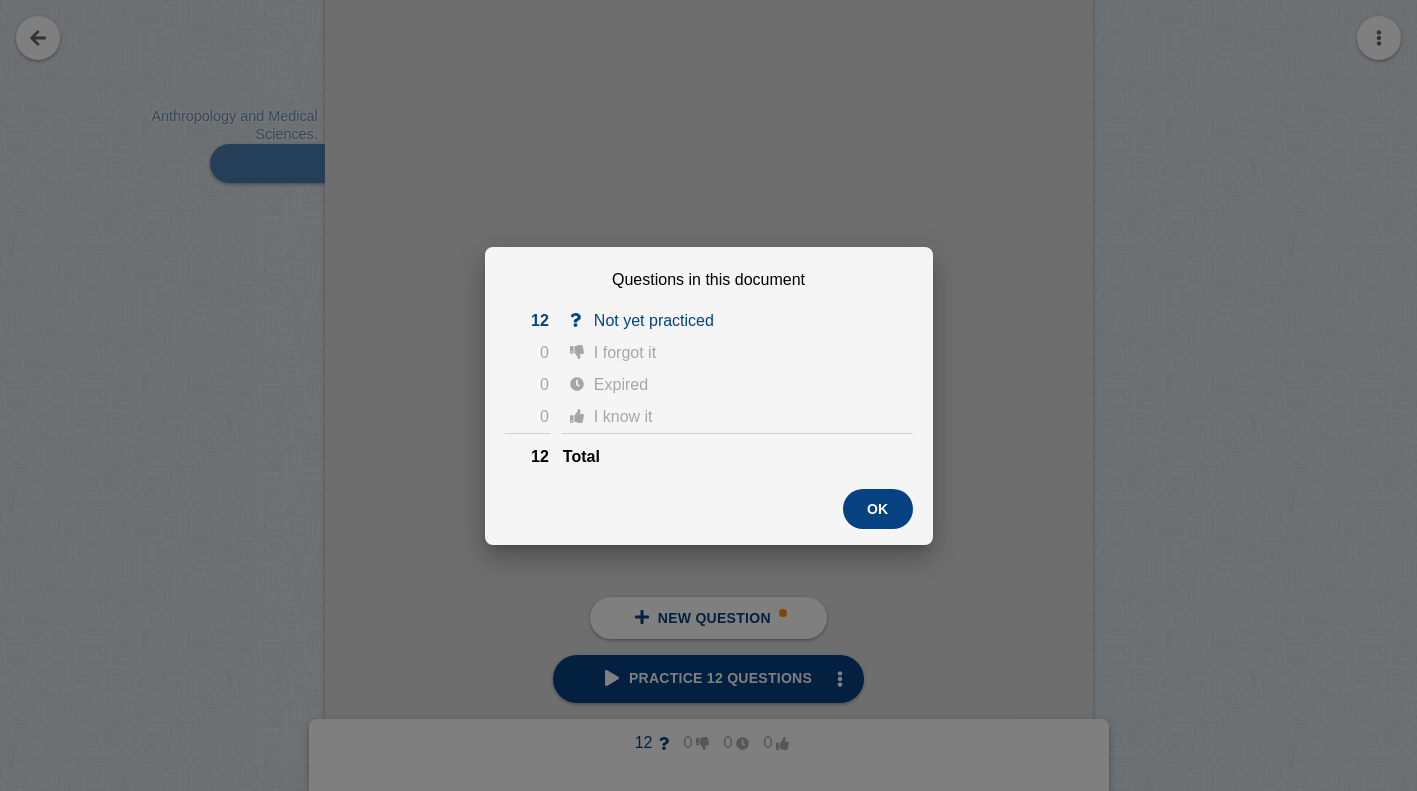click on "OK" at bounding box center (878, 509) 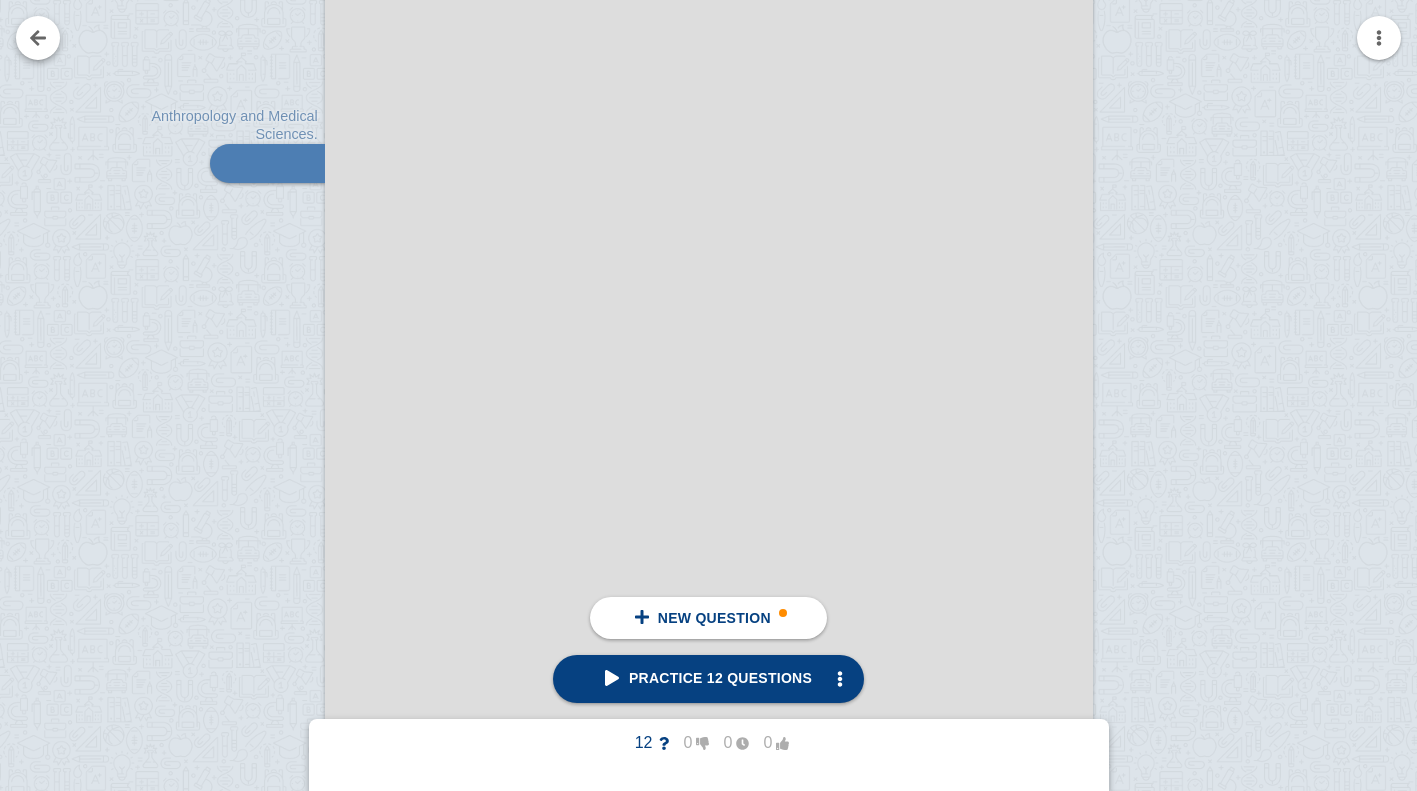 click at bounding box center (38, 38) 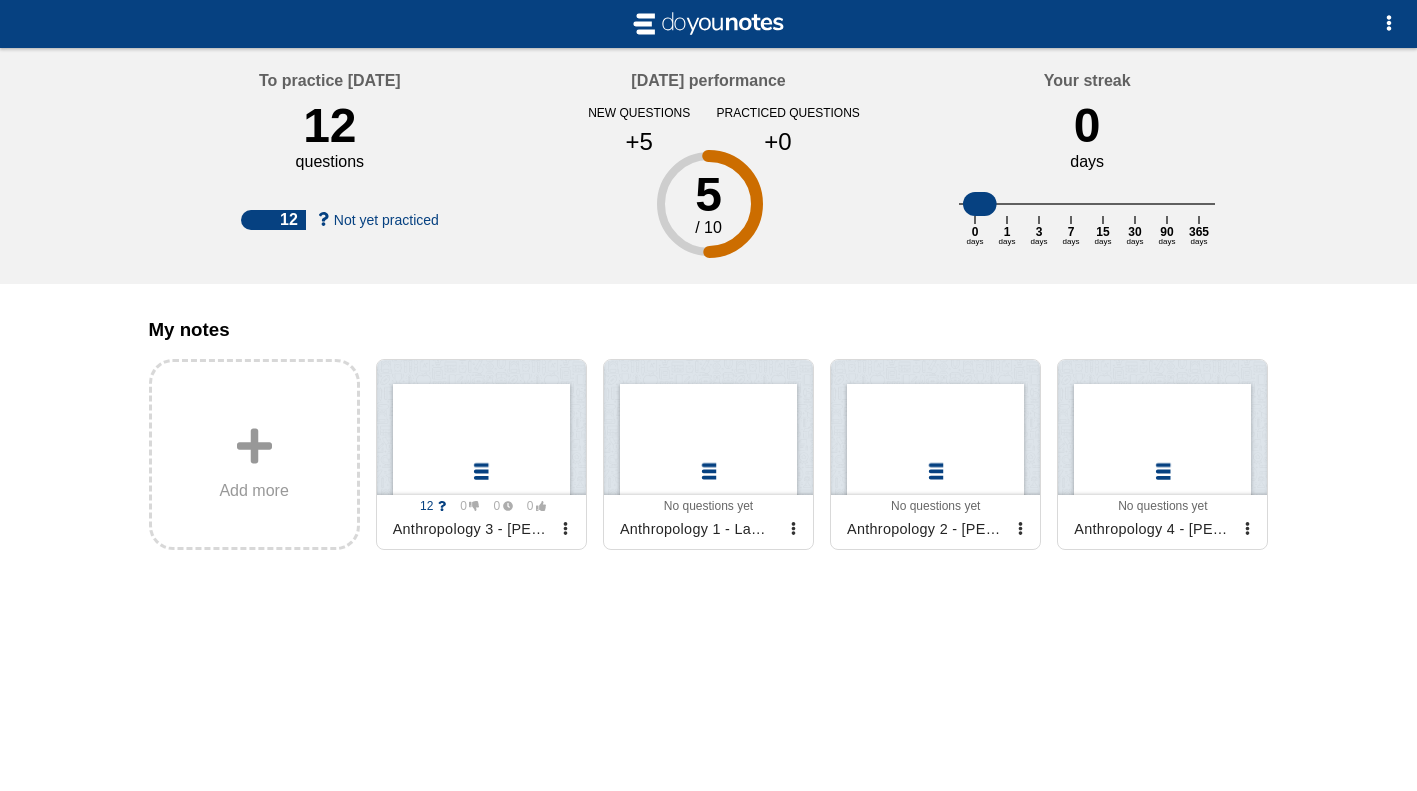 scroll, scrollTop: 0, scrollLeft: 0, axis: both 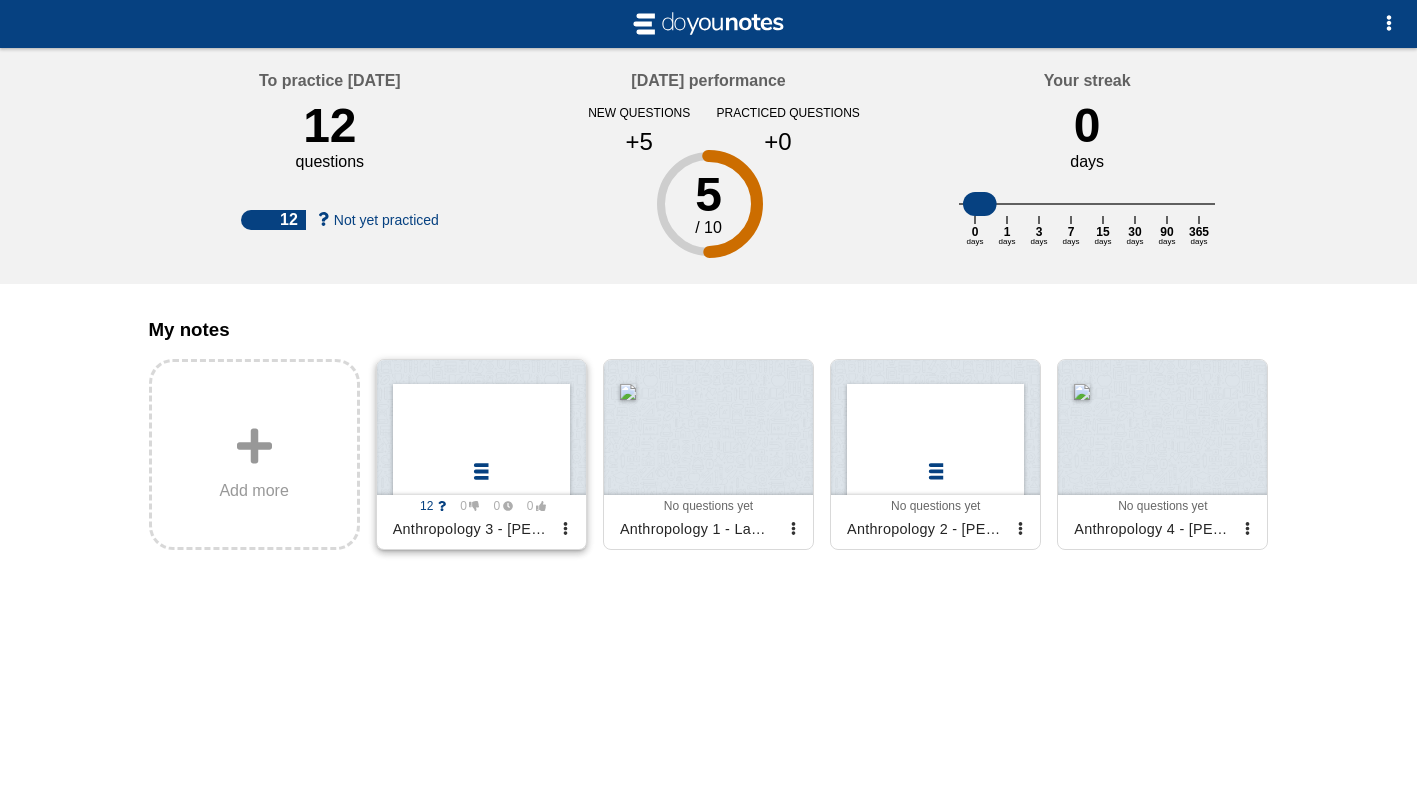 click at bounding box center (481, 427) 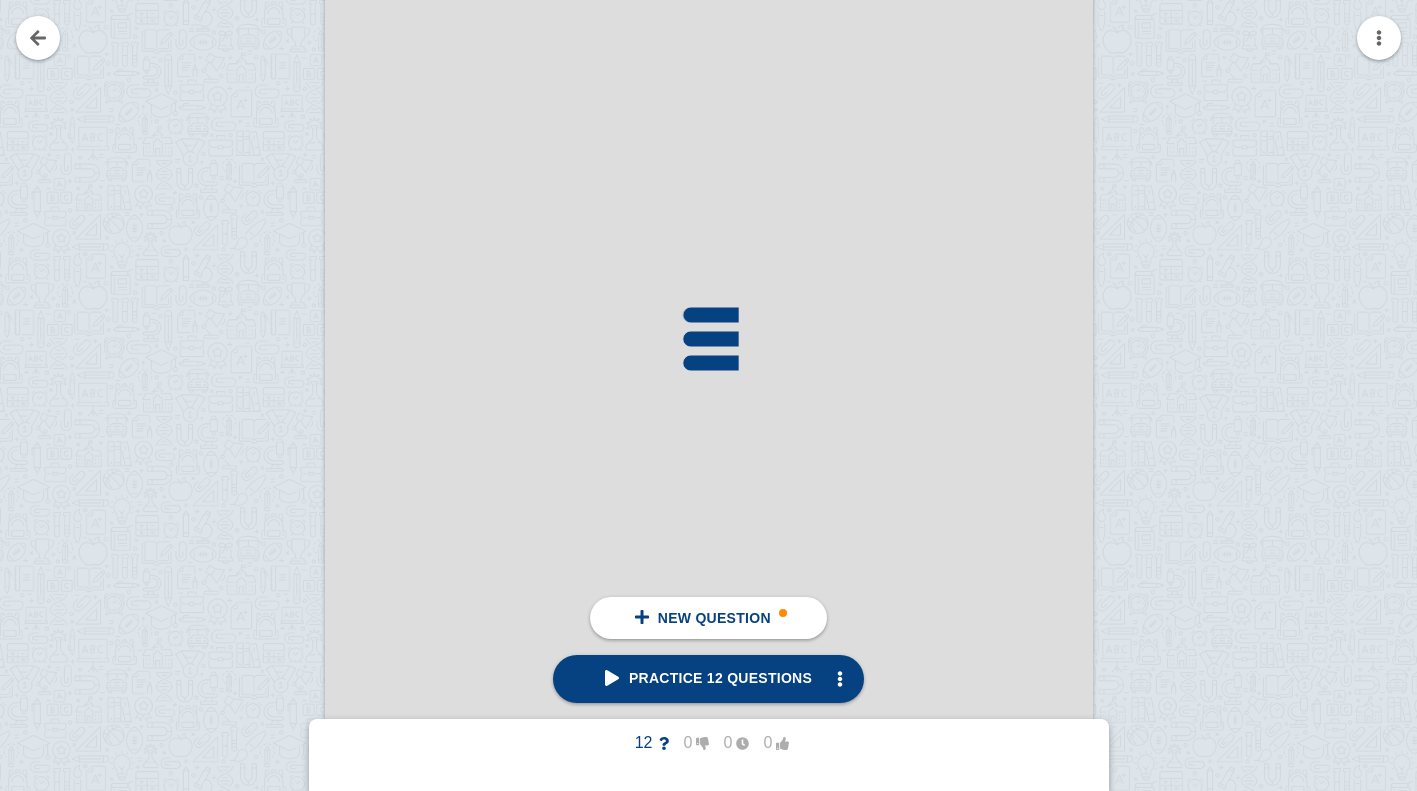 scroll, scrollTop: 160053, scrollLeft: 0, axis: vertical 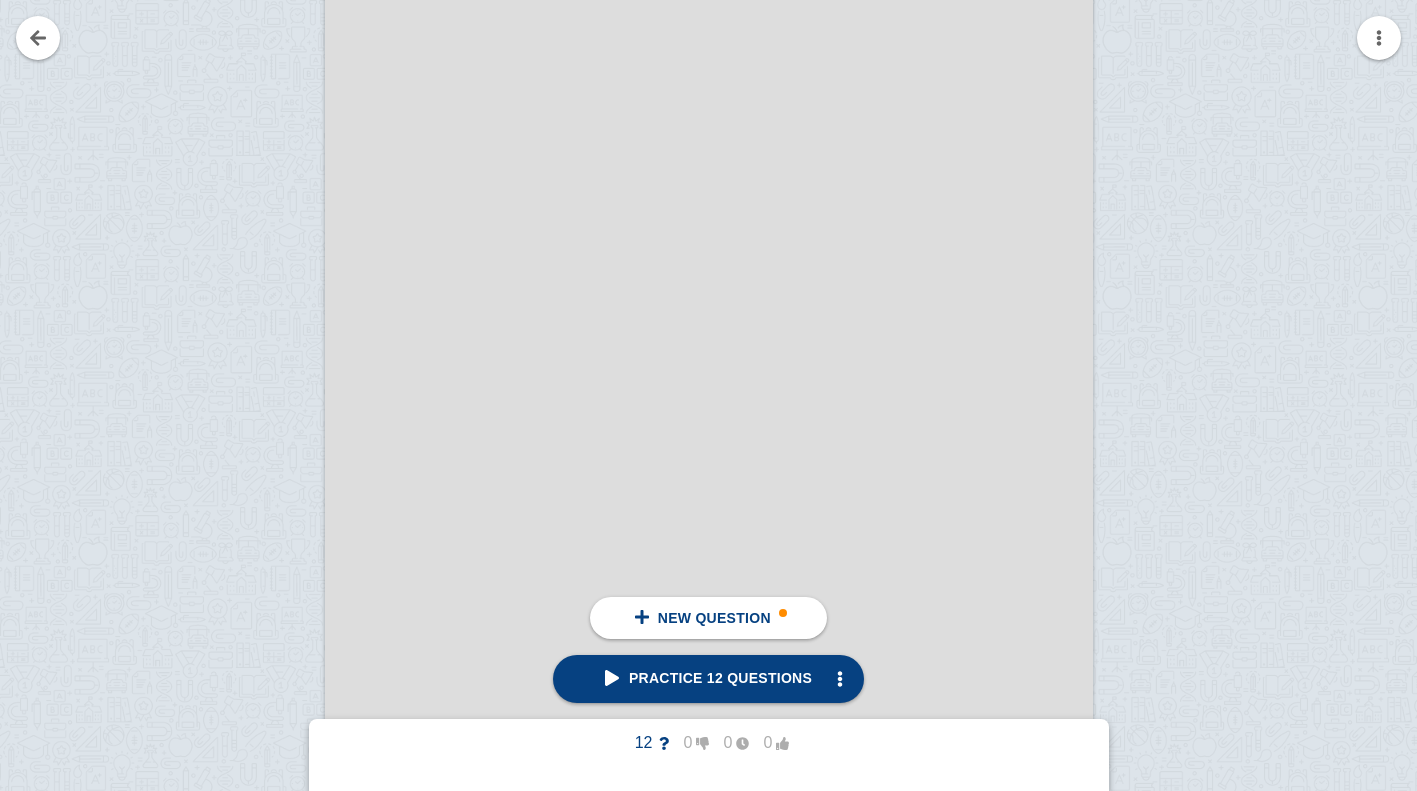 click at bounding box center [258, 193] 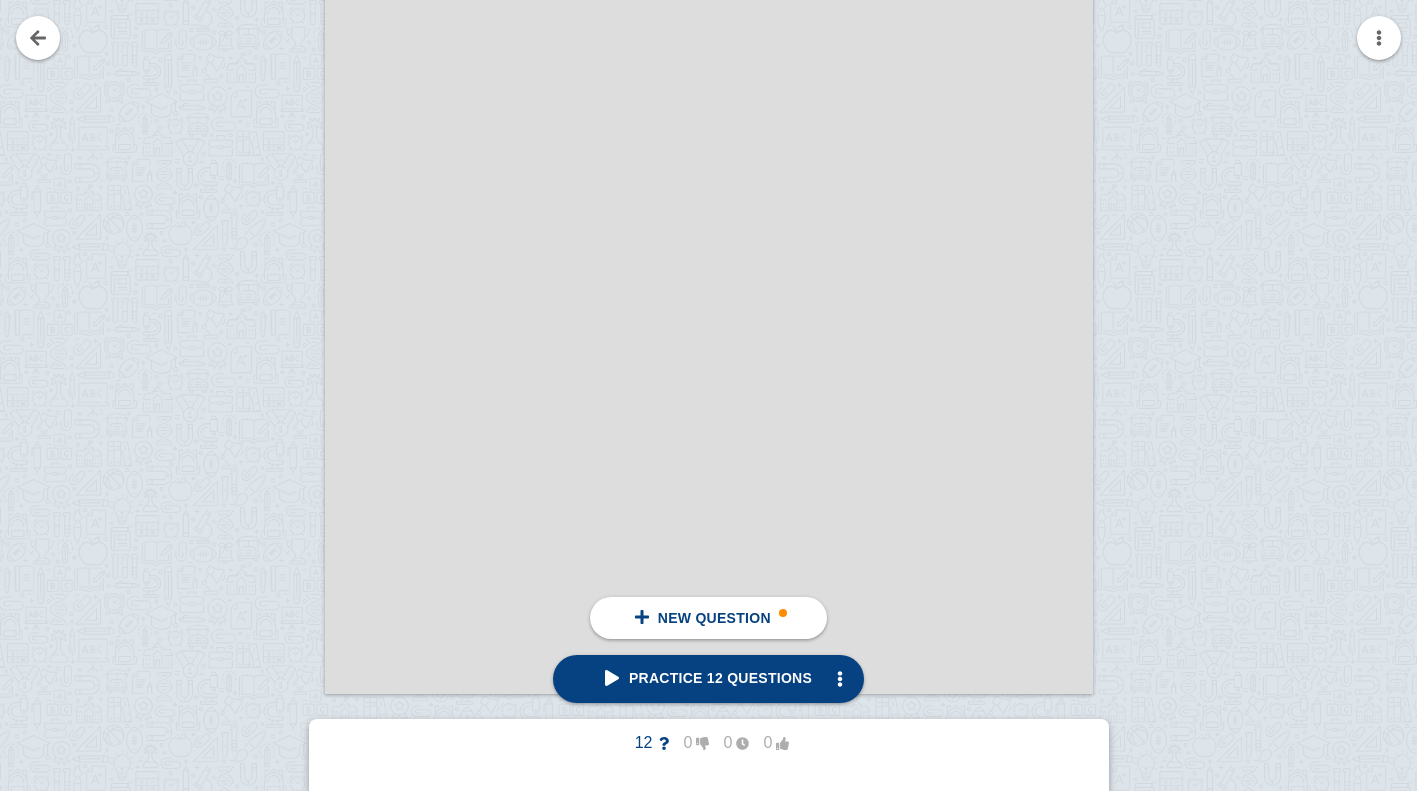 scroll, scrollTop: 167923, scrollLeft: 0, axis: vertical 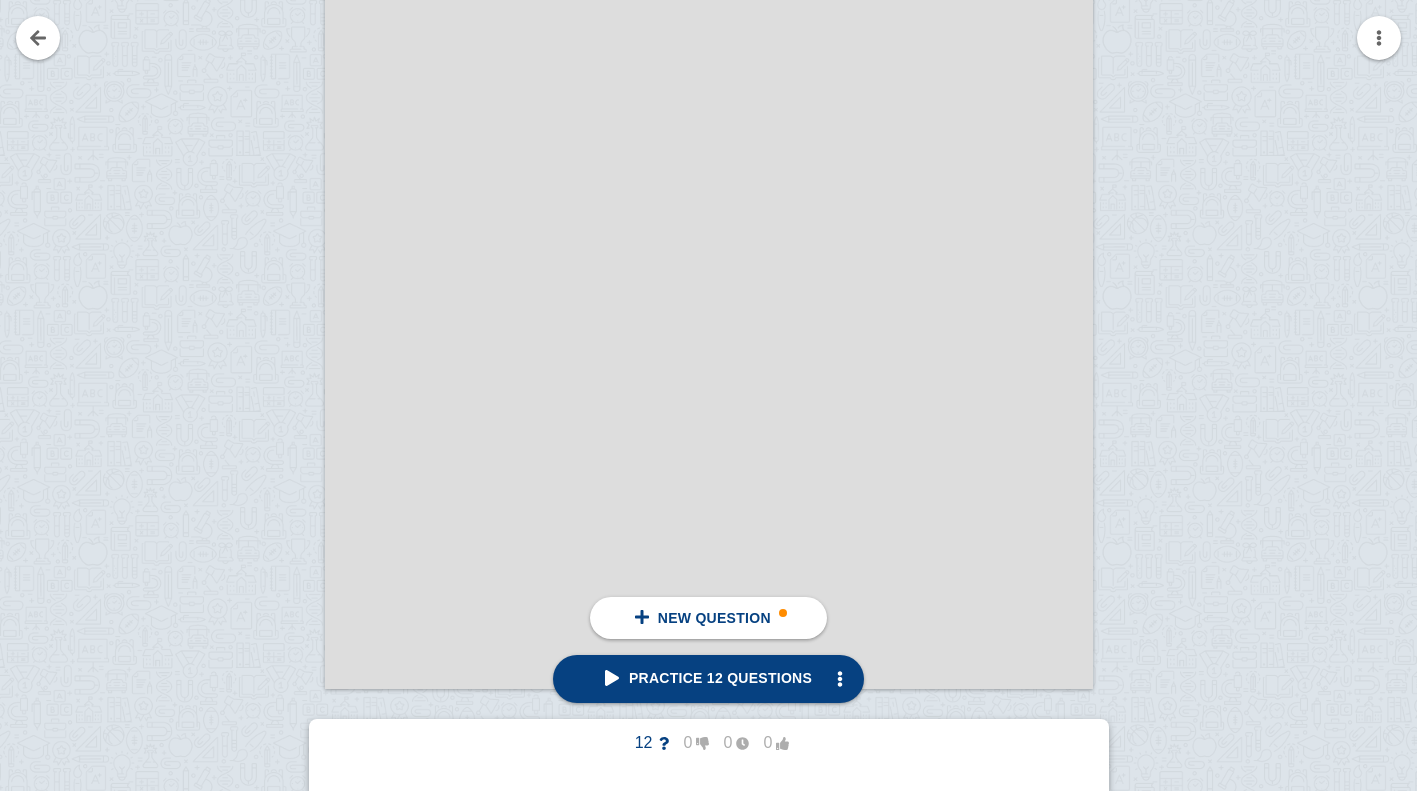 click at bounding box center [258, 147] 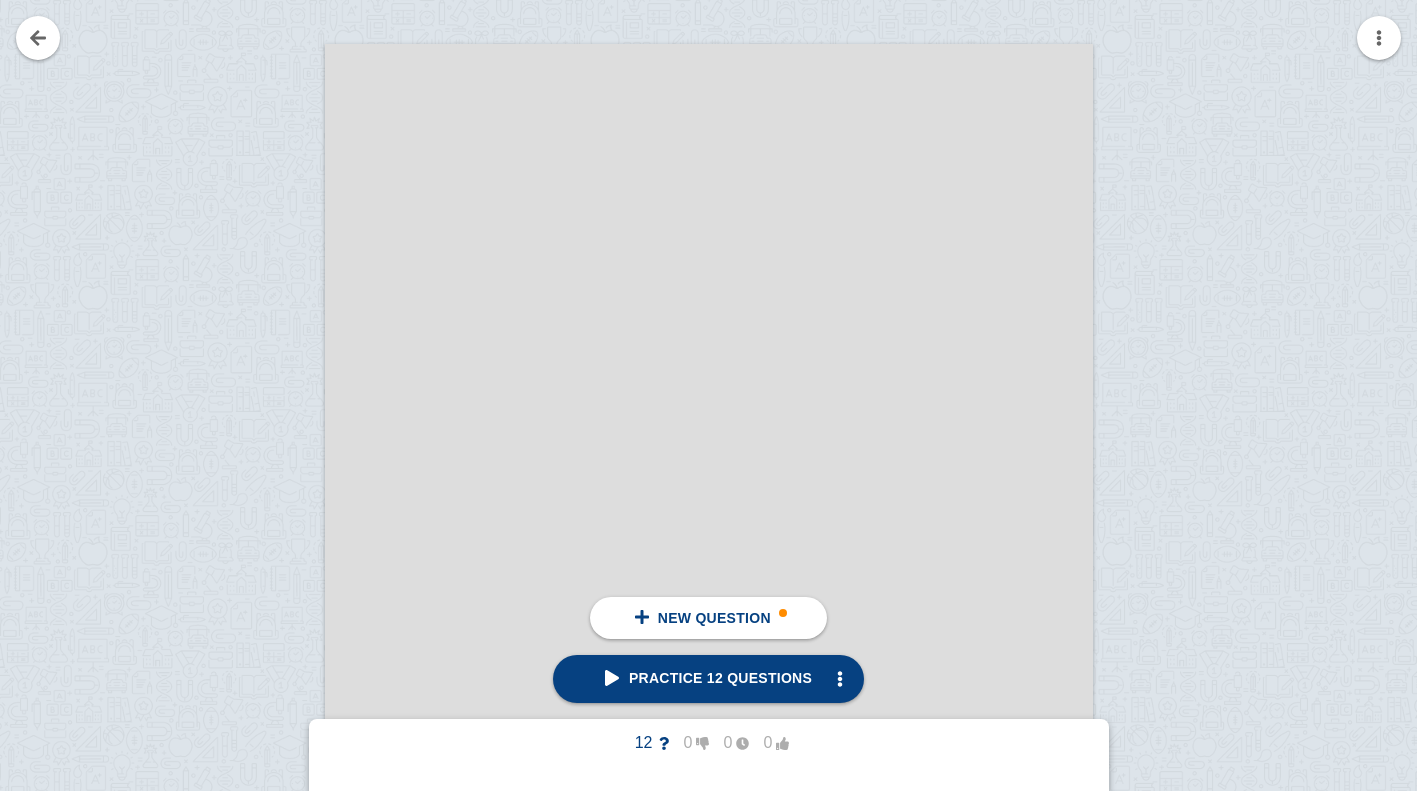 scroll, scrollTop: 169842, scrollLeft: 0, axis: vertical 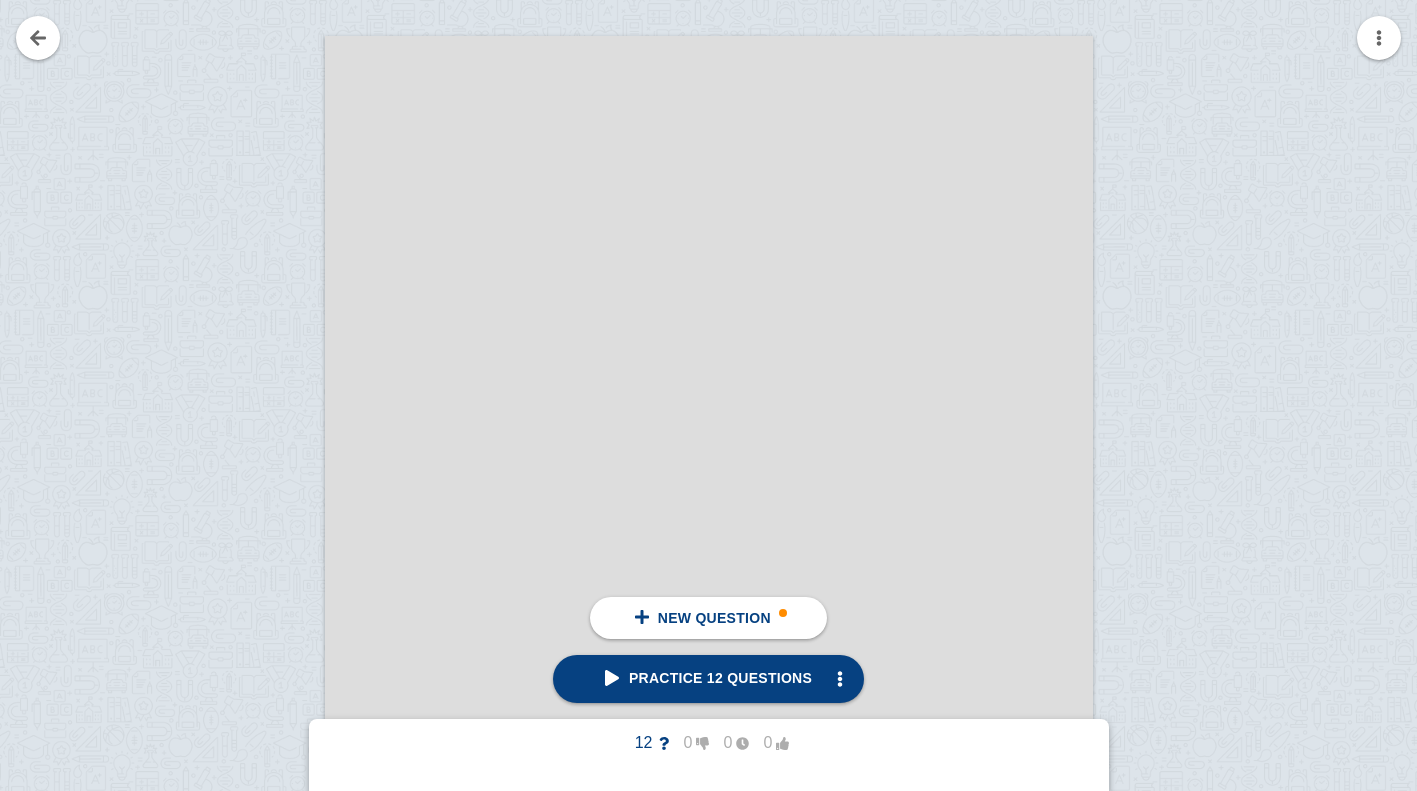click at bounding box center (517, 597) 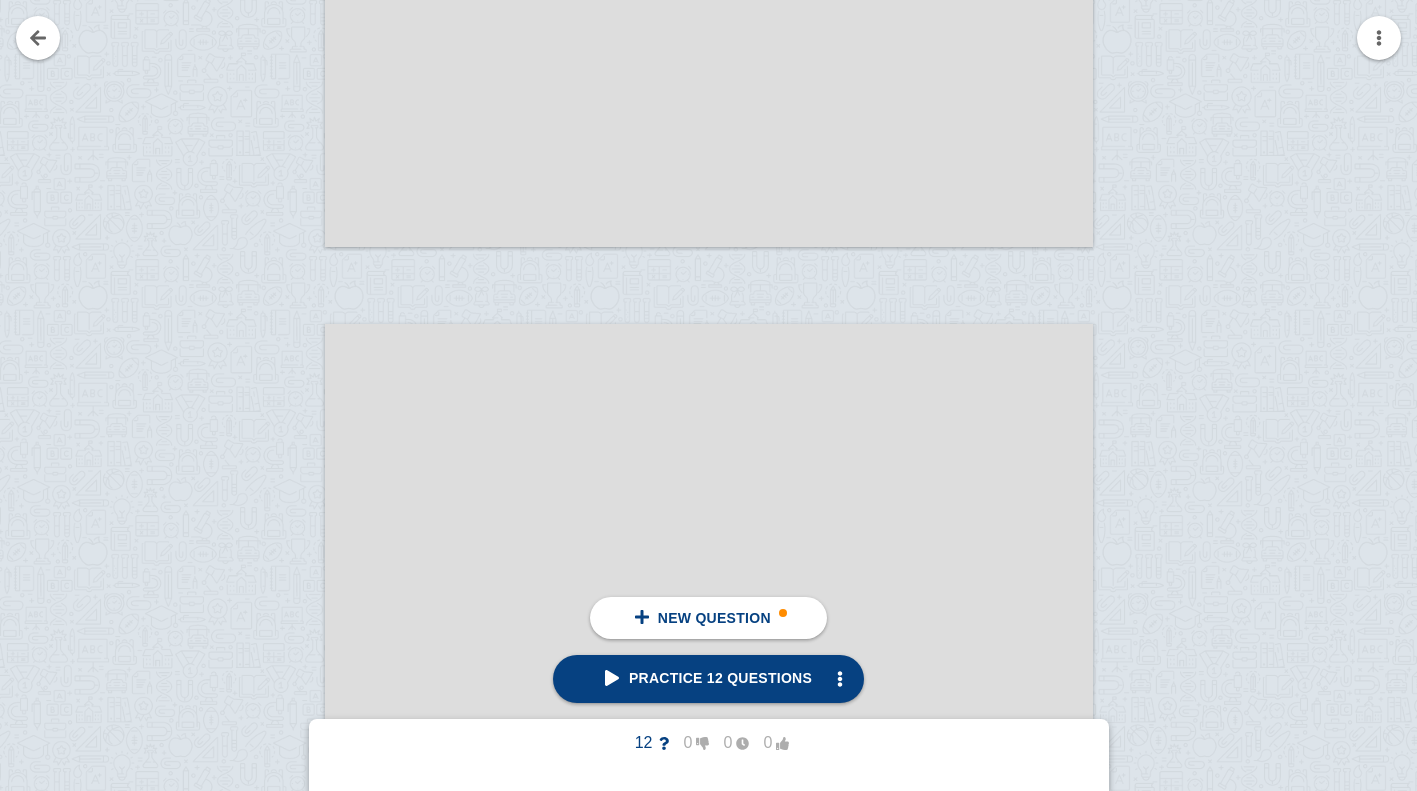 scroll, scrollTop: 171919, scrollLeft: 0, axis: vertical 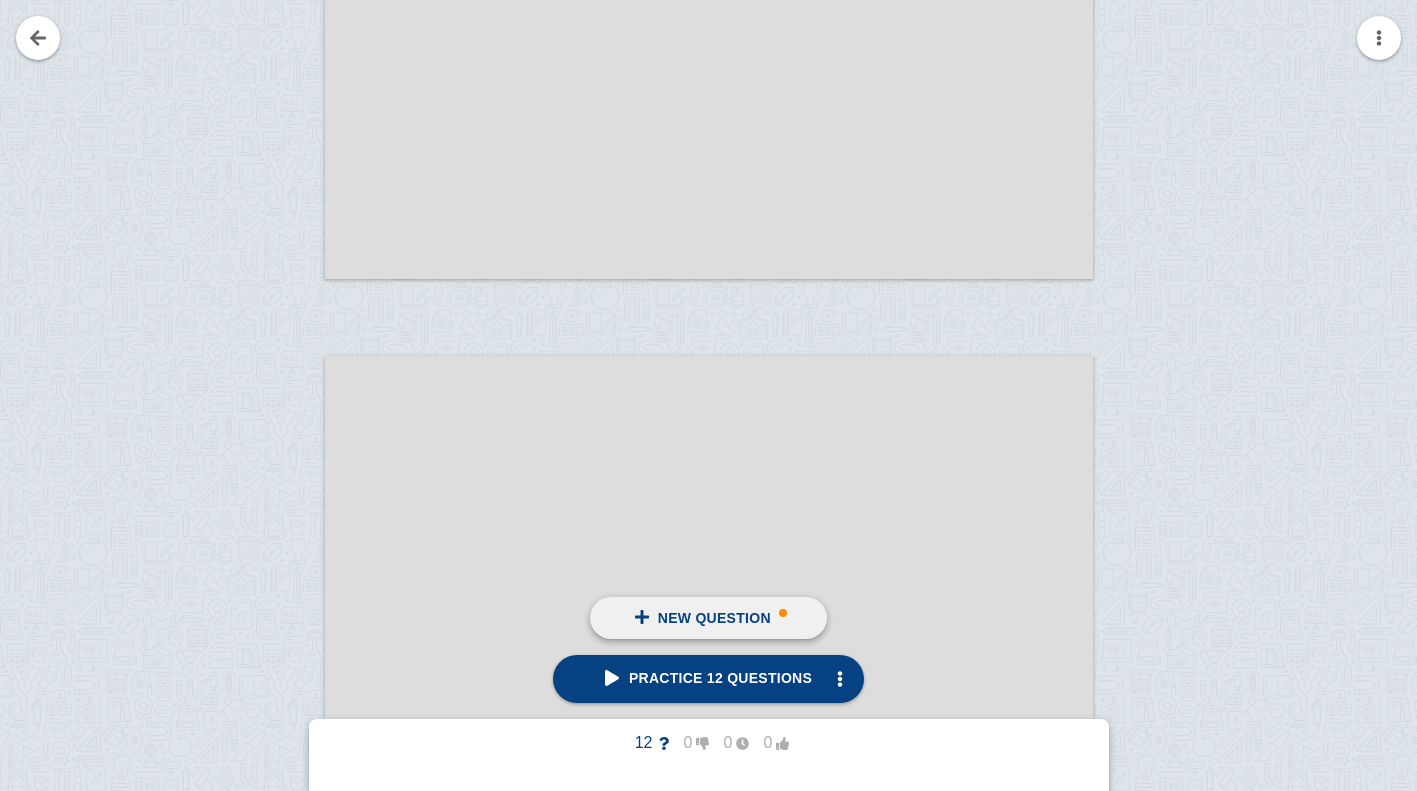 click on "New question" at bounding box center [708, 618] 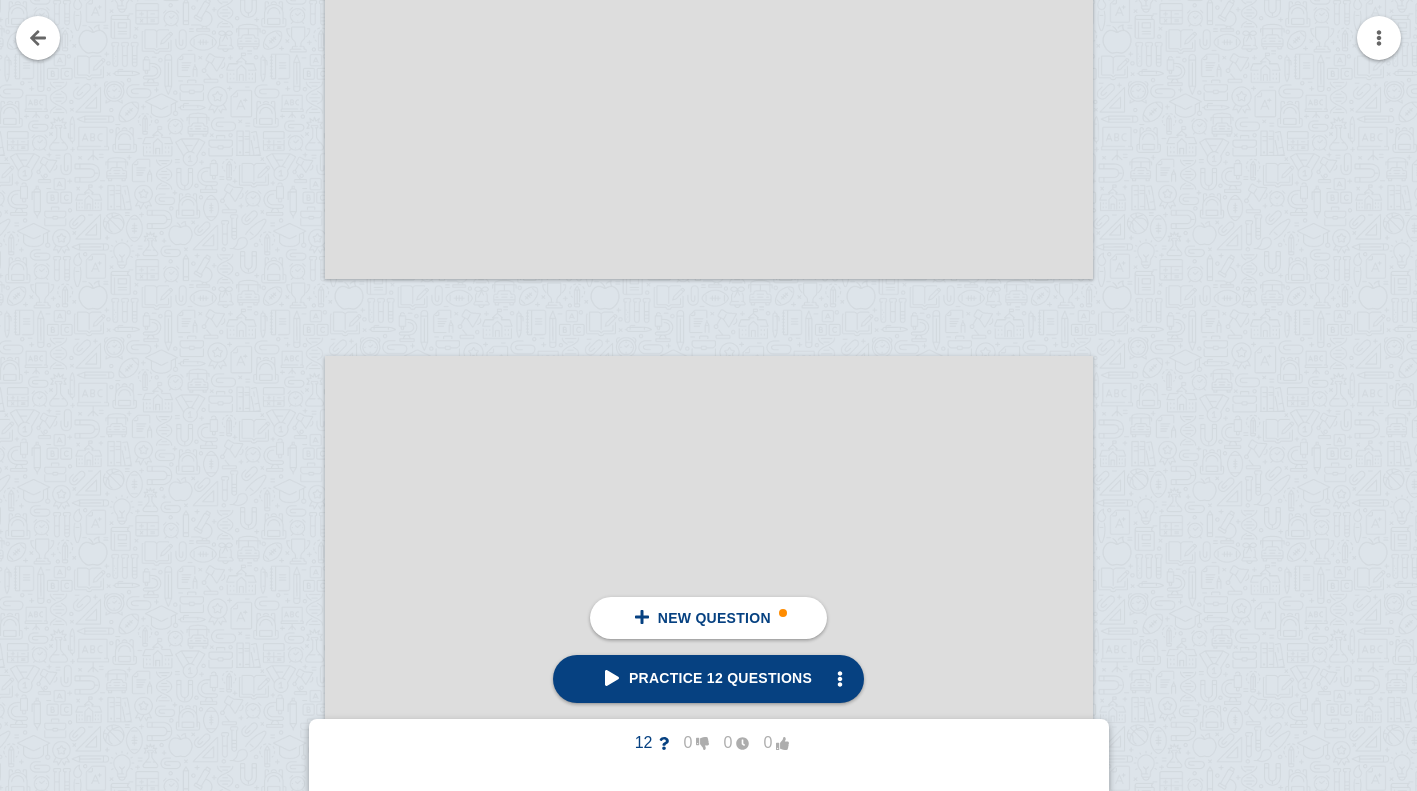 click at bounding box center [708, 395] 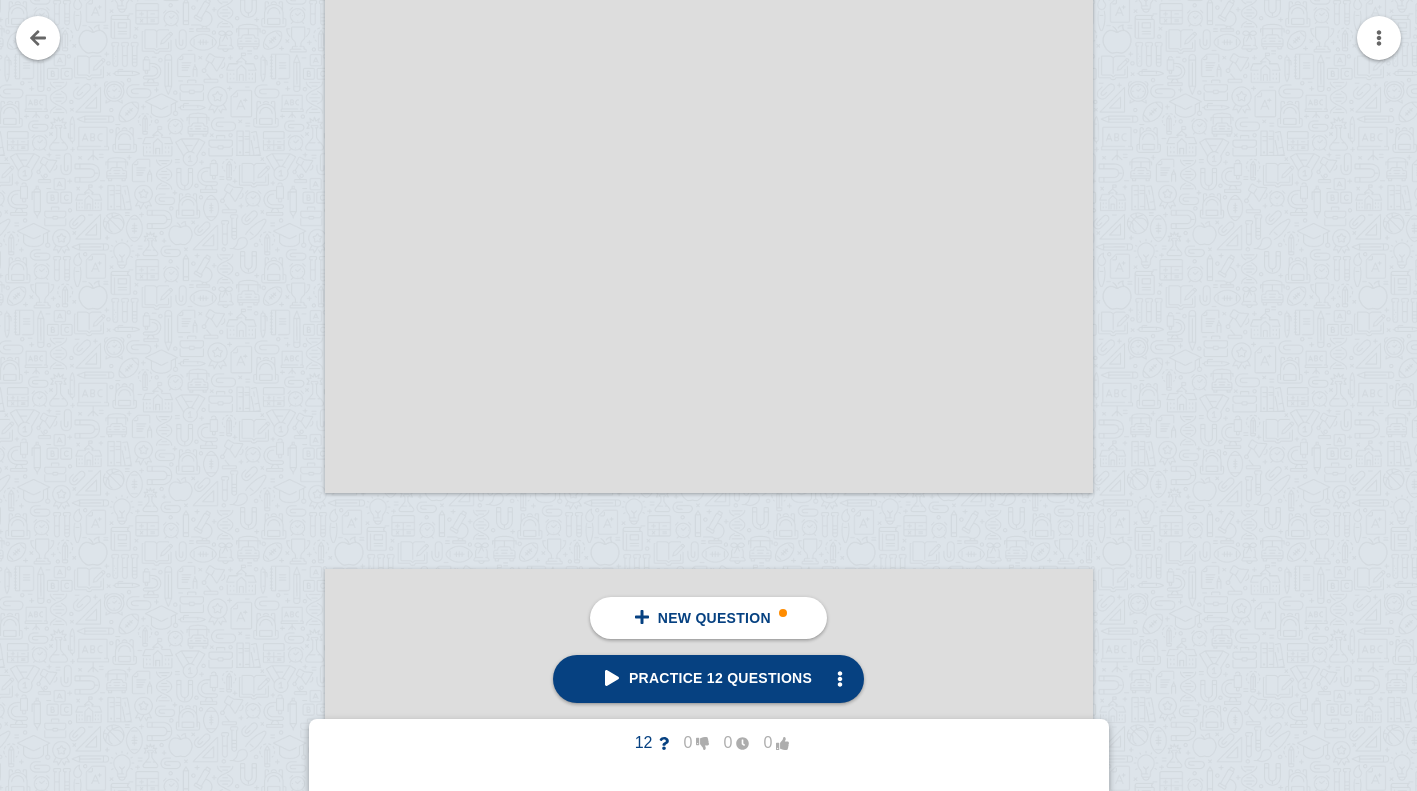 scroll, scrollTop: 169223, scrollLeft: 0, axis: vertical 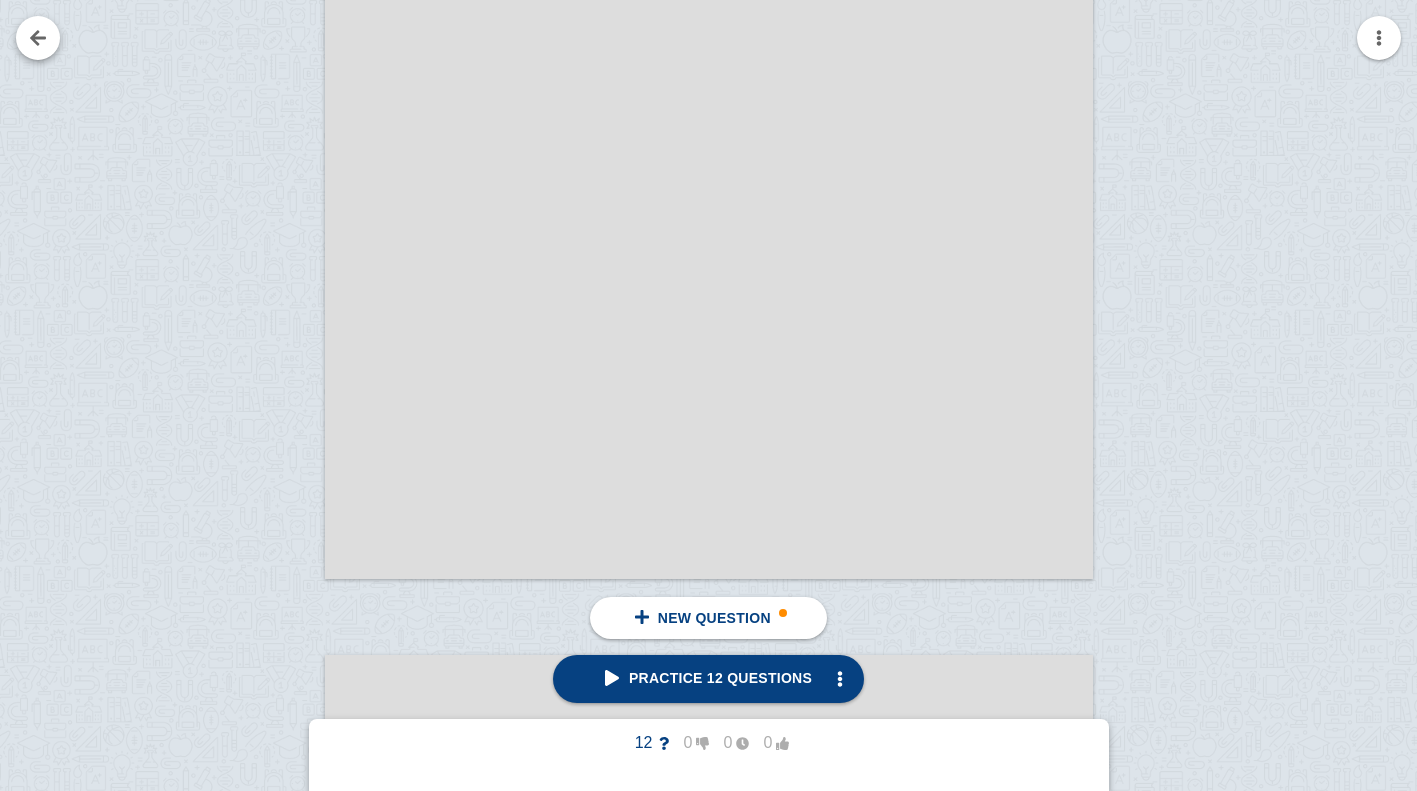click at bounding box center [38, 38] 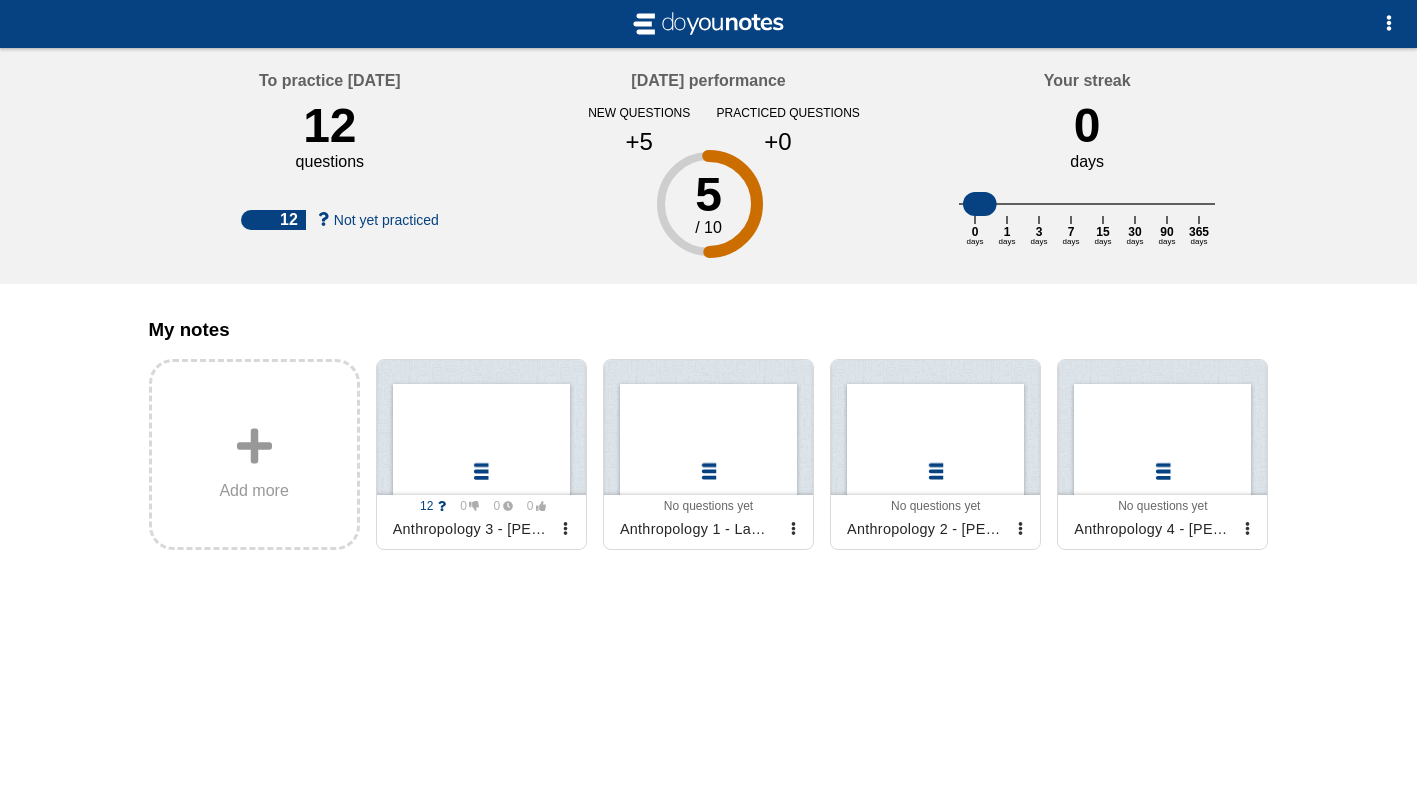 scroll, scrollTop: 0, scrollLeft: 0, axis: both 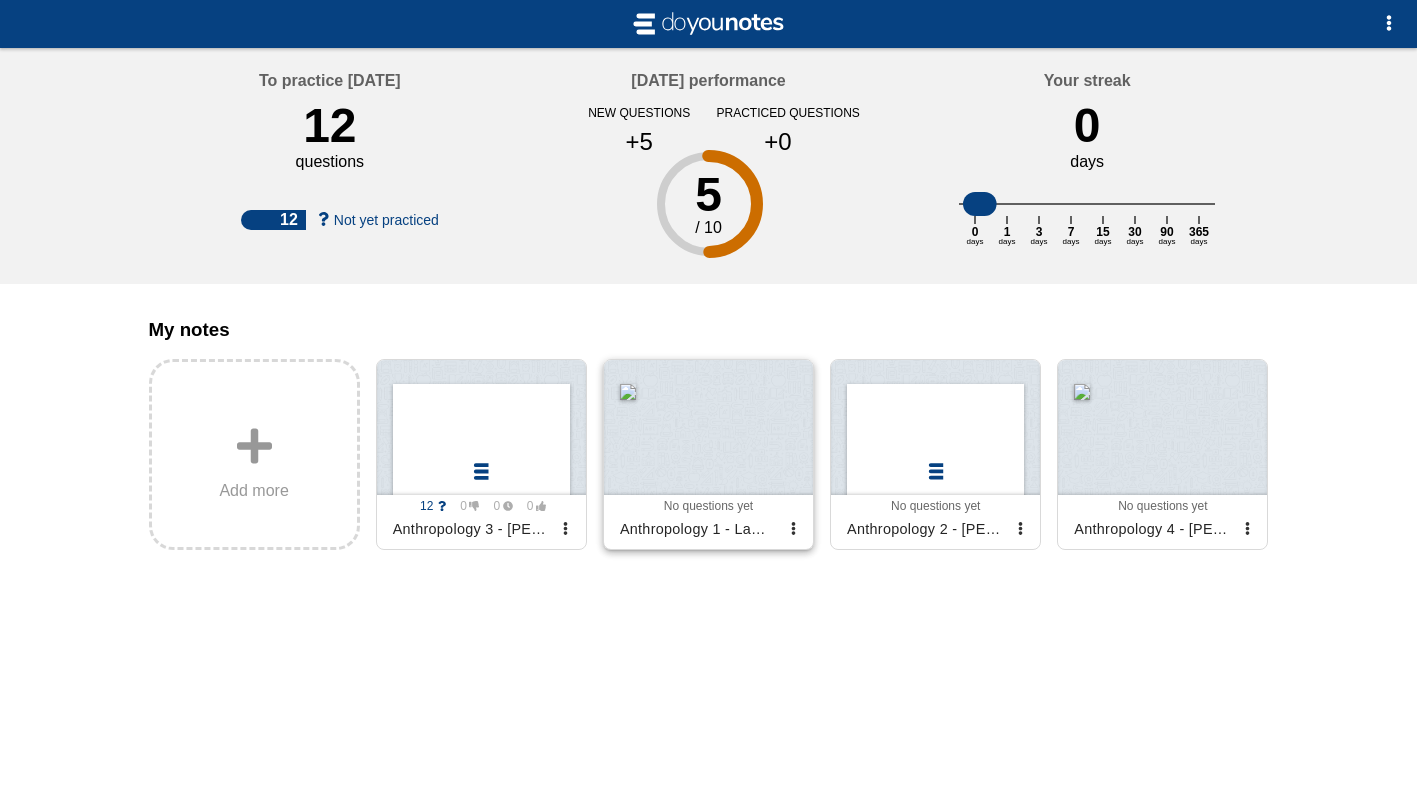 click on "No questions yet" at bounding box center [708, 506] 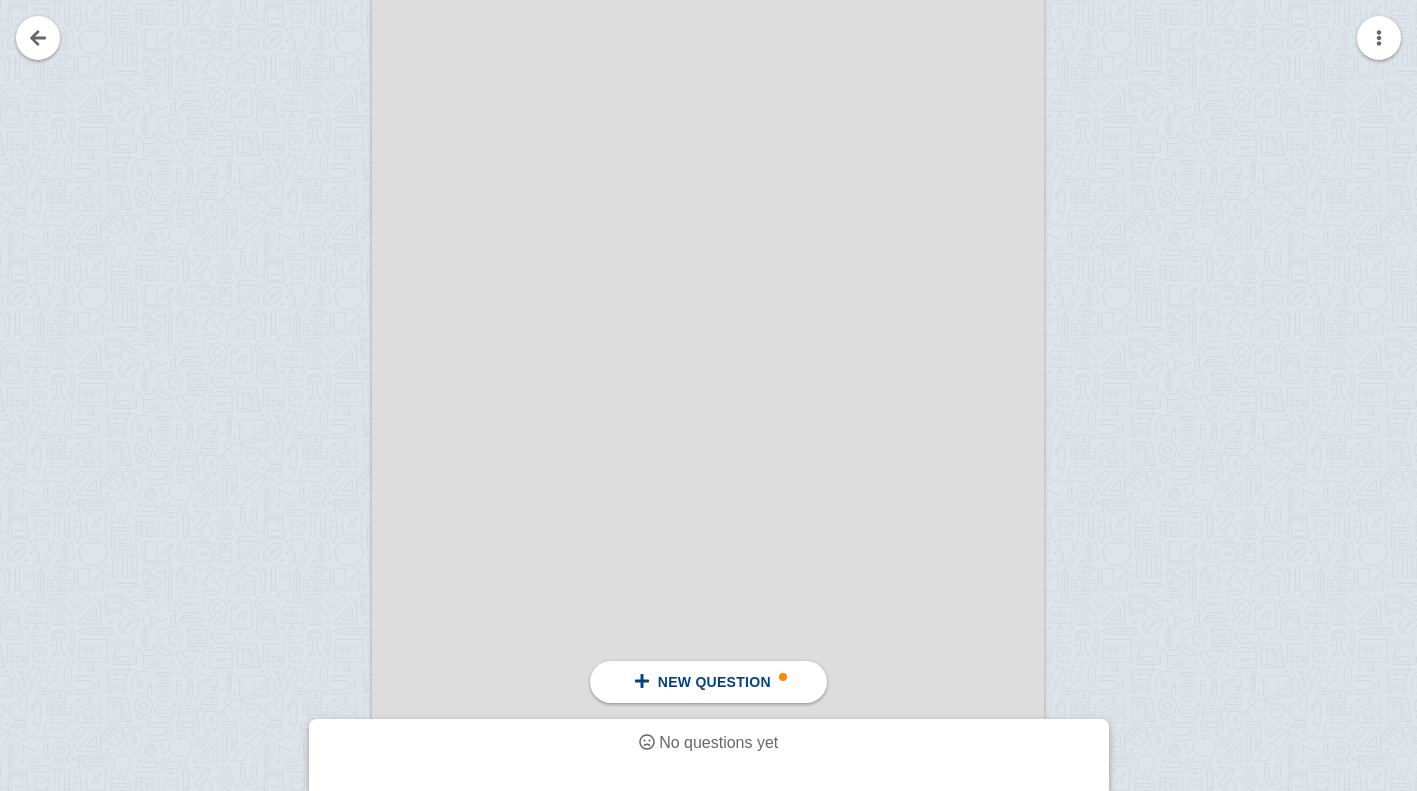 scroll, scrollTop: 2465, scrollLeft: 0, axis: vertical 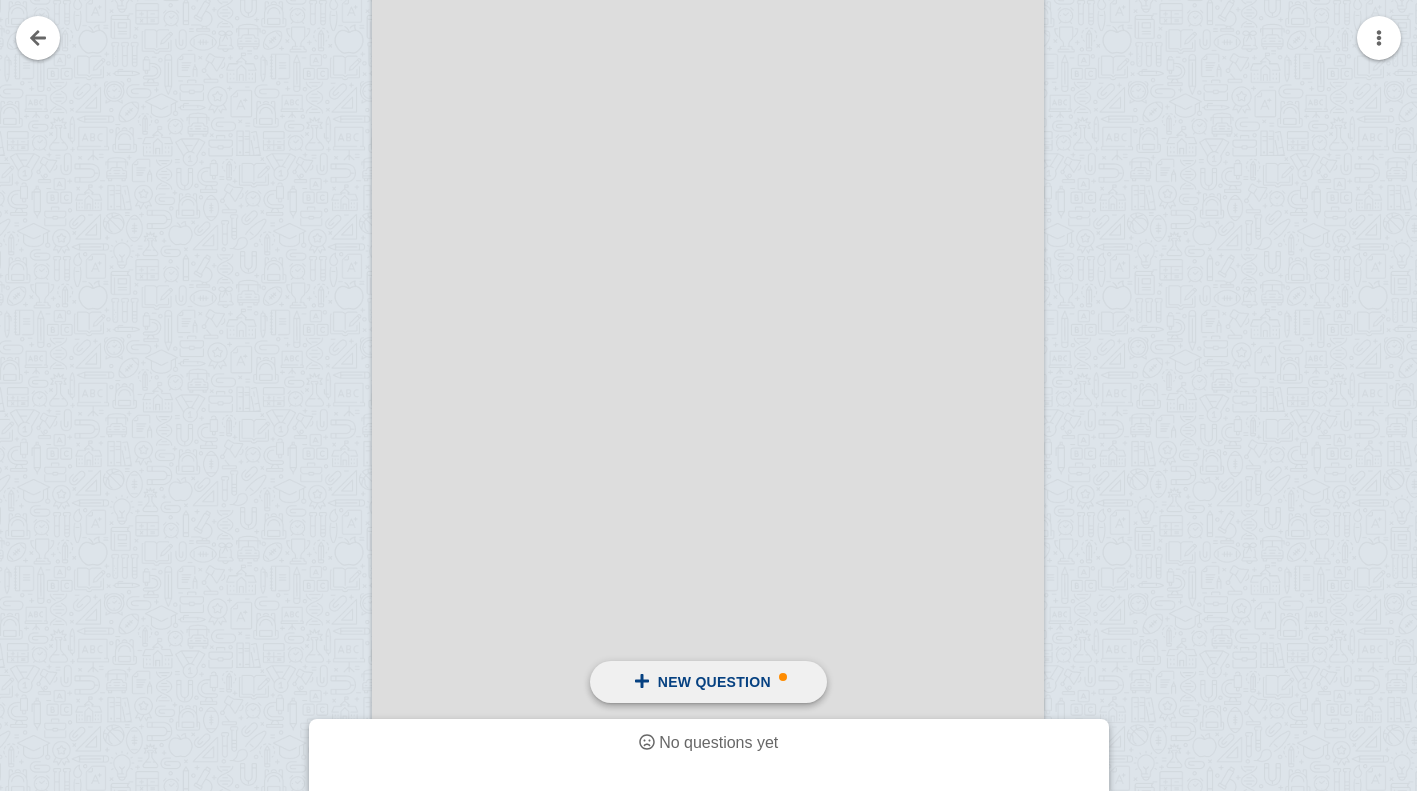 click on "New question" at bounding box center [708, 682] 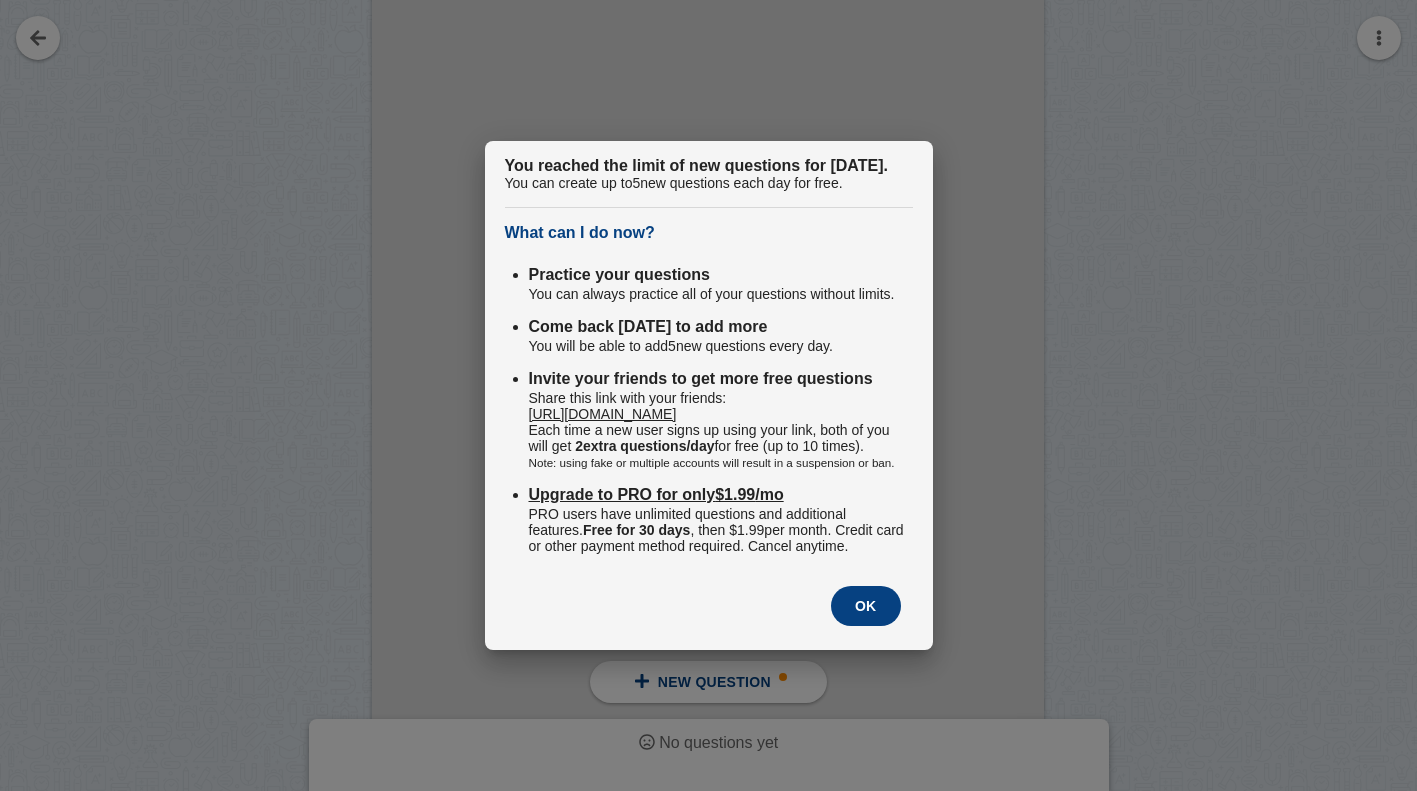 click on "Upgrade to PRO for only  $1.99 /mo" at bounding box center (656, 494) 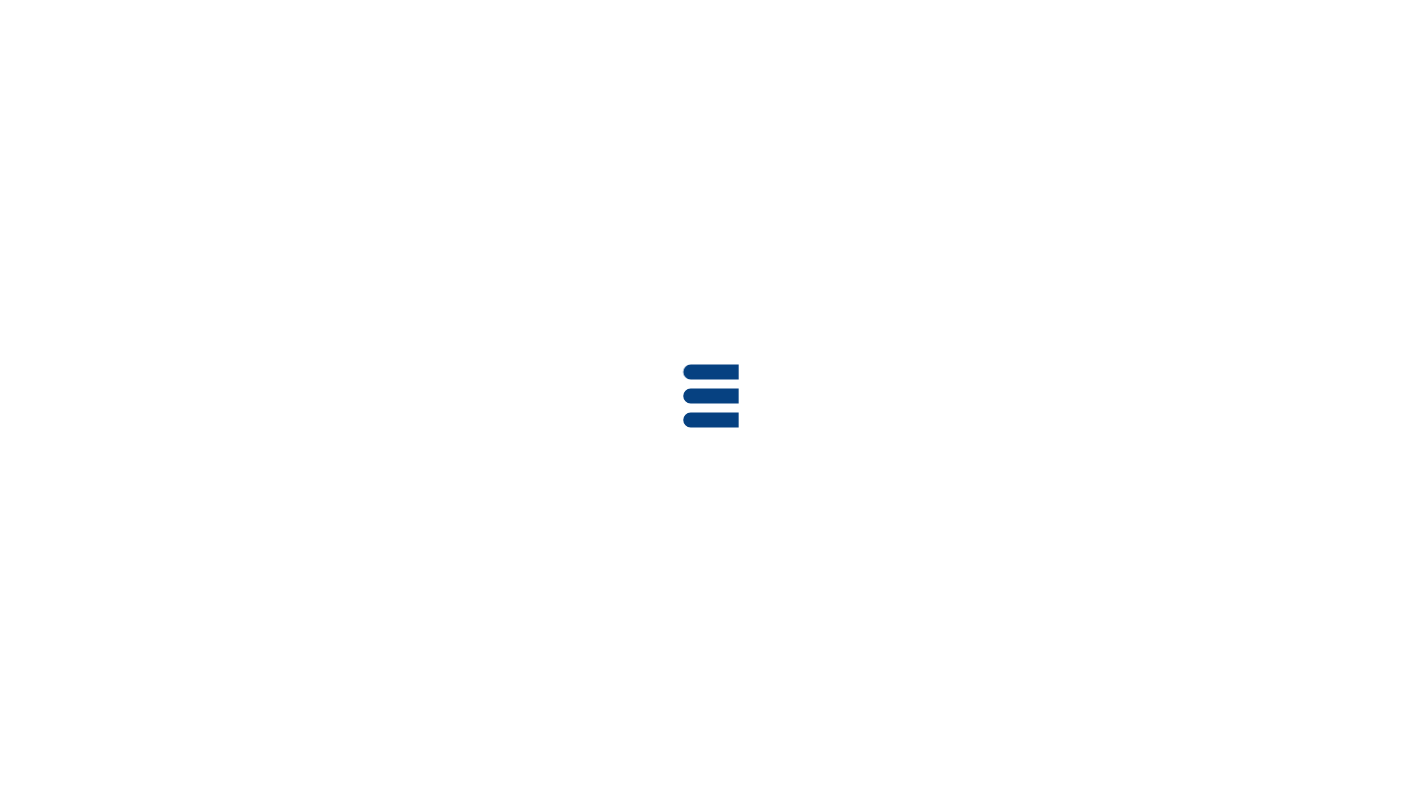 scroll, scrollTop: 0, scrollLeft: 0, axis: both 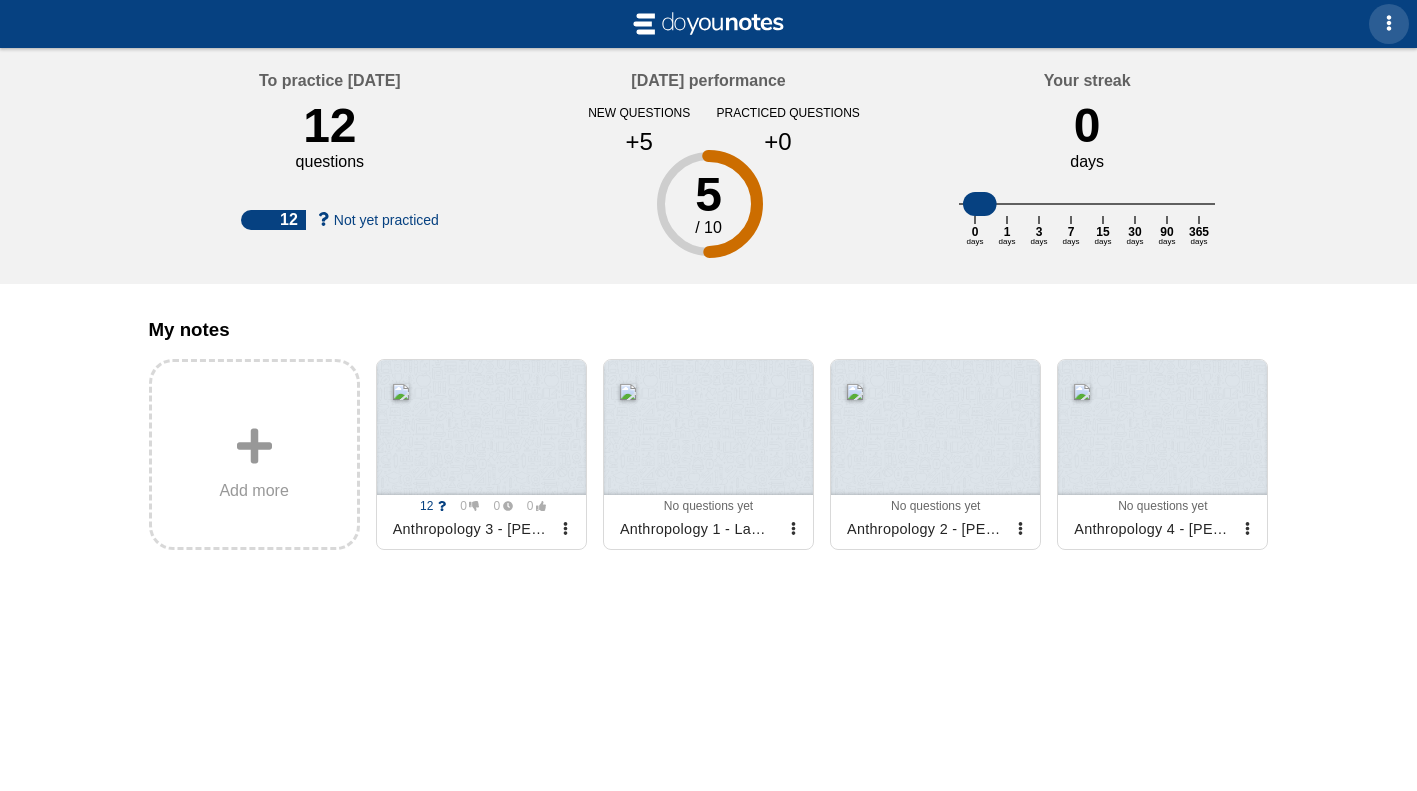 click at bounding box center [1389, 24] 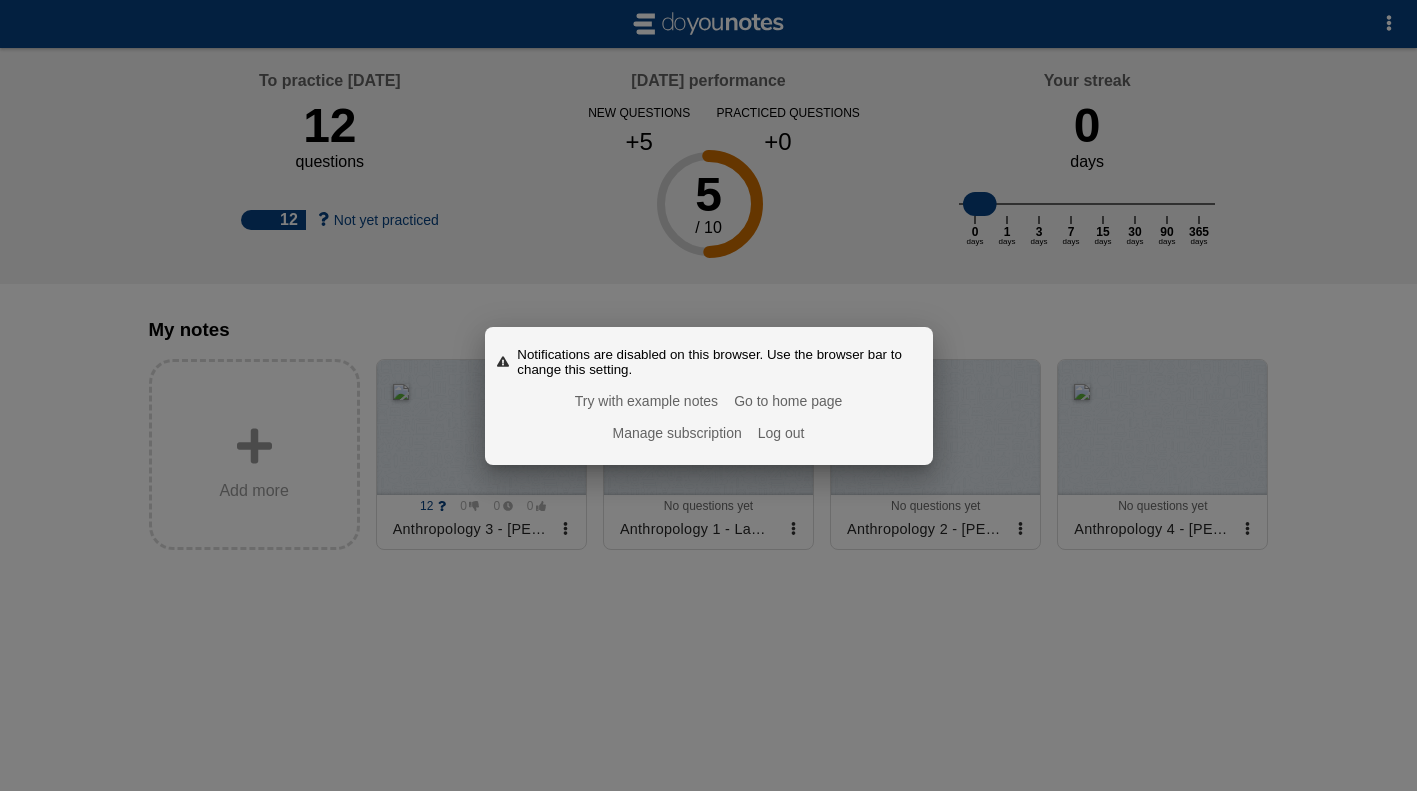click on "Sign in and use my own notes Try with example notes Go to home page Manage subscription Log out" at bounding box center [709, 417] 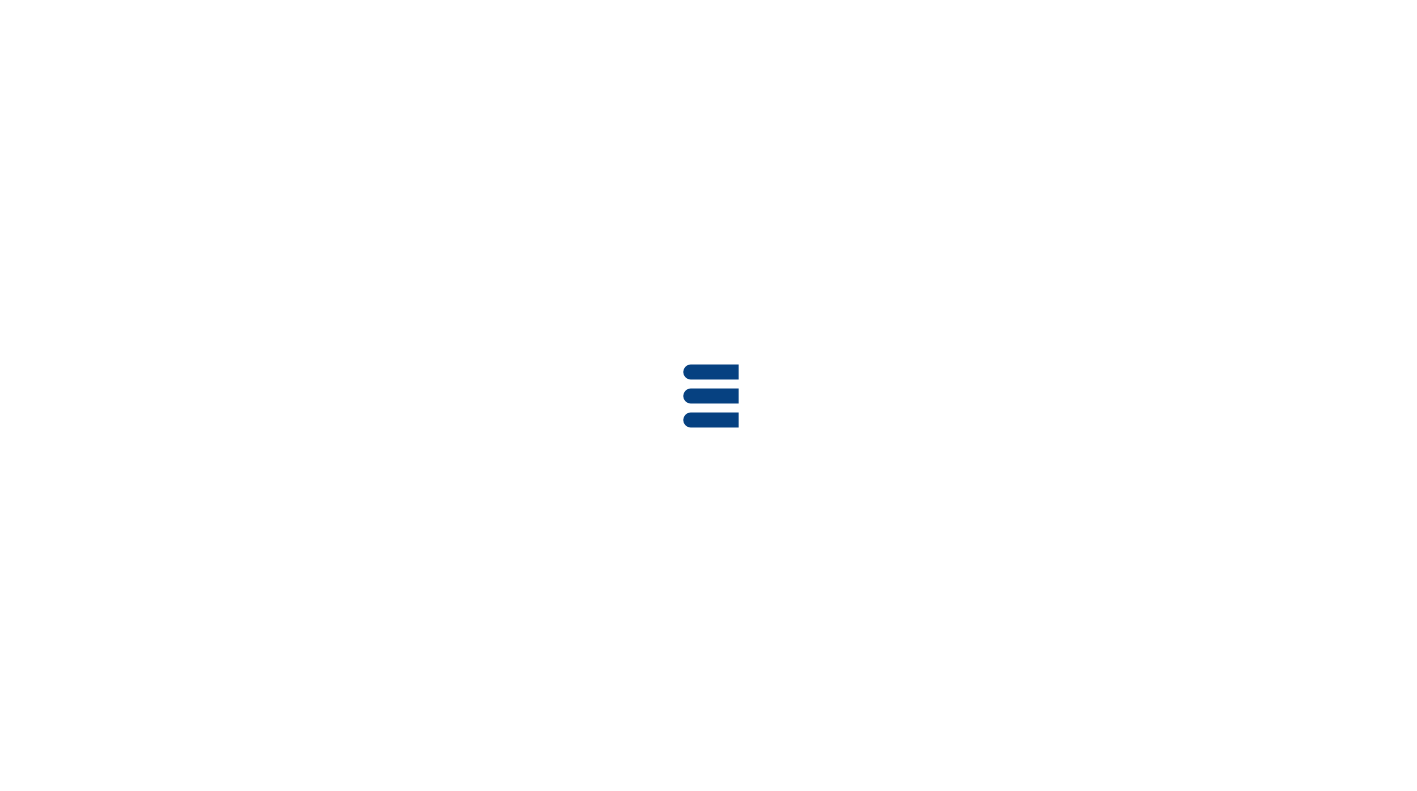 scroll, scrollTop: 0, scrollLeft: 0, axis: both 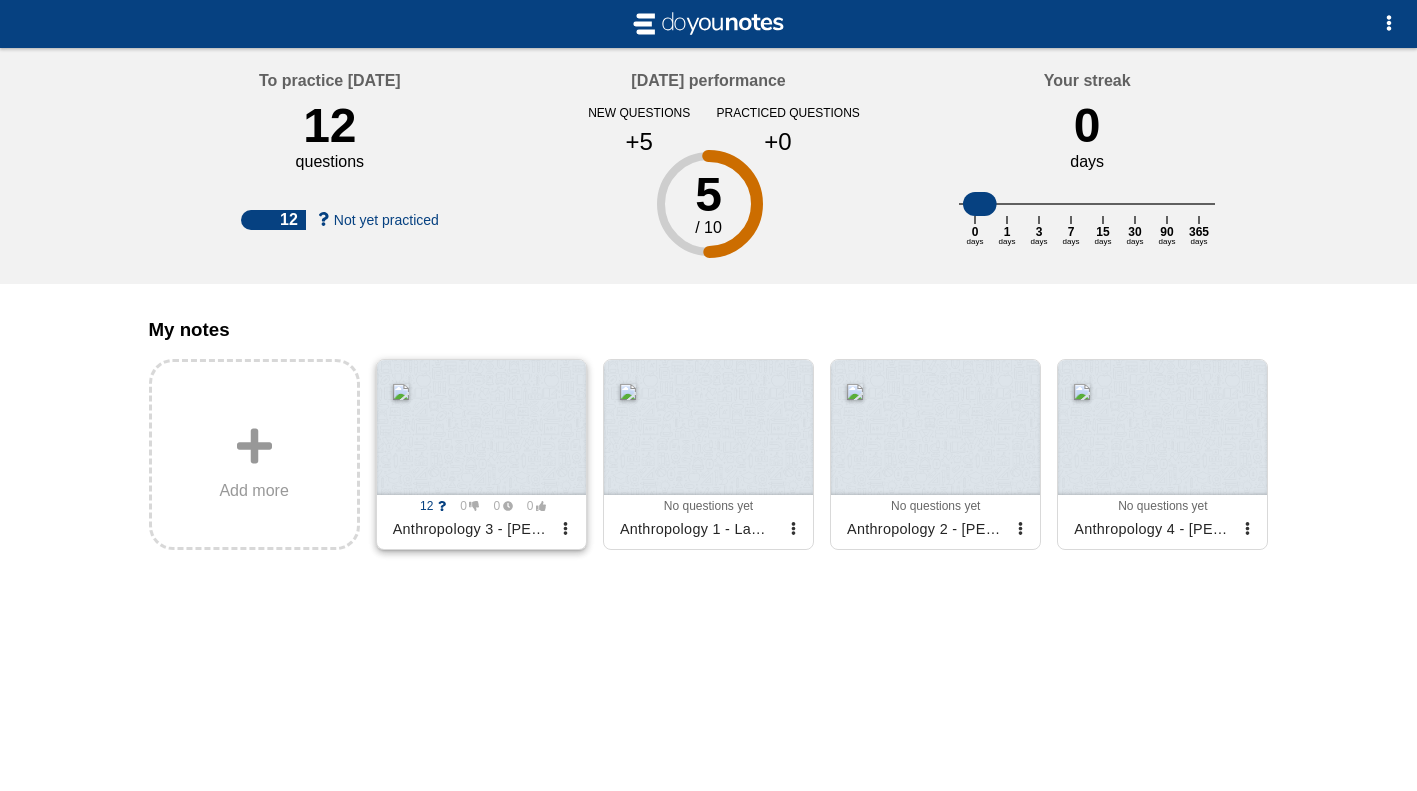 click at bounding box center (481, 427) 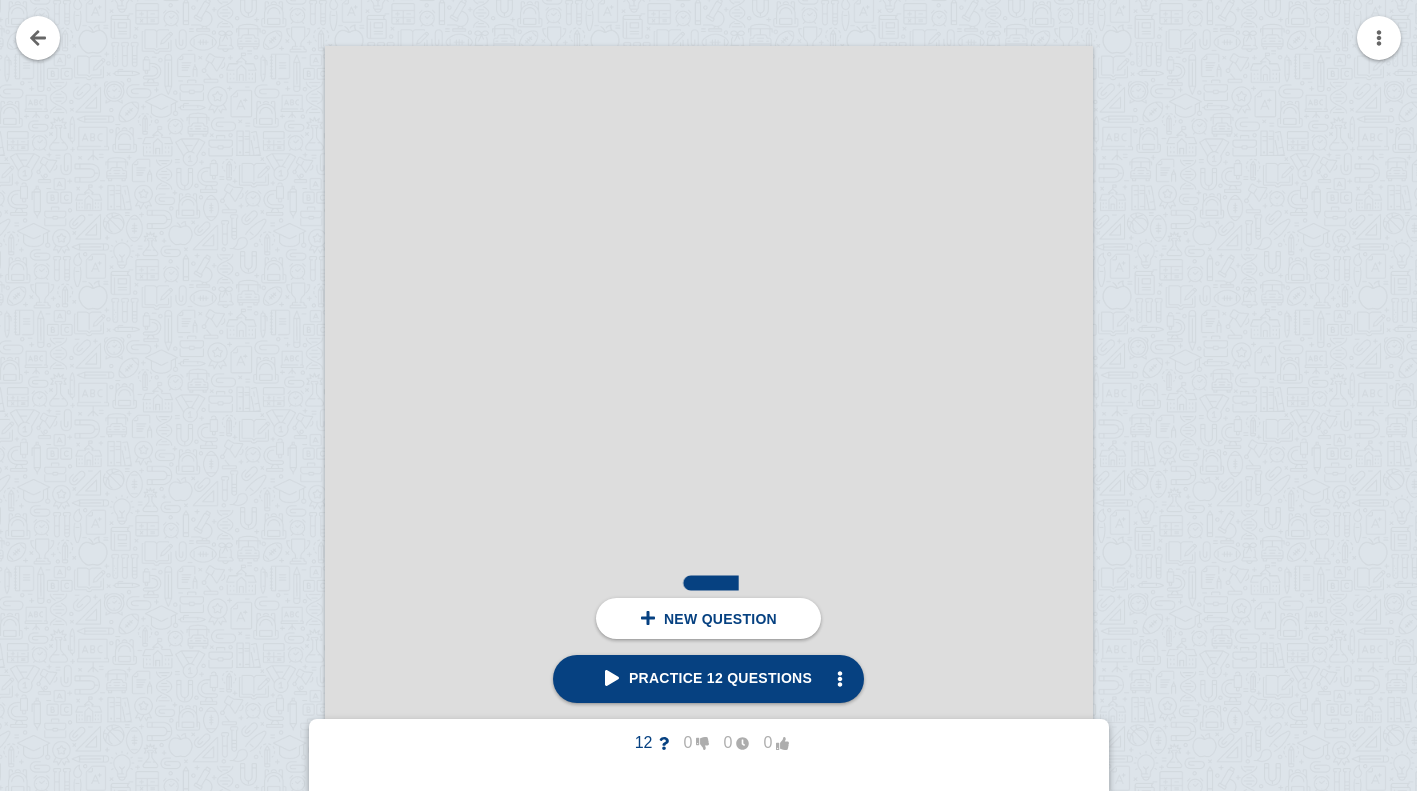scroll, scrollTop: 11280, scrollLeft: 0, axis: vertical 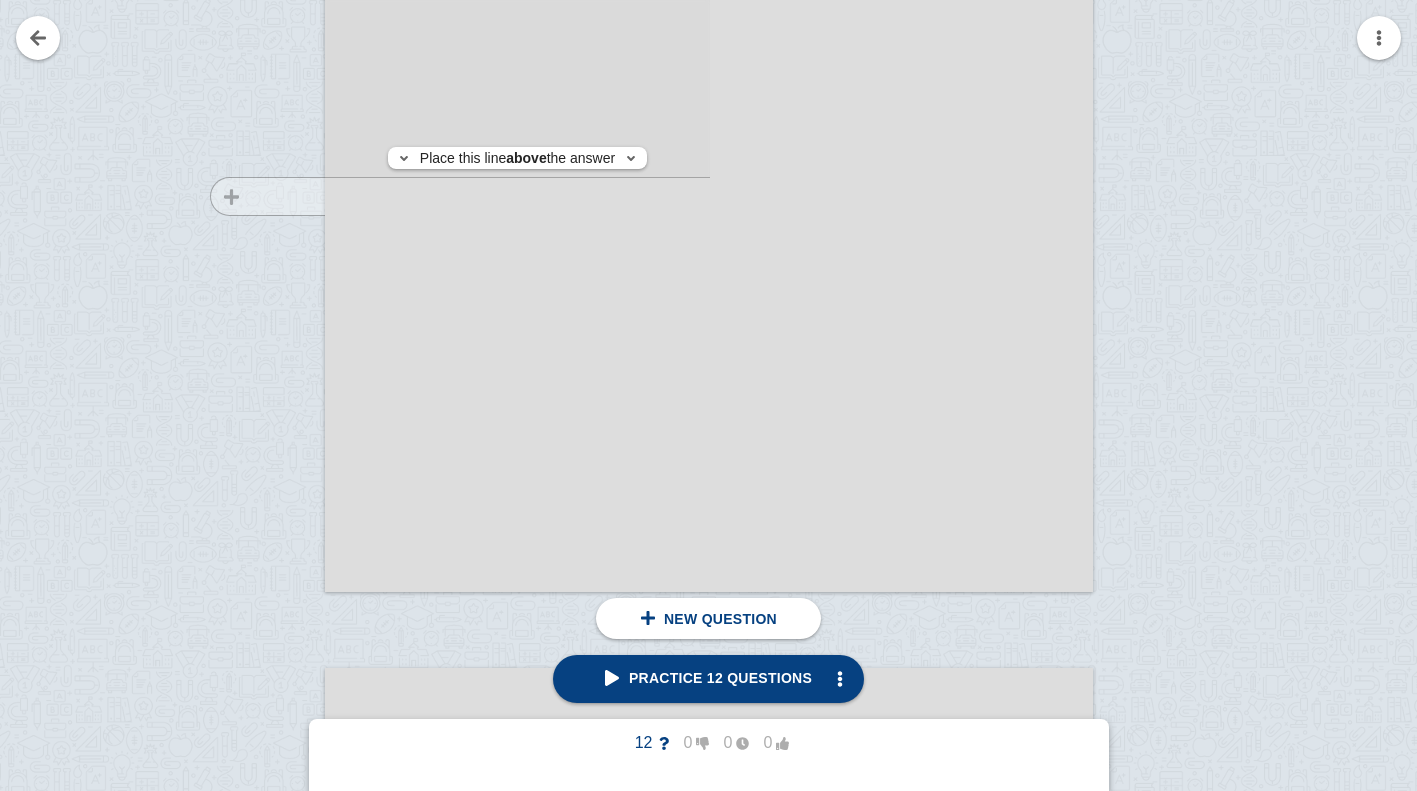 click at bounding box center (258, 50) 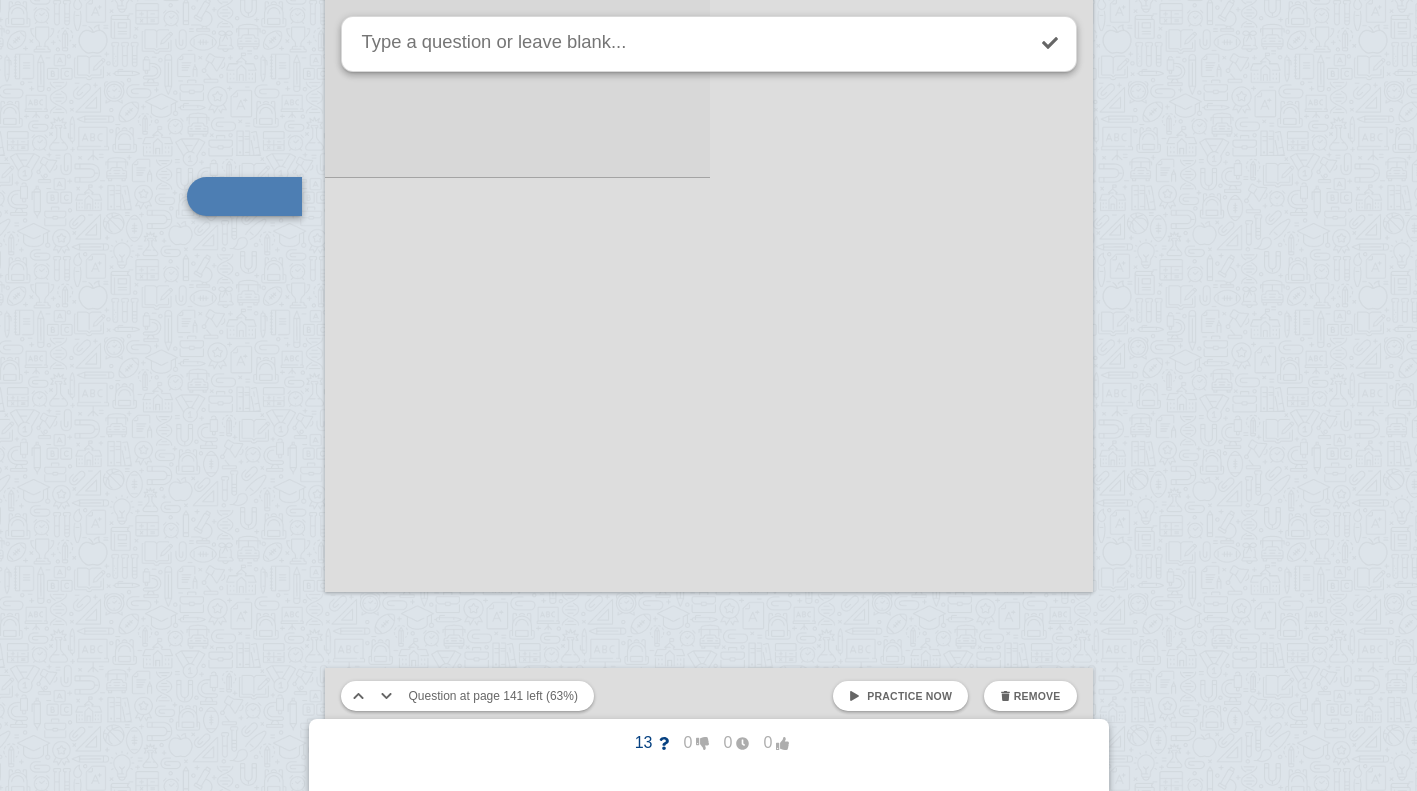 scroll, scrollTop: 167936, scrollLeft: 0, axis: vertical 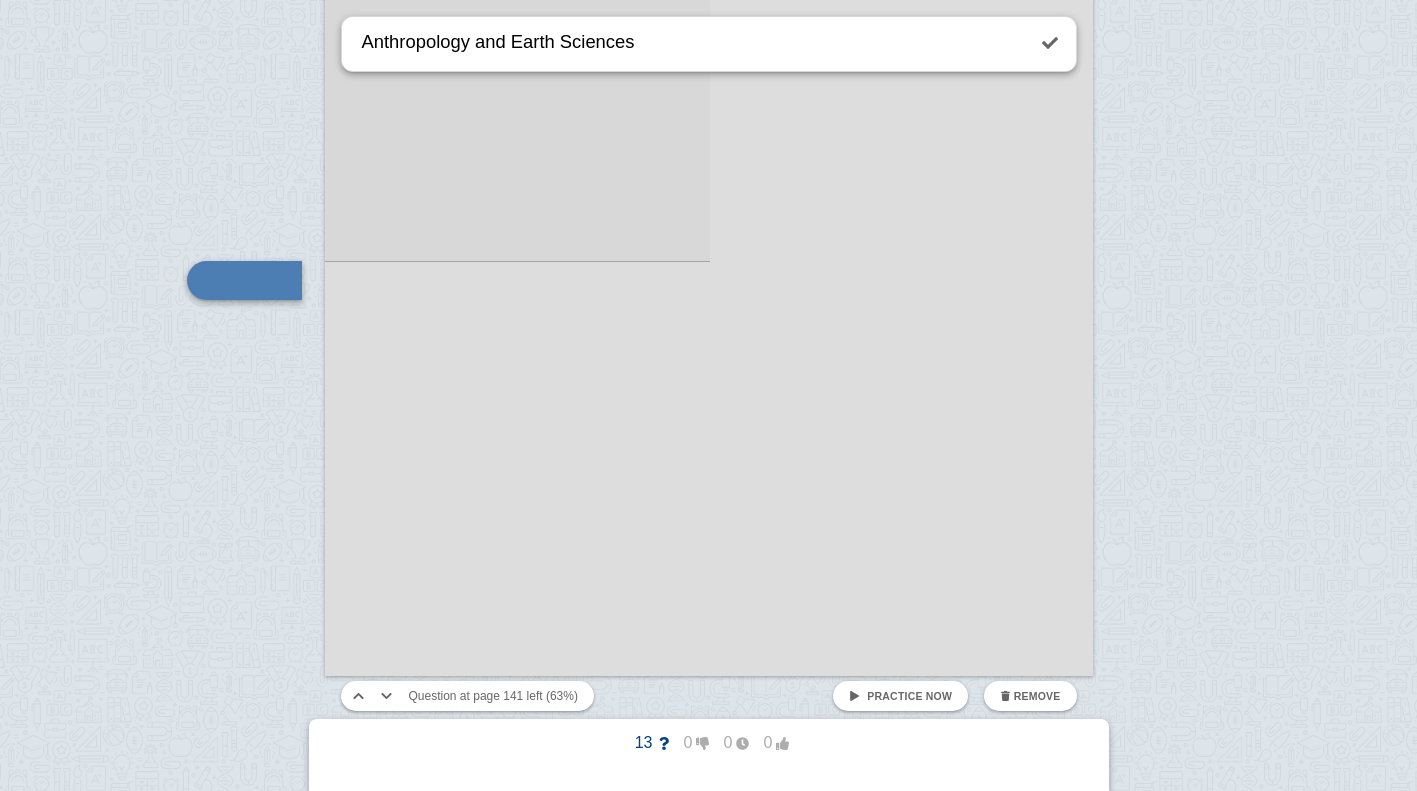 click on "Anthropology and Earth Sciences" at bounding box center (691, 44) 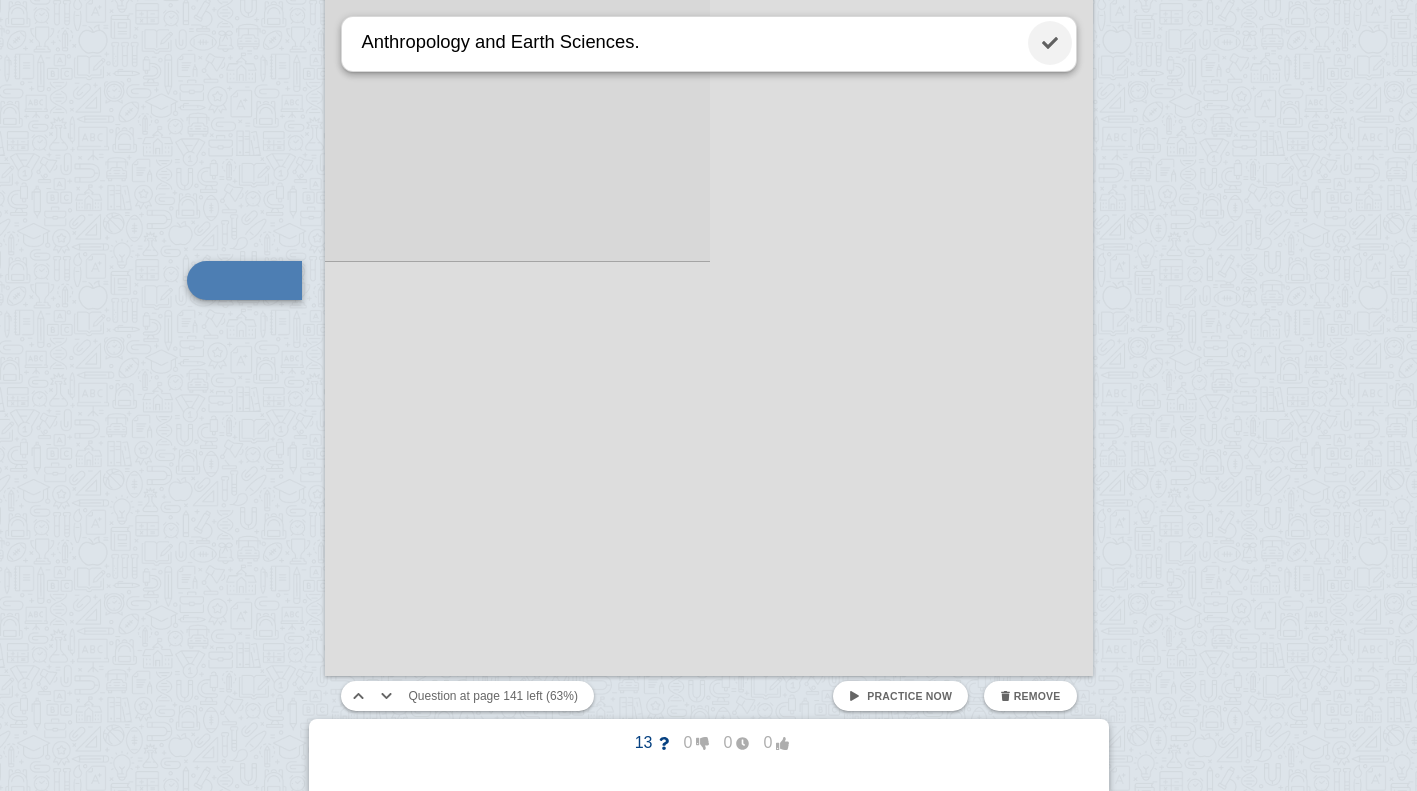 type on "Anthropology and Earth Sciences." 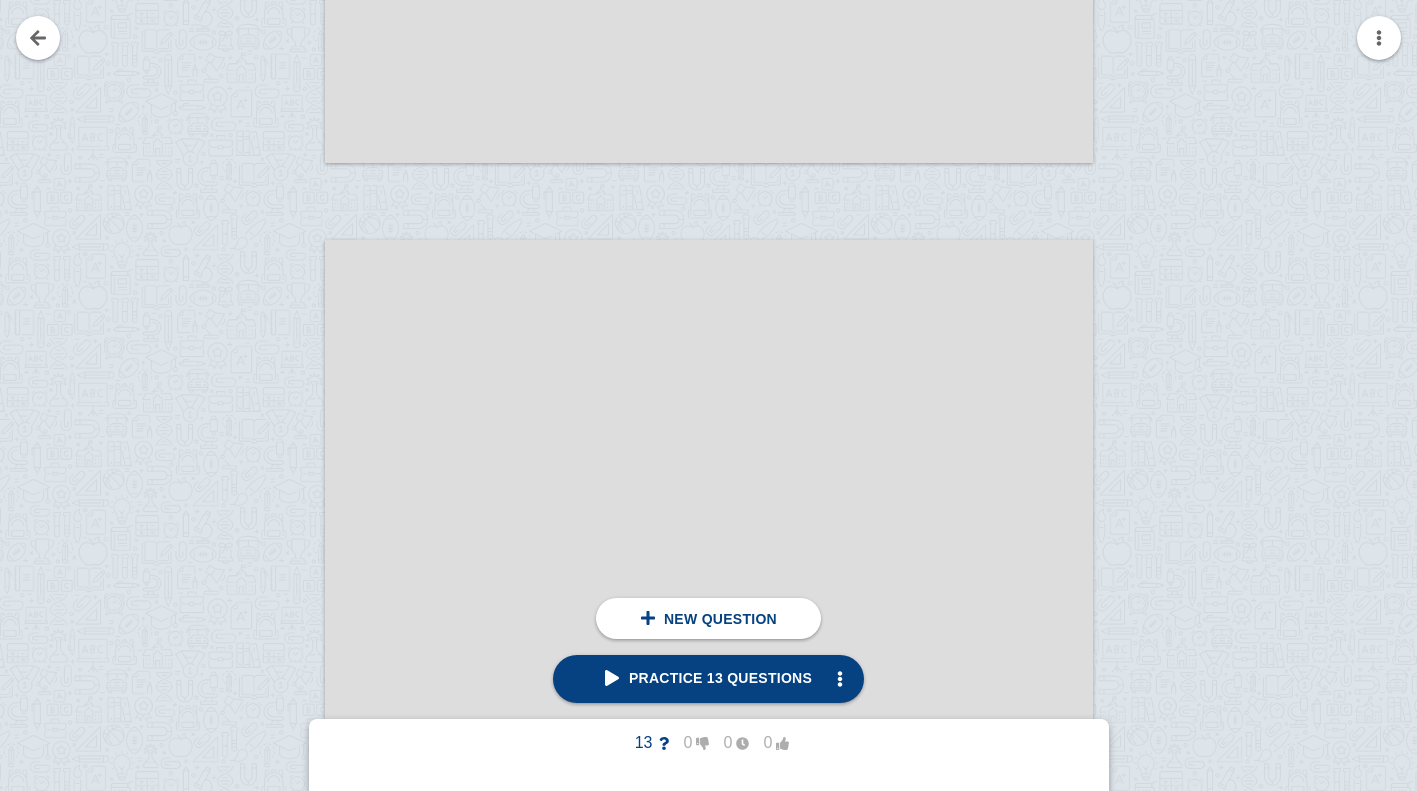 scroll, scrollTop: 170838, scrollLeft: 0, axis: vertical 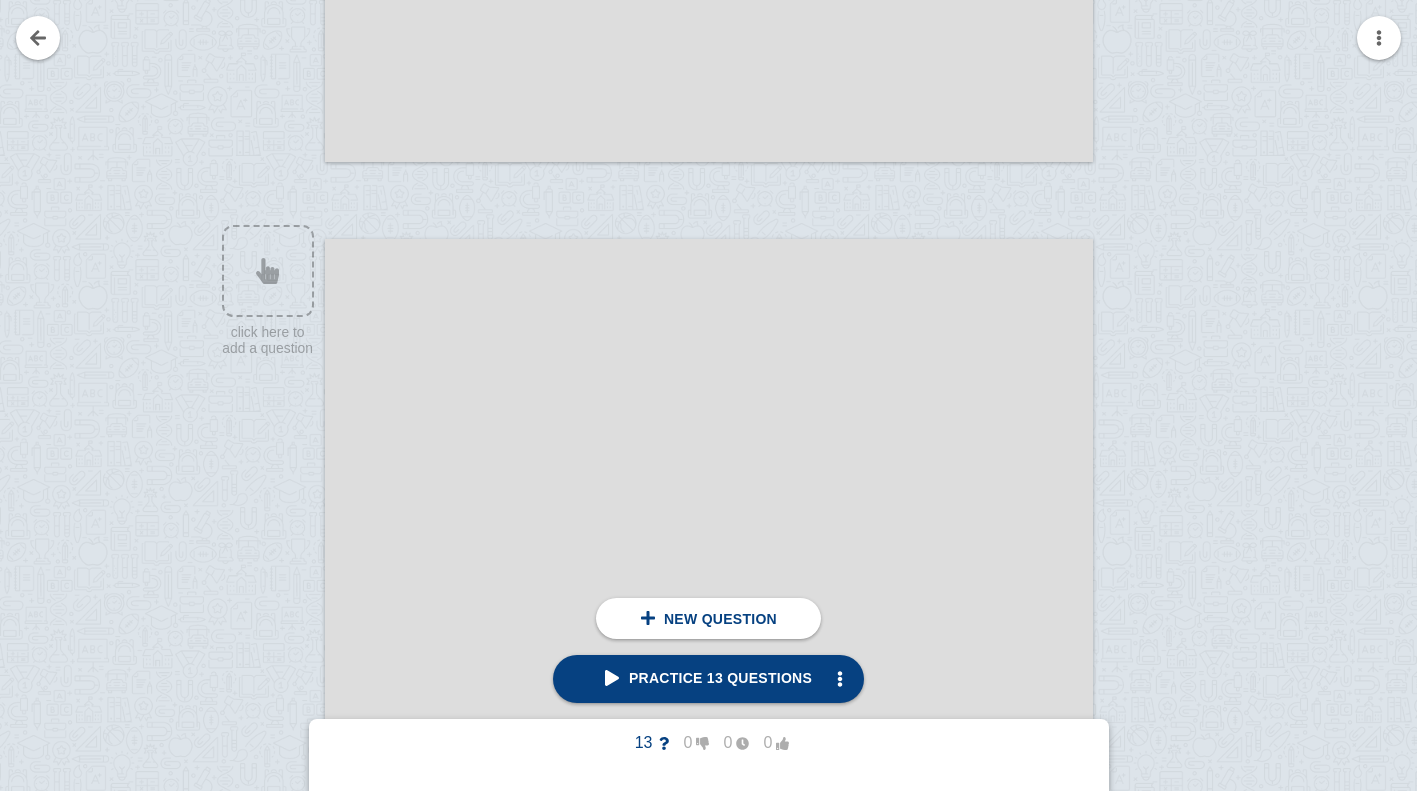 click at bounding box center [517, 799] 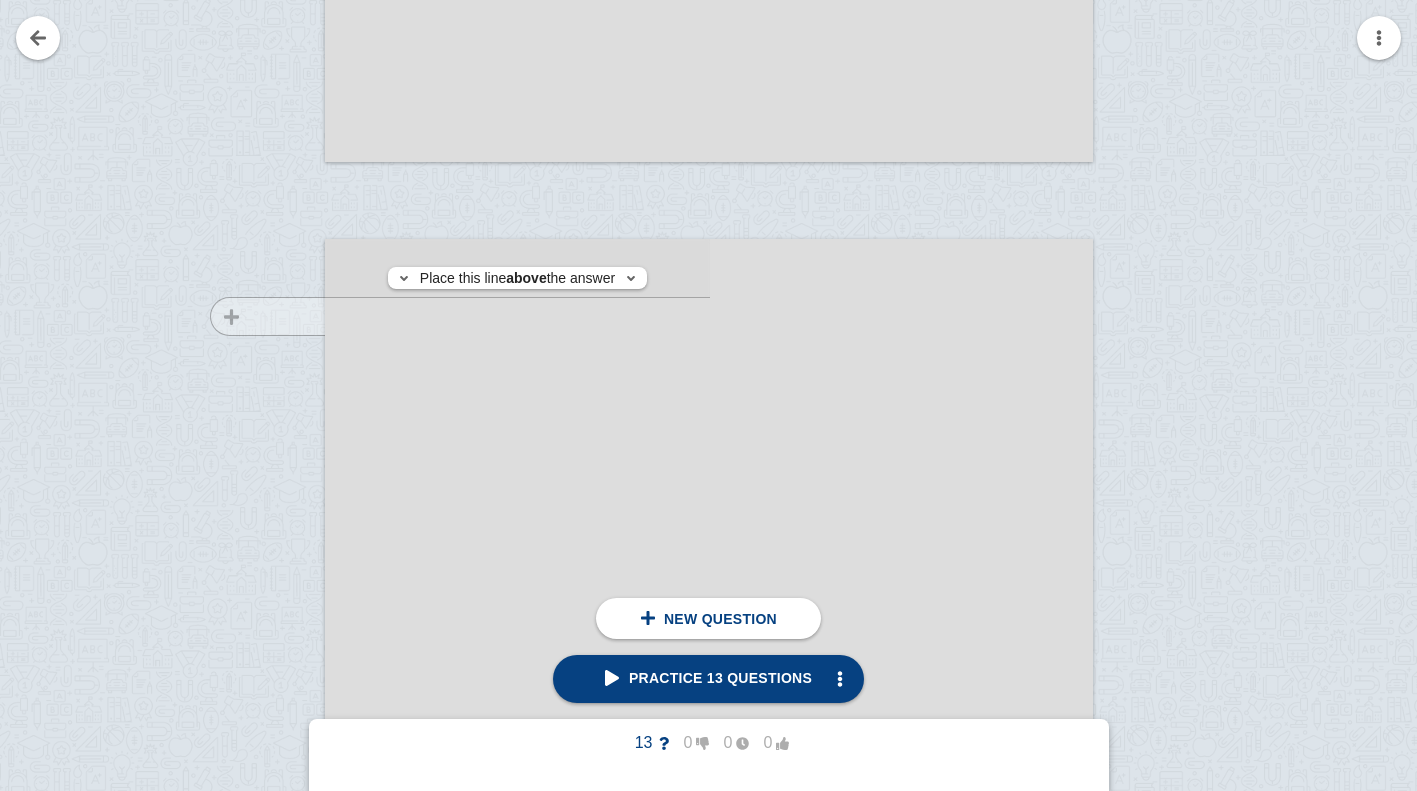 click at bounding box center (258, 818) 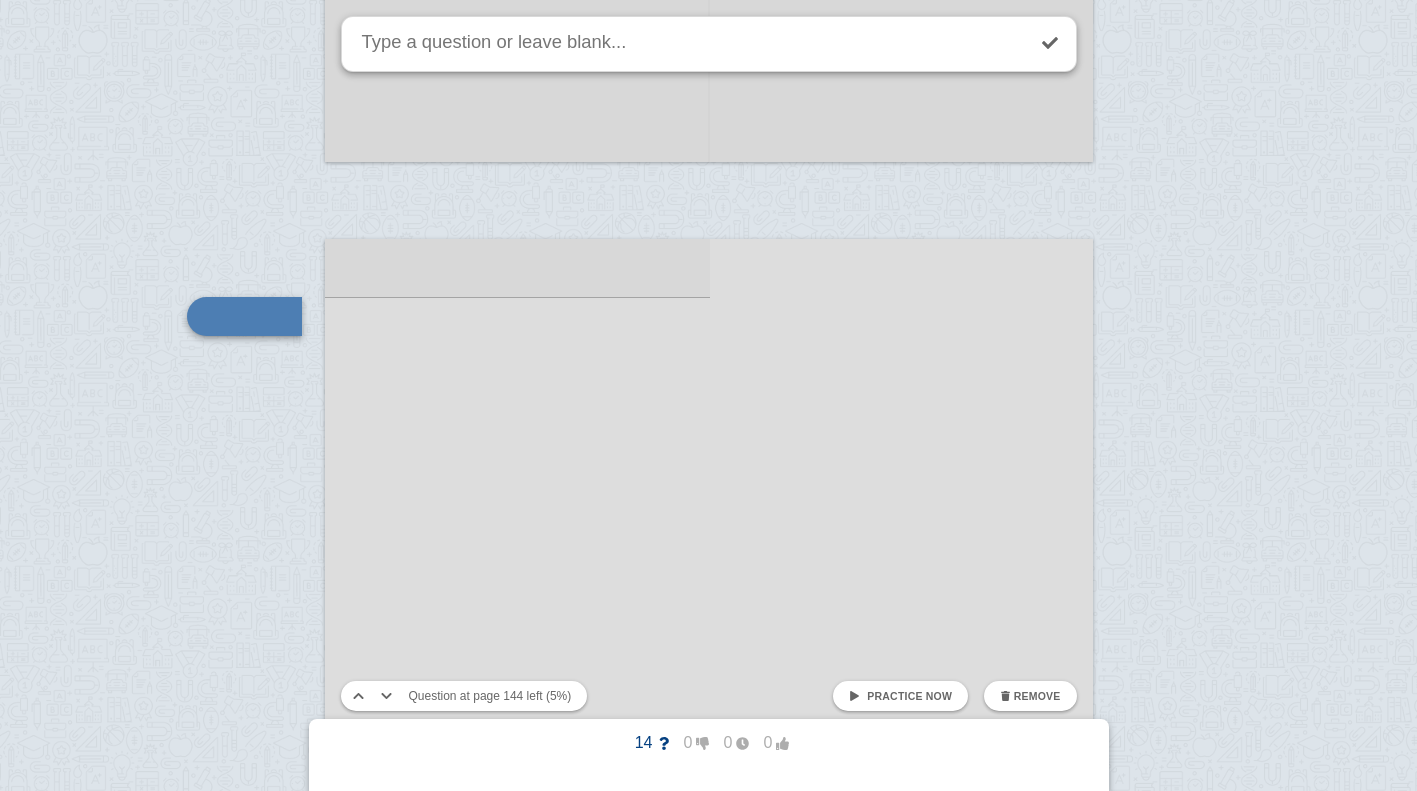 scroll, scrollTop: 170874, scrollLeft: 0, axis: vertical 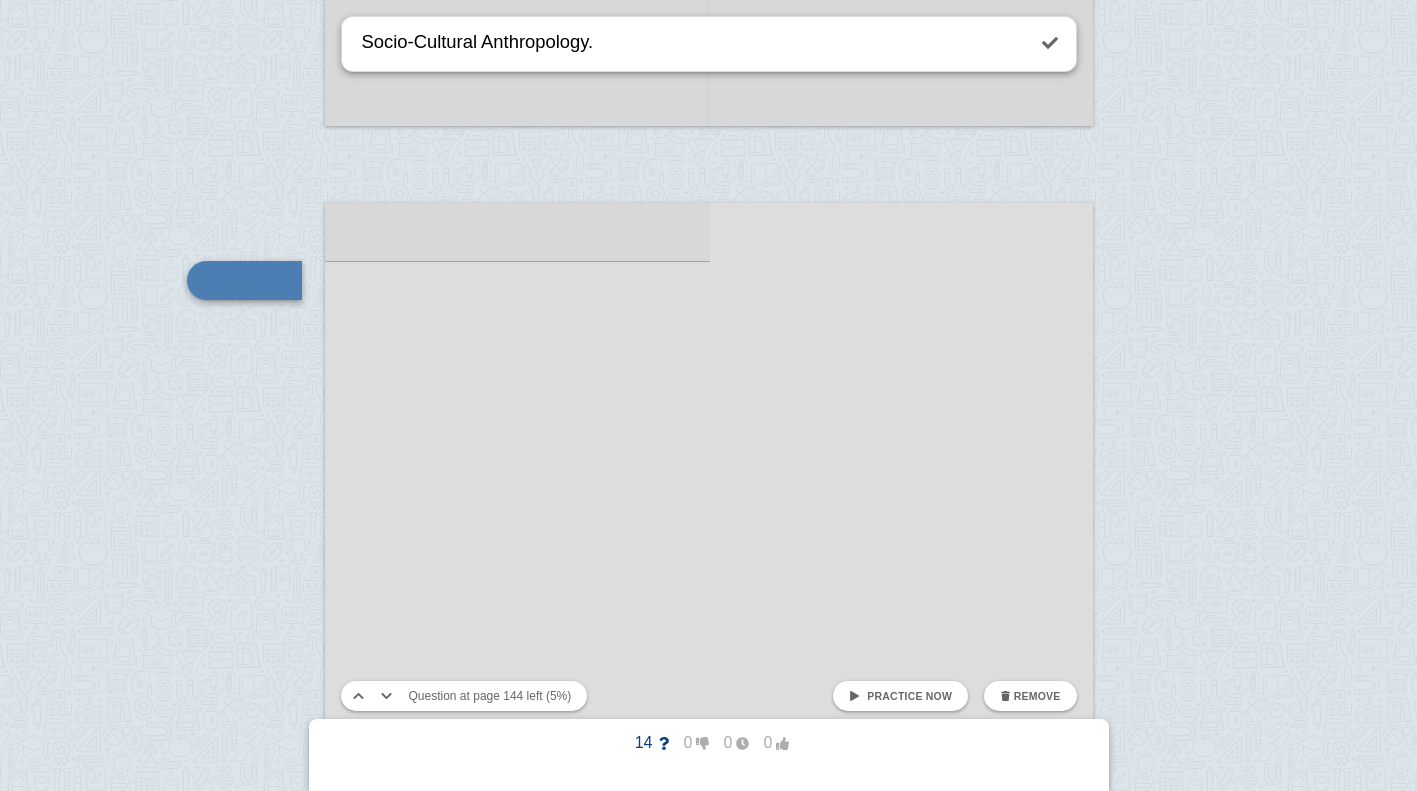 type on "Socio-Cultural Anthropology." 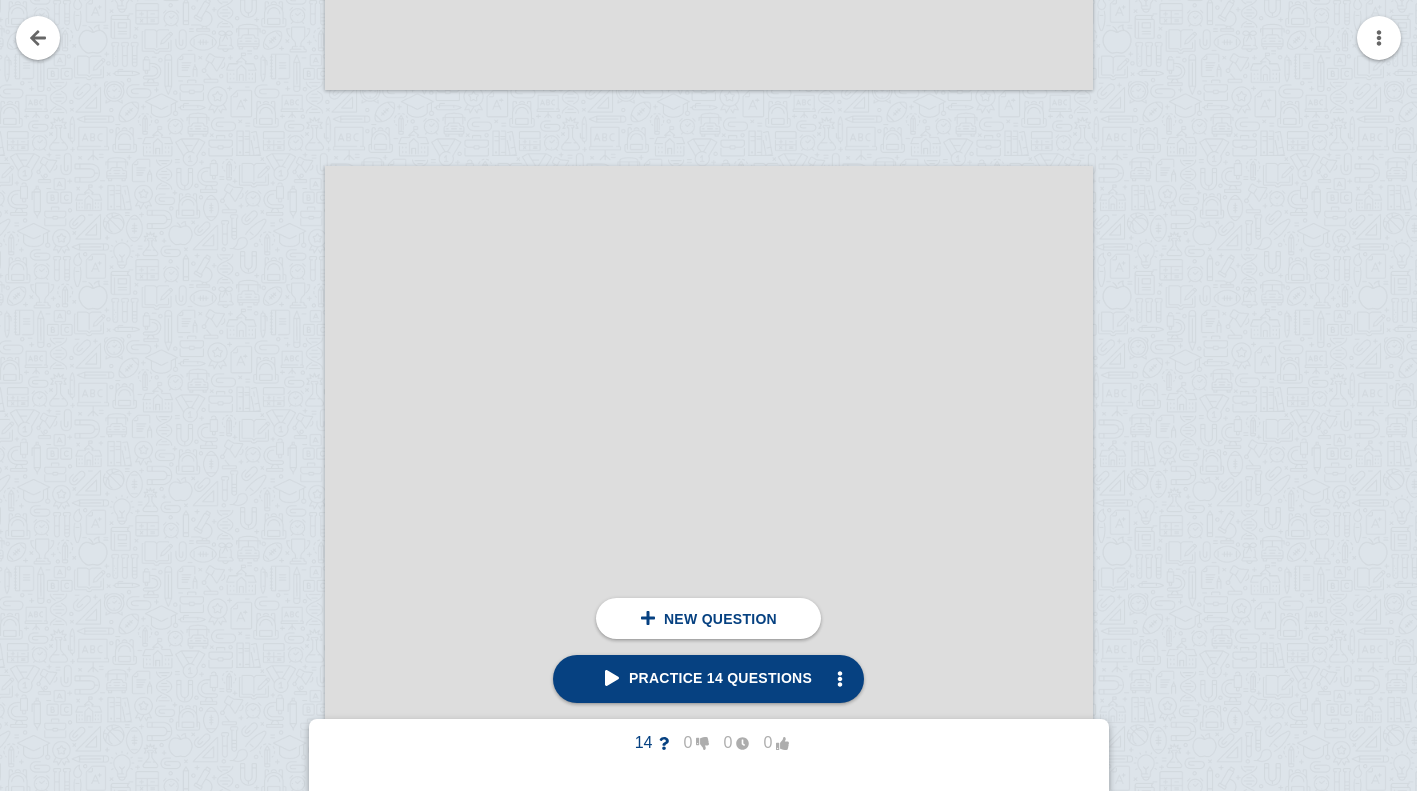 scroll, scrollTop: 173338, scrollLeft: 0, axis: vertical 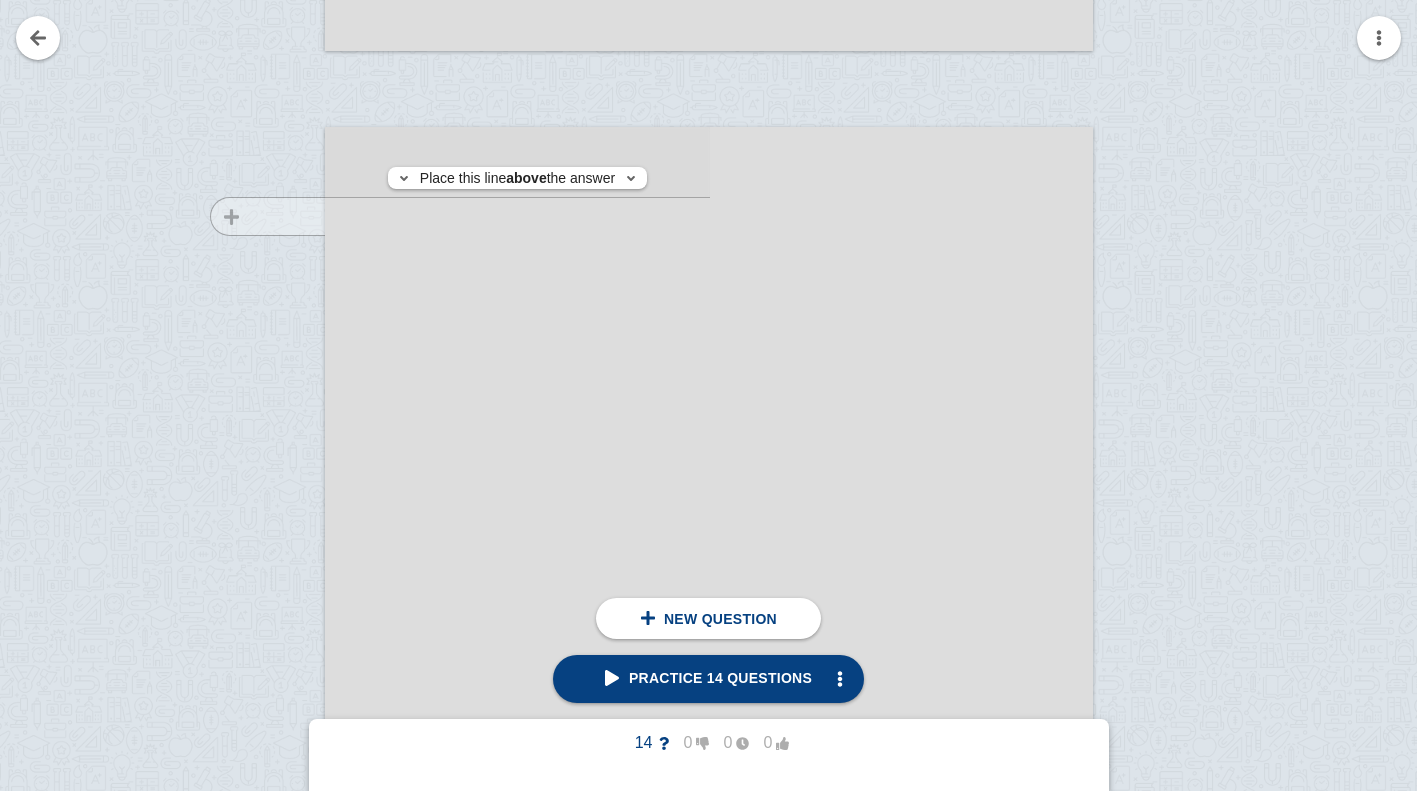 click at bounding box center [258, 706] 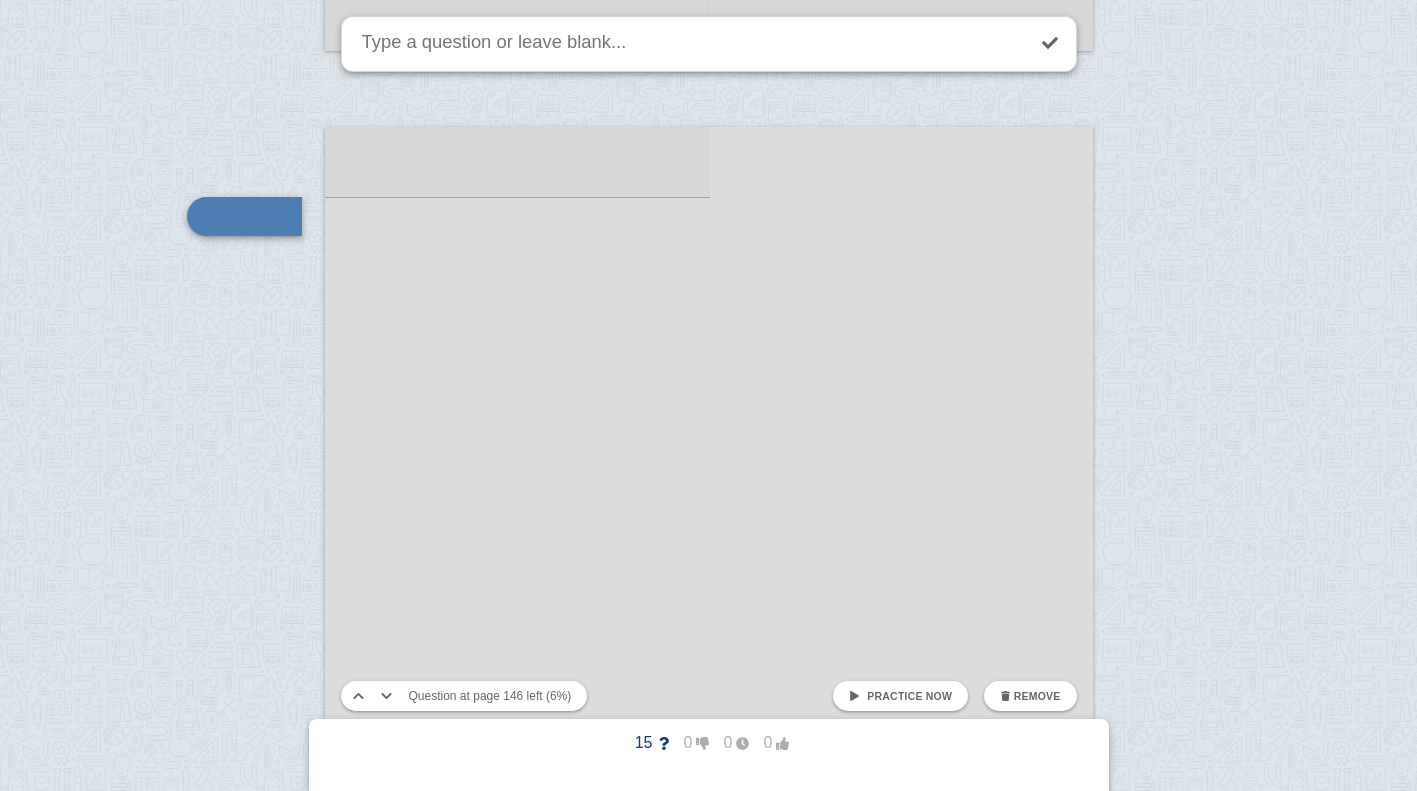 scroll, scrollTop: 173274, scrollLeft: 0, axis: vertical 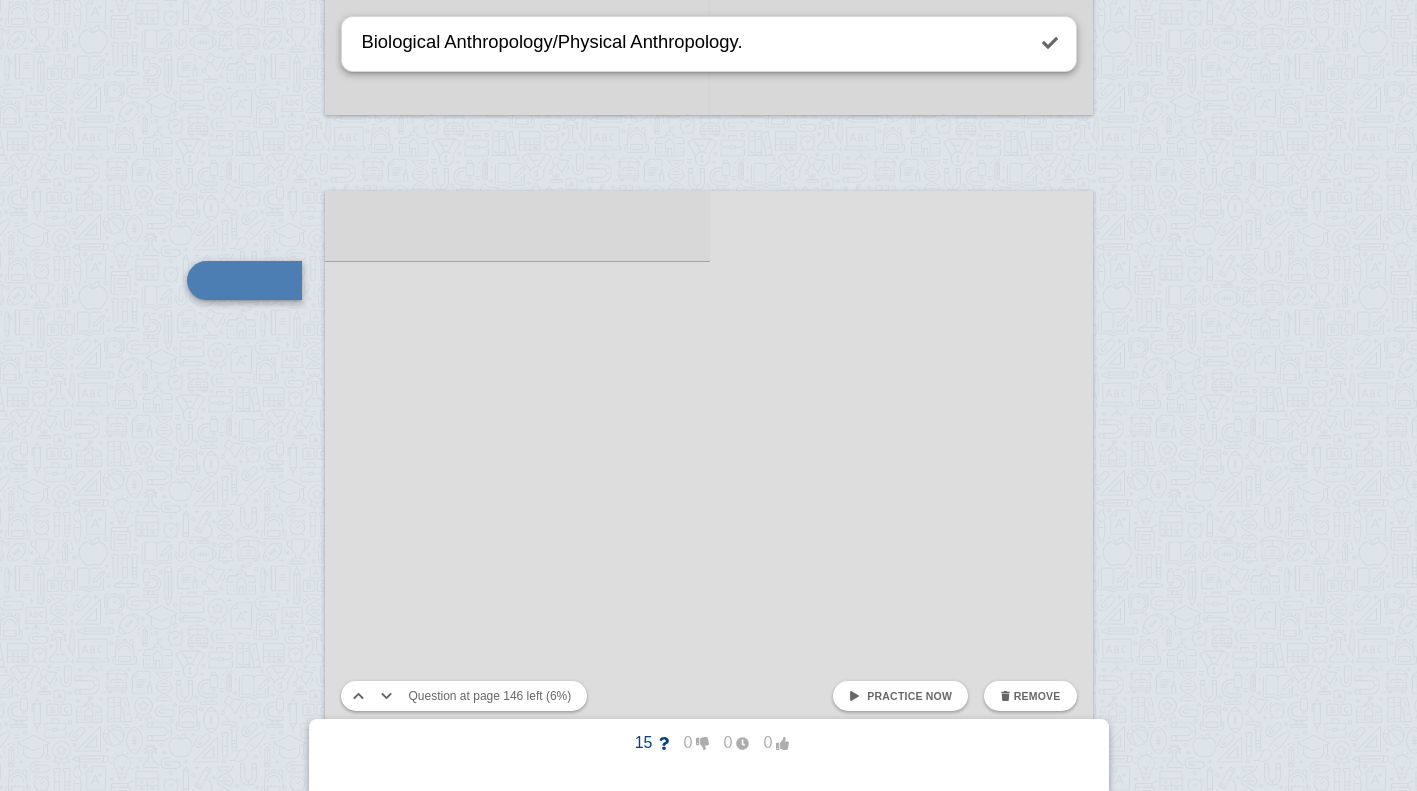 type on "Biological Anthropology/Physical Anthropology." 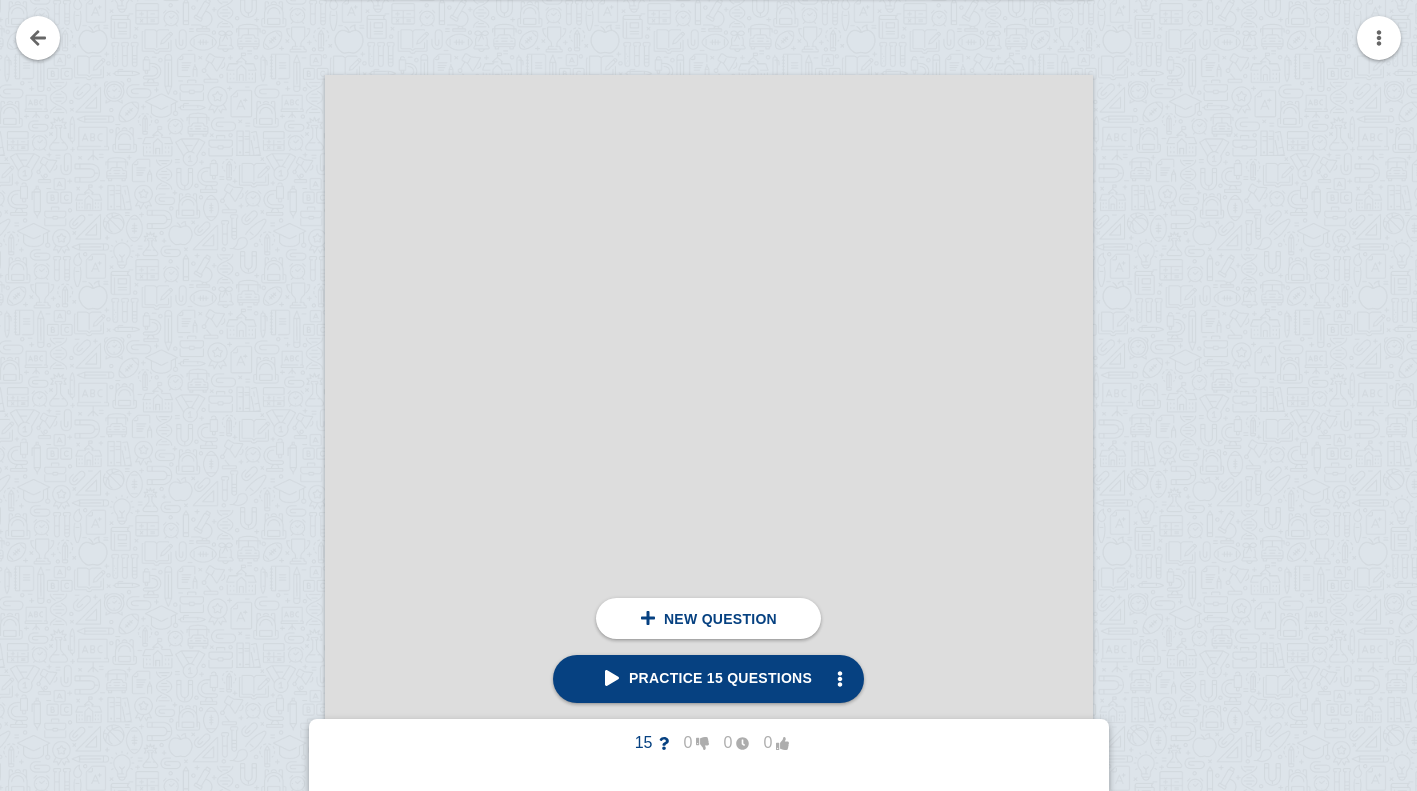 scroll, scrollTop: 176983, scrollLeft: 0, axis: vertical 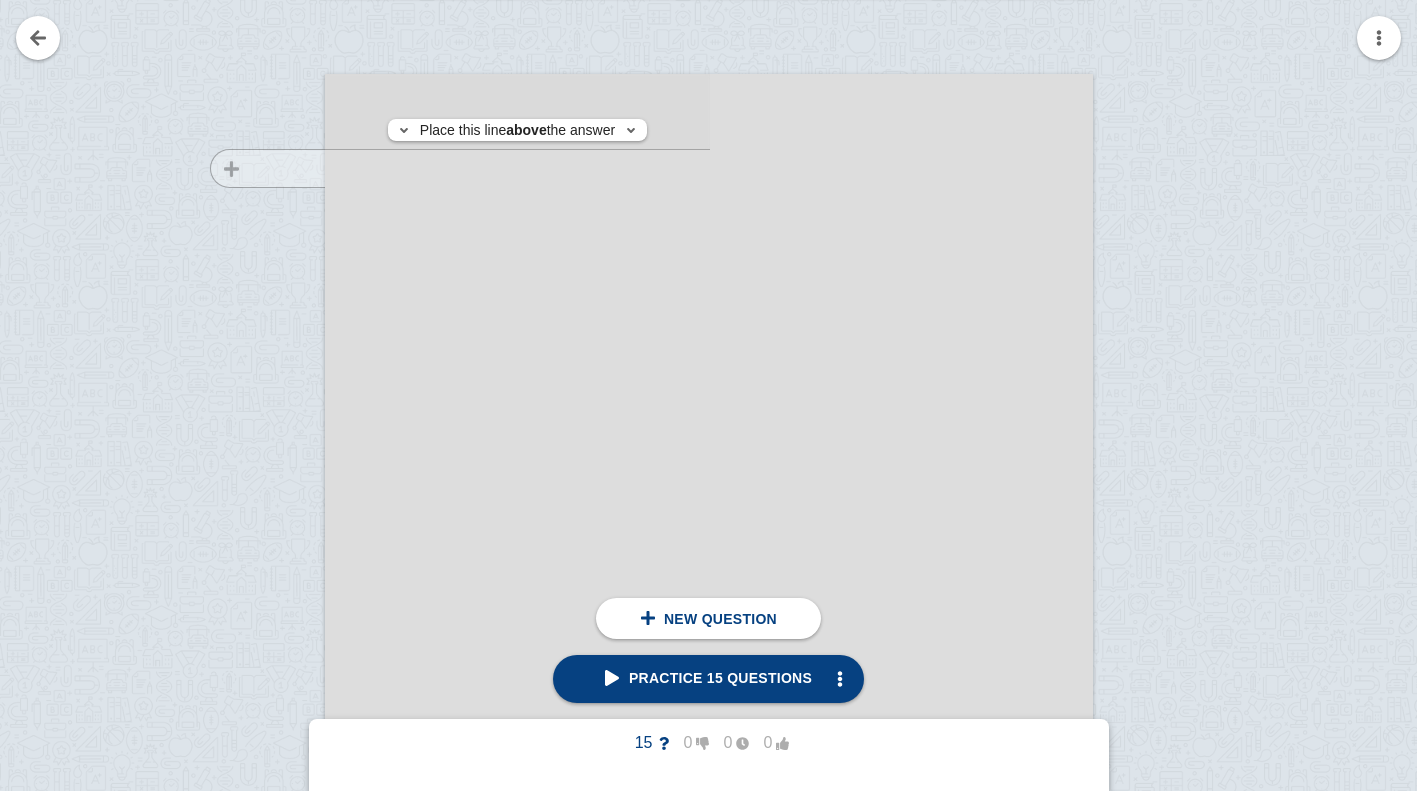 click at bounding box center (258, 650) 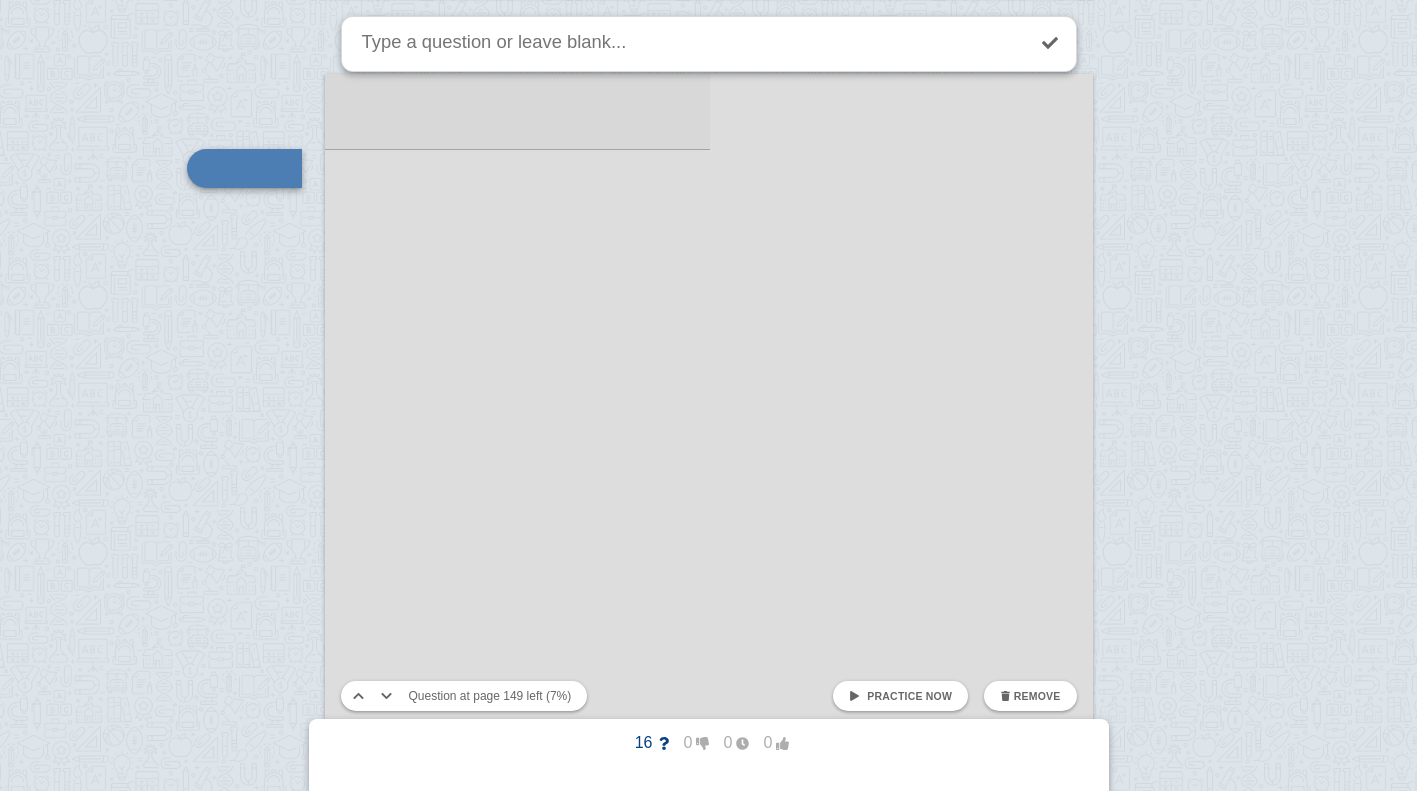 scroll, scrollTop: 176871, scrollLeft: 0, axis: vertical 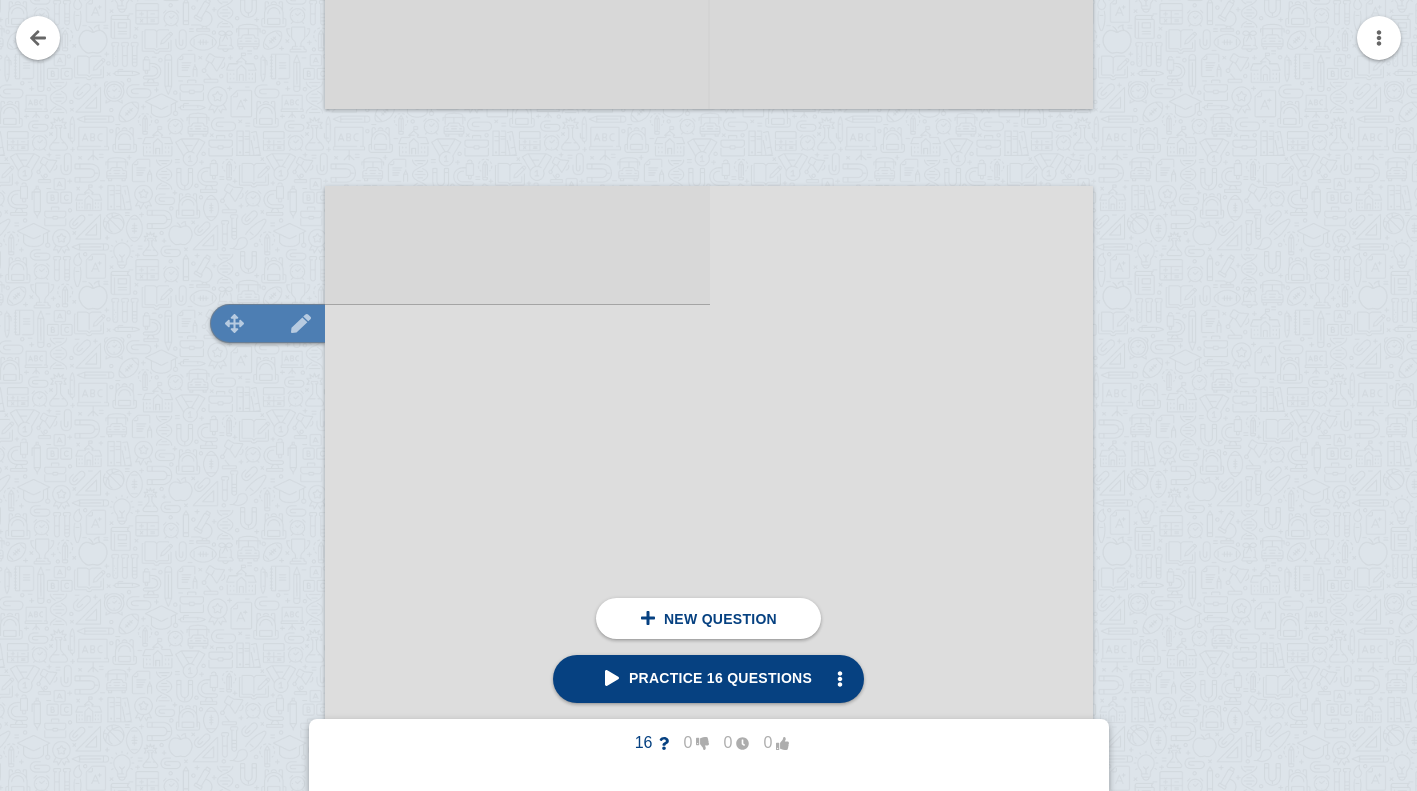 click at bounding box center [301, 323] 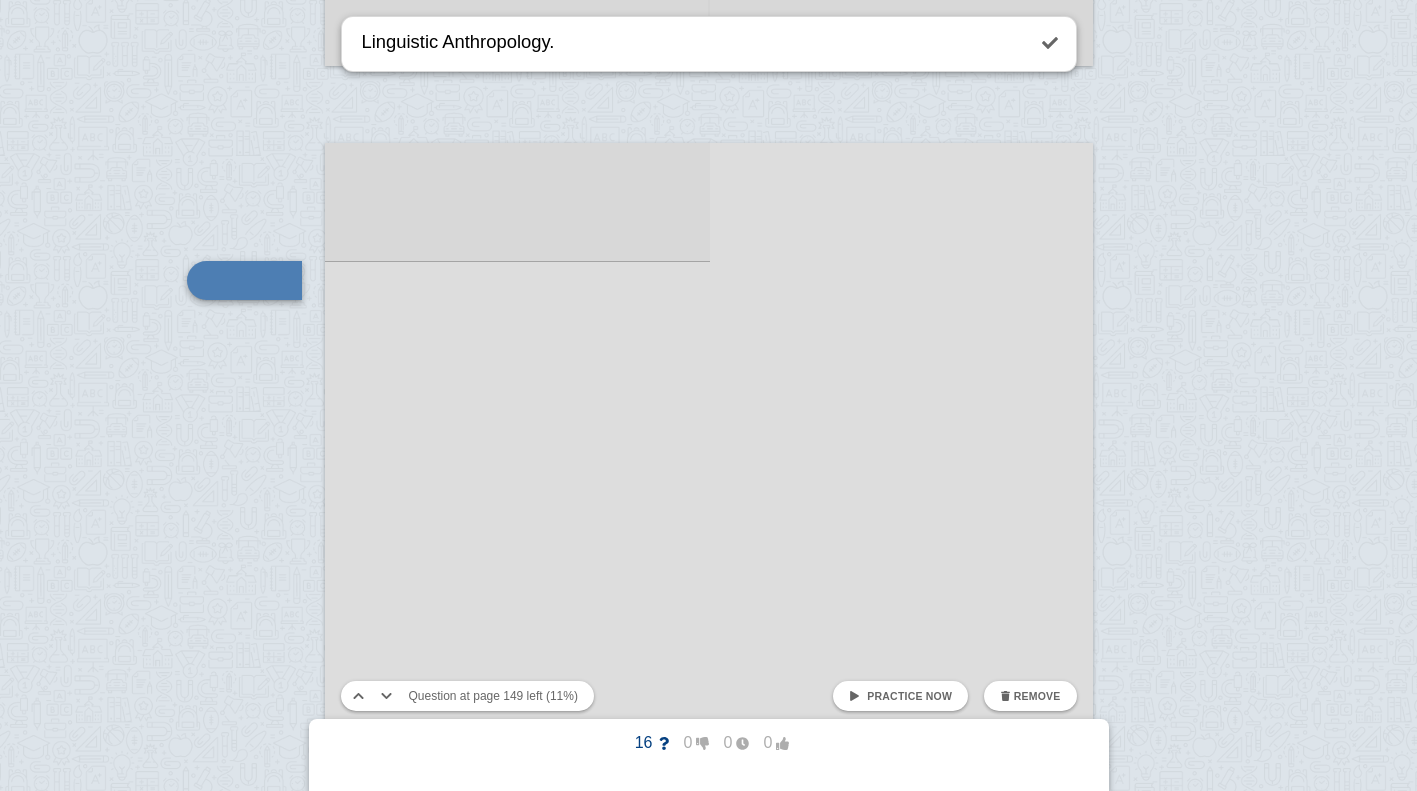 type on "Linguistic Anthropology." 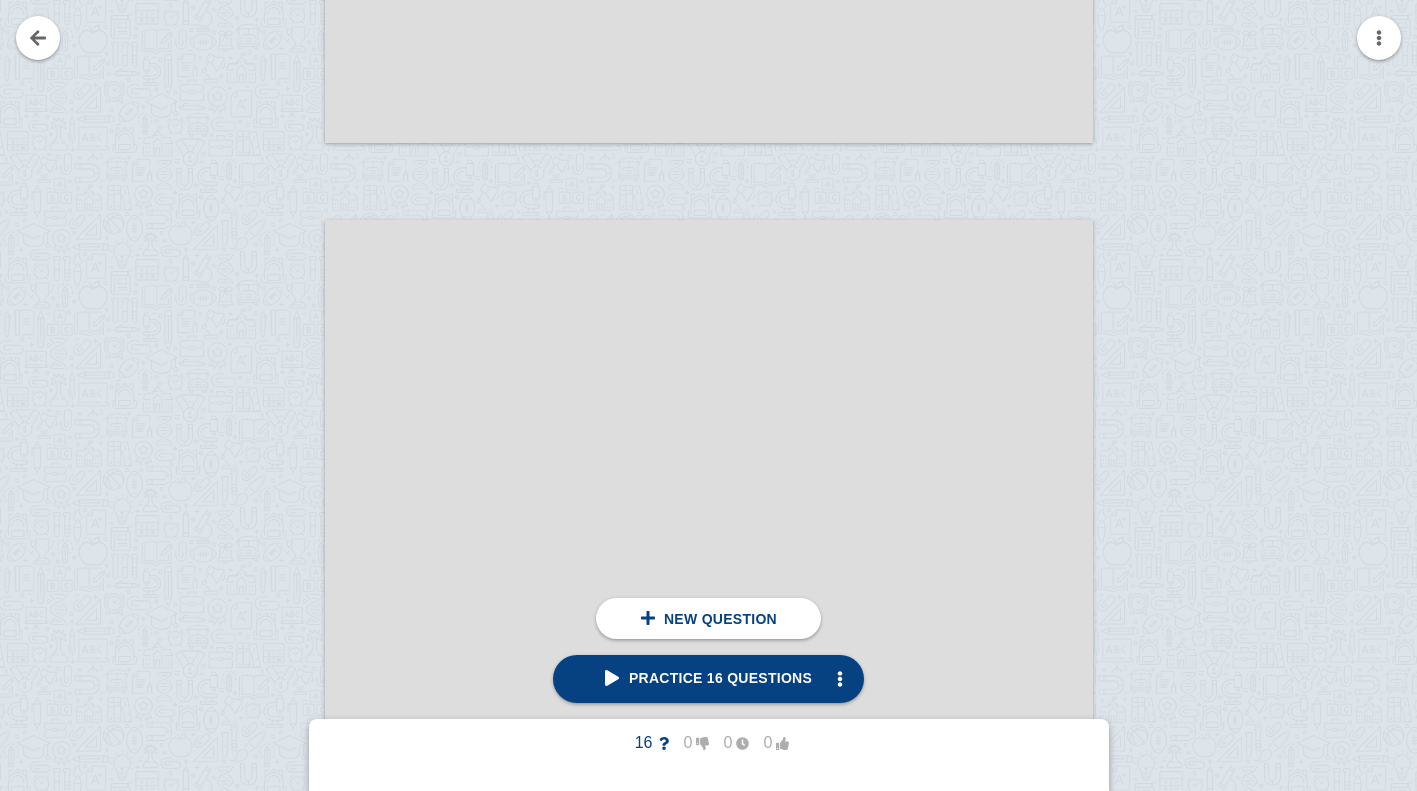 scroll, scrollTop: 172049, scrollLeft: 0, axis: vertical 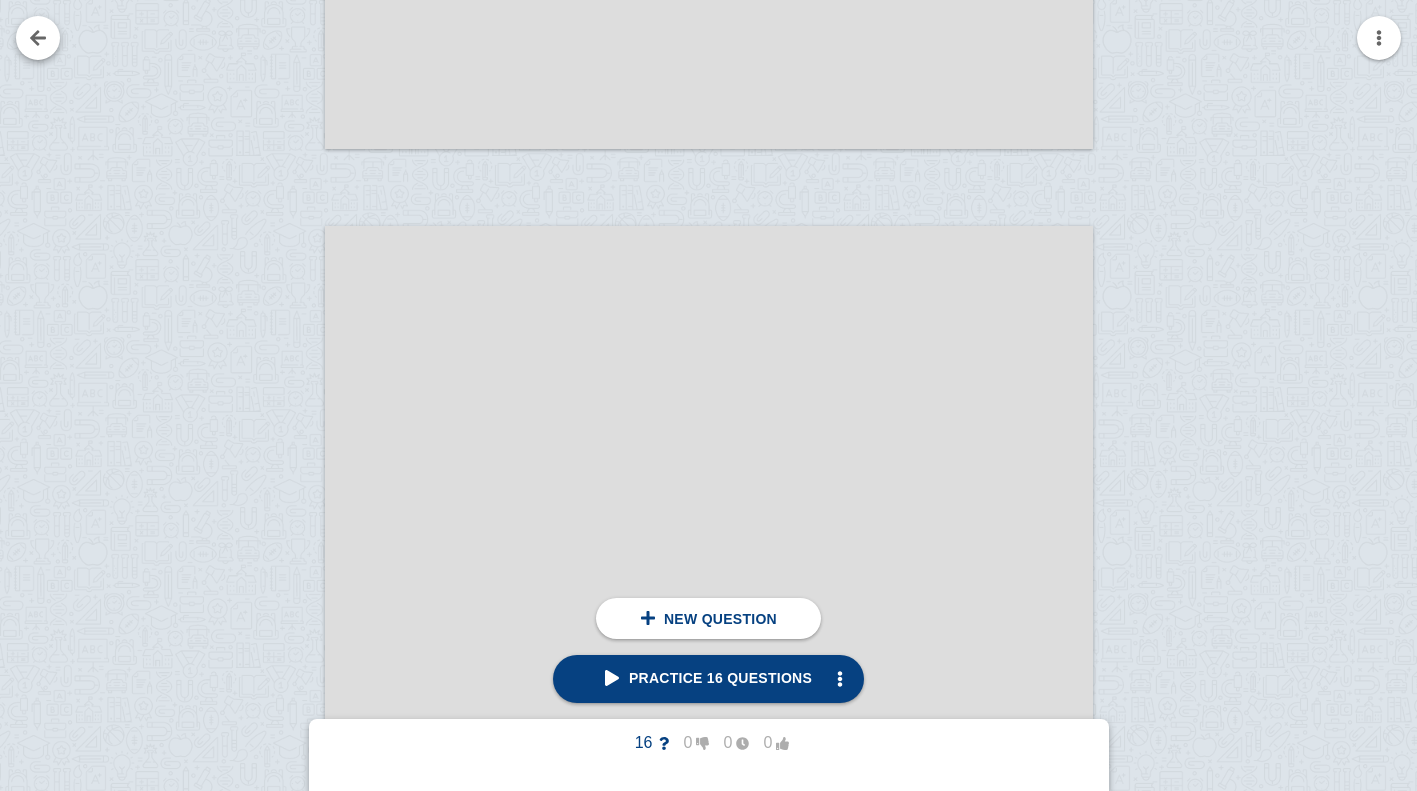 click at bounding box center (38, 38) 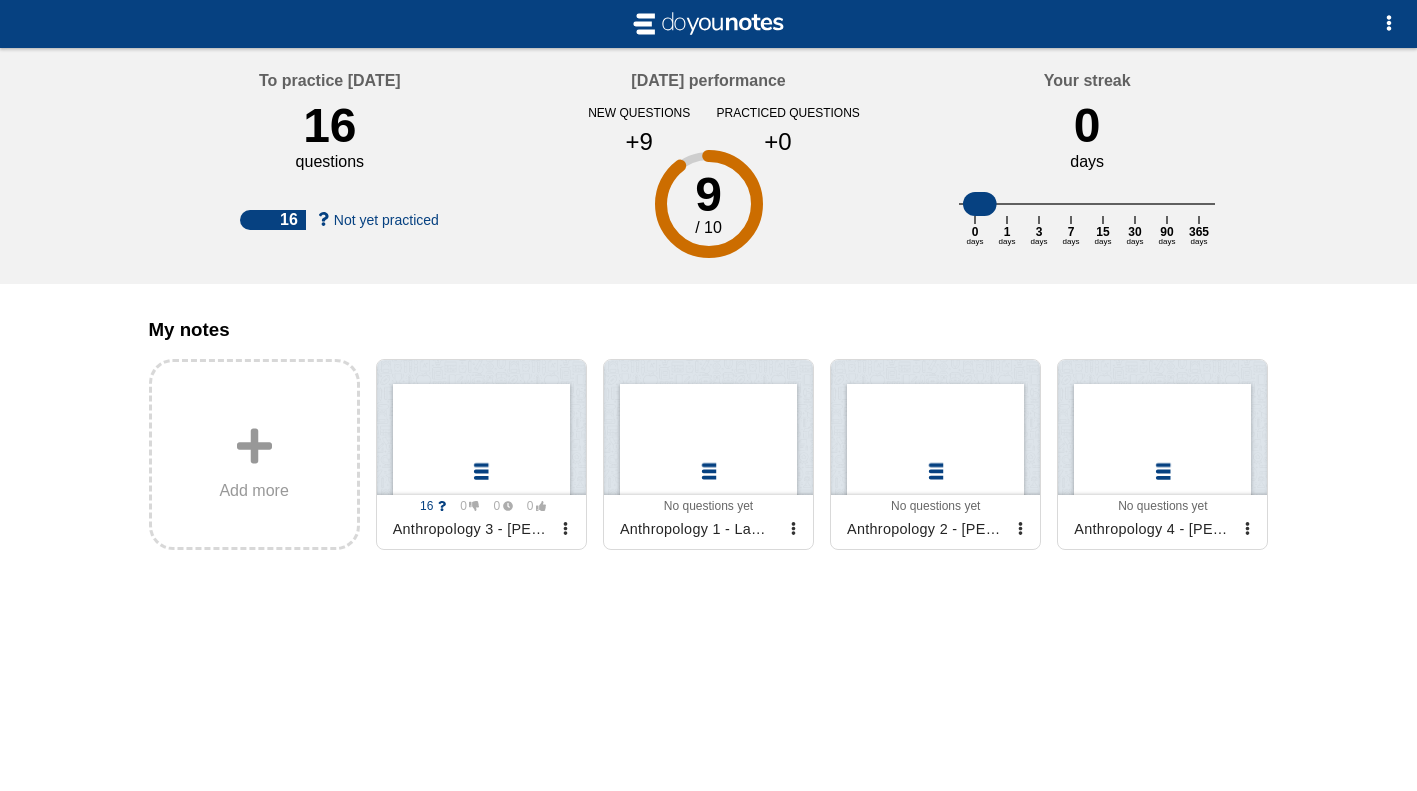 scroll, scrollTop: 0, scrollLeft: 0, axis: both 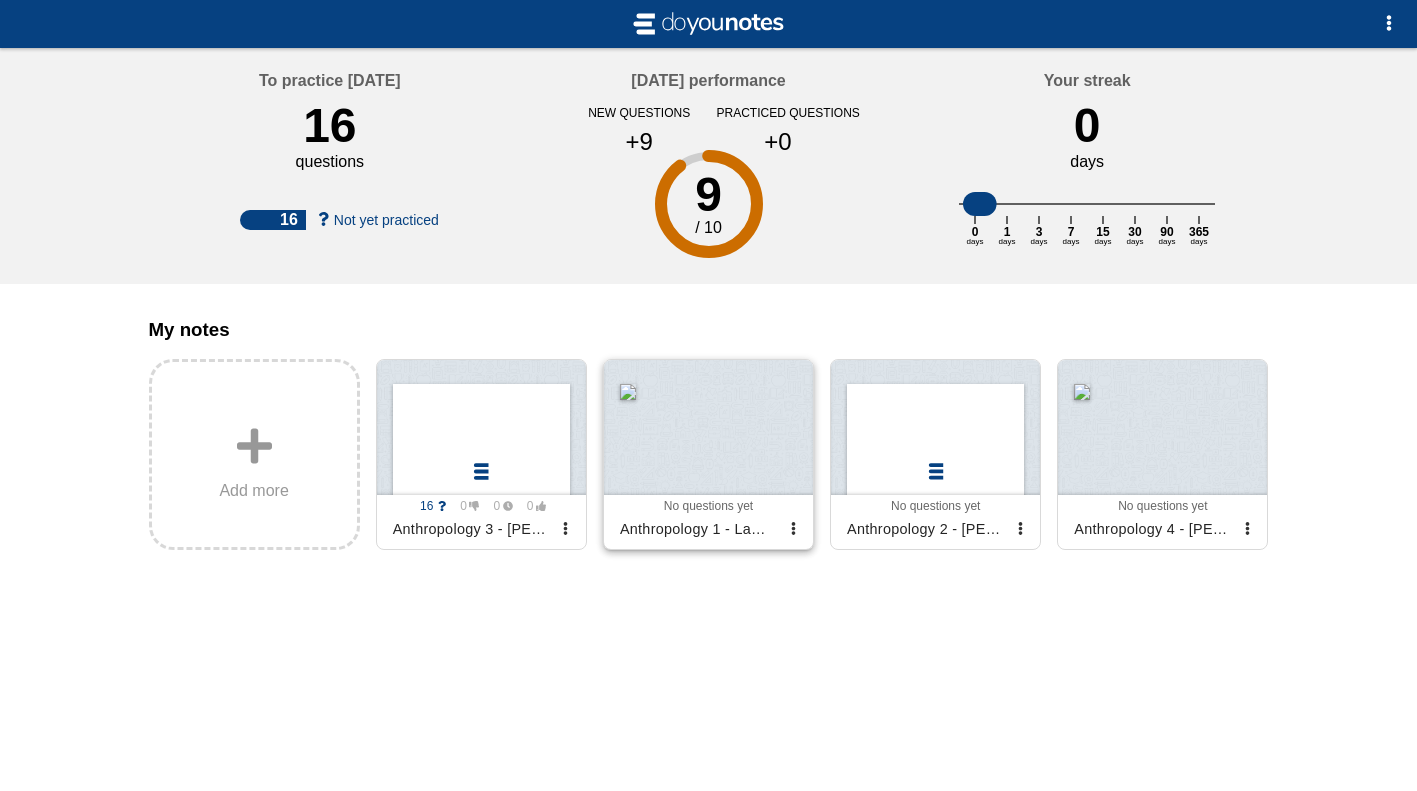 click at bounding box center [708, 427] 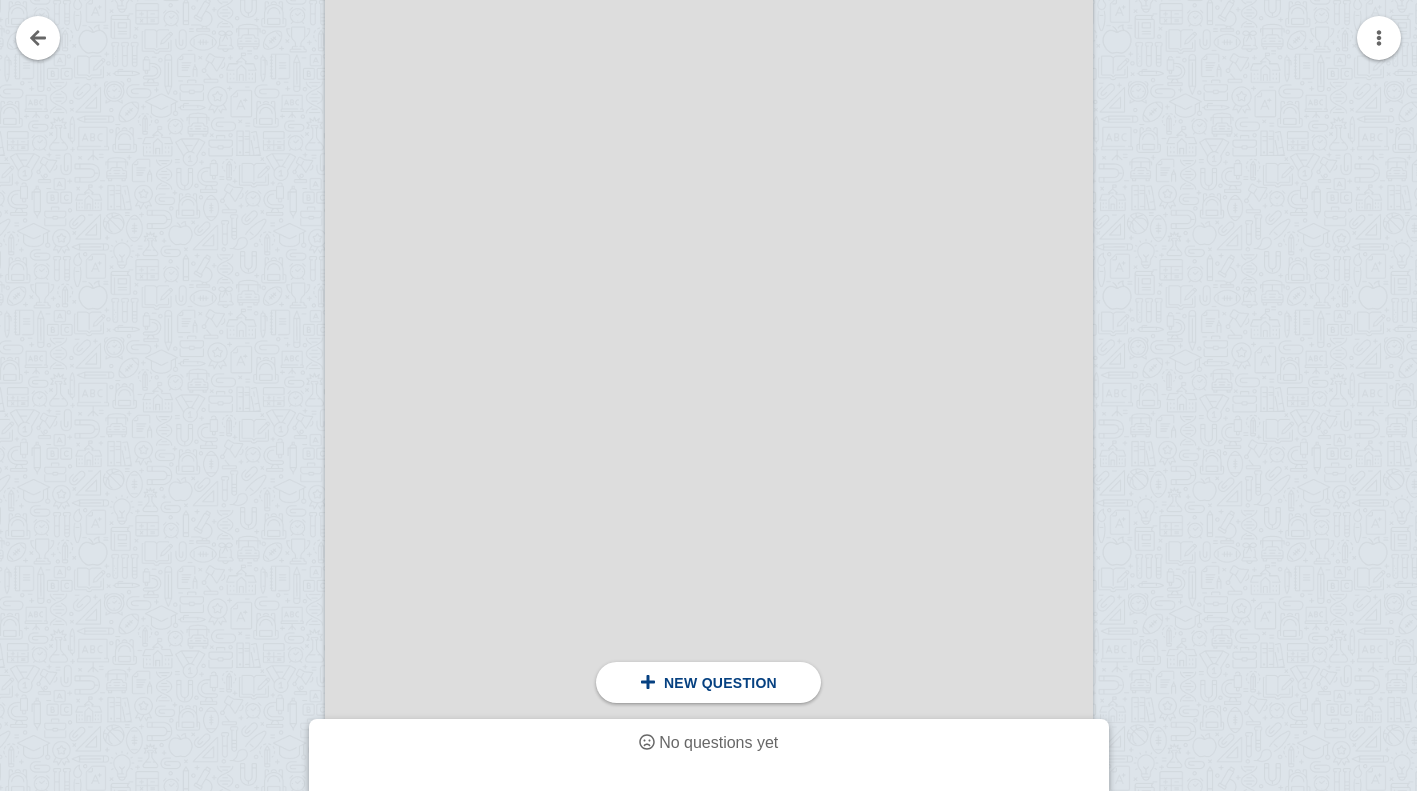 scroll, scrollTop: 2934, scrollLeft: 0, axis: vertical 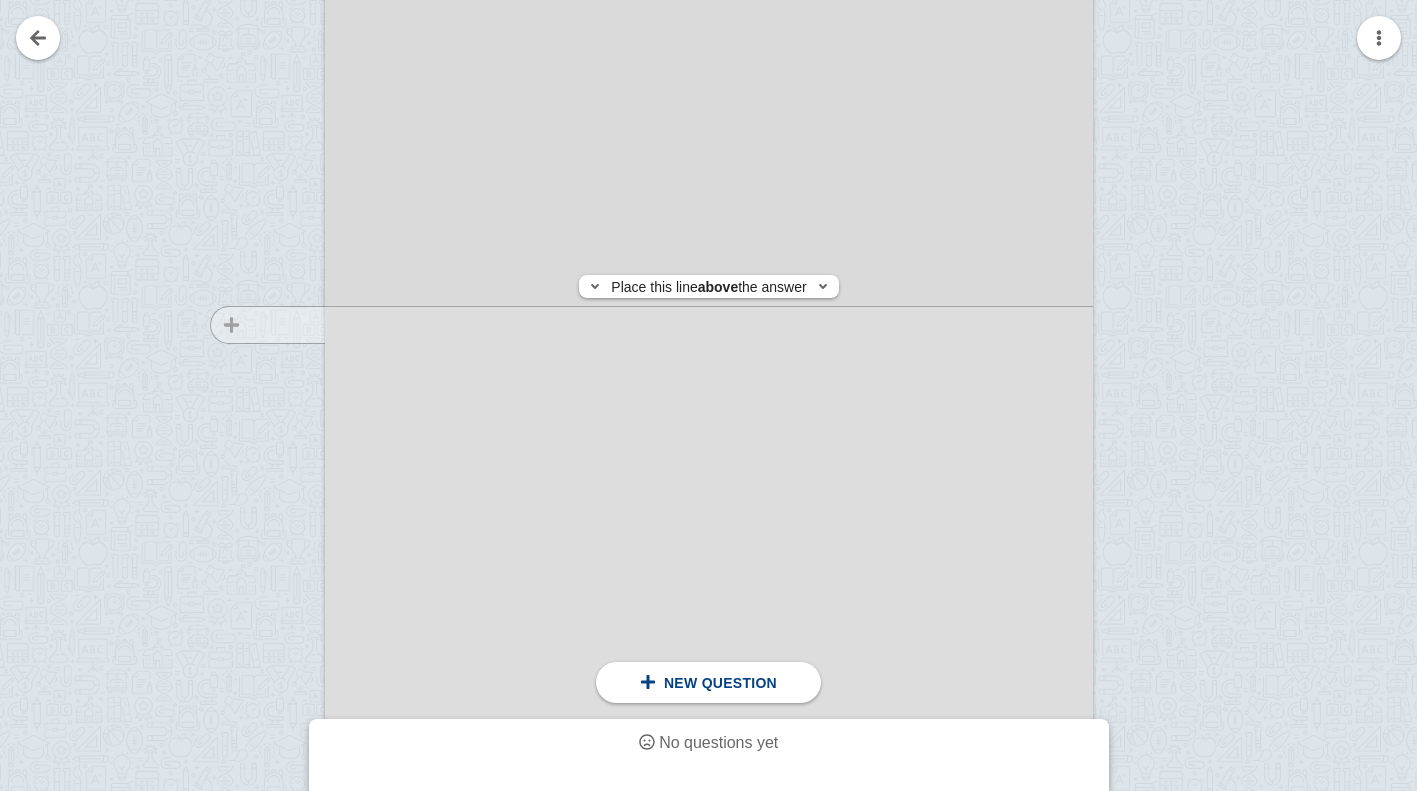 click at bounding box center (258, 410) 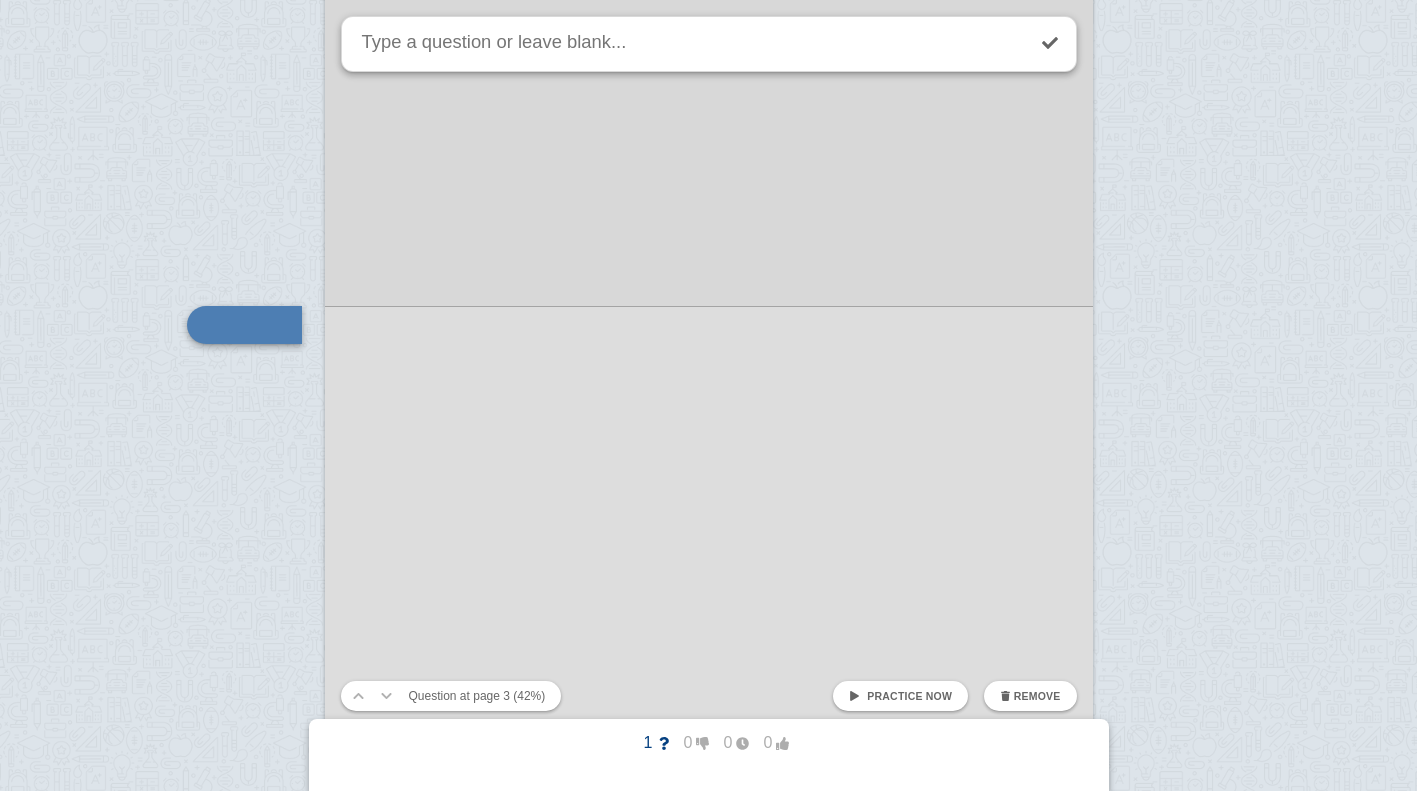 scroll, scrollTop: 2979, scrollLeft: 0, axis: vertical 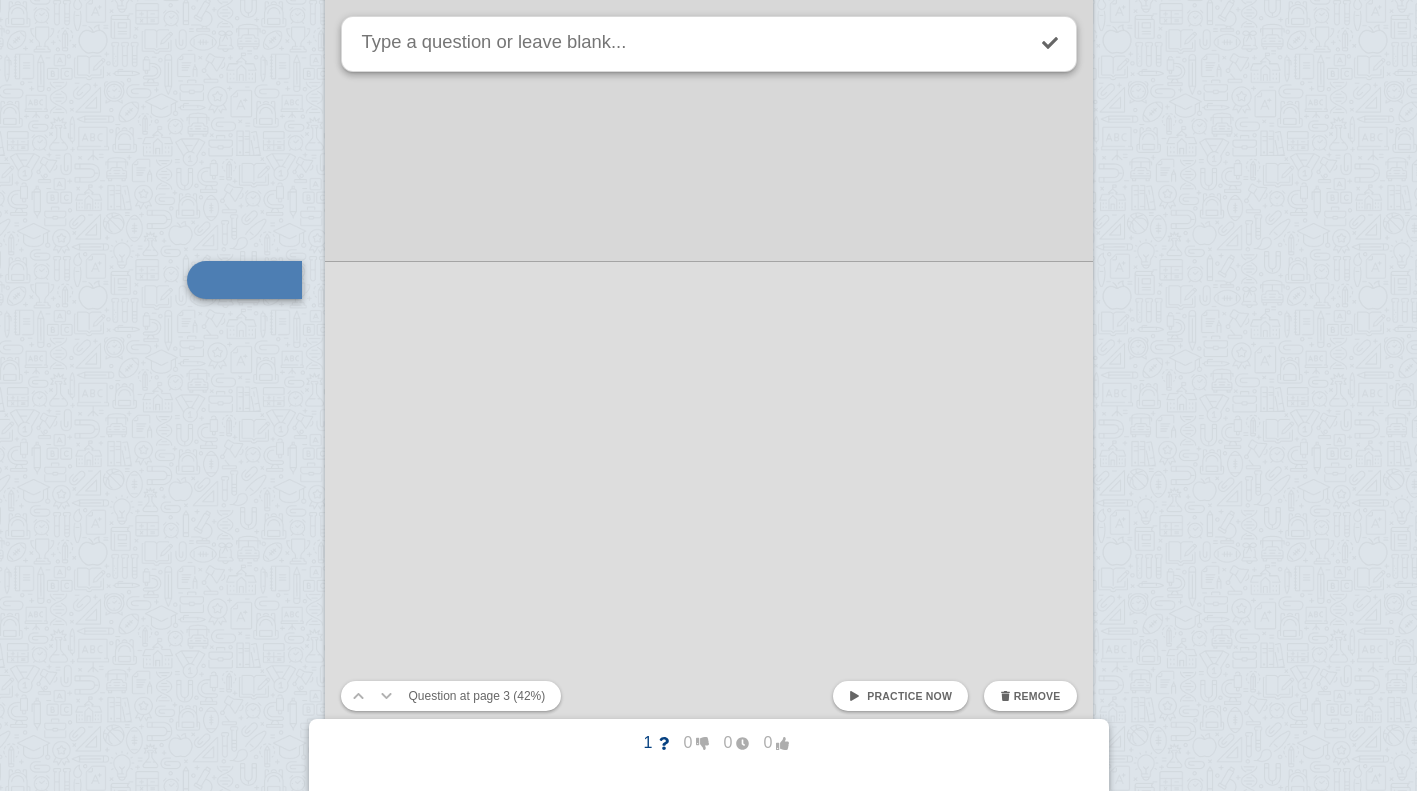 type on "e" 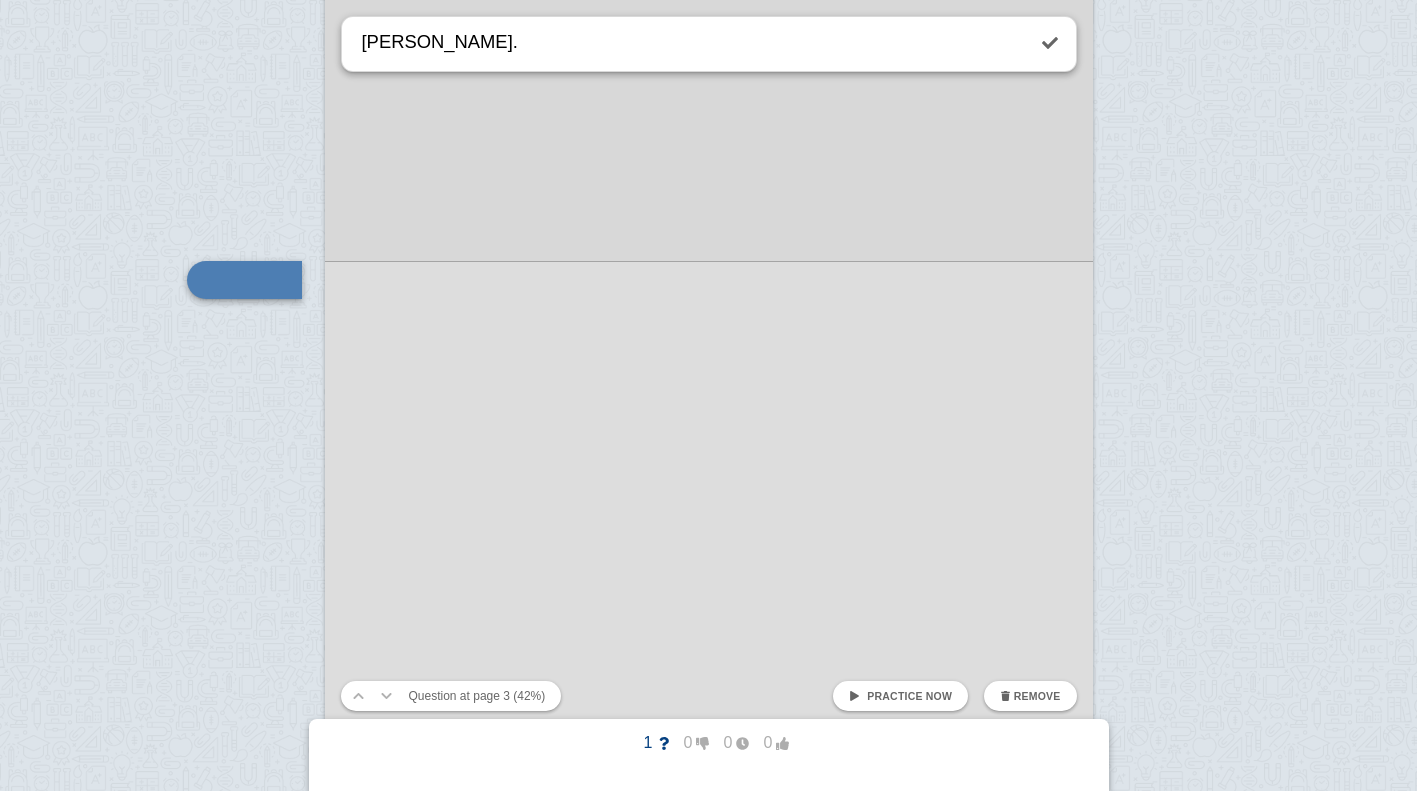 type on "[PERSON_NAME]." 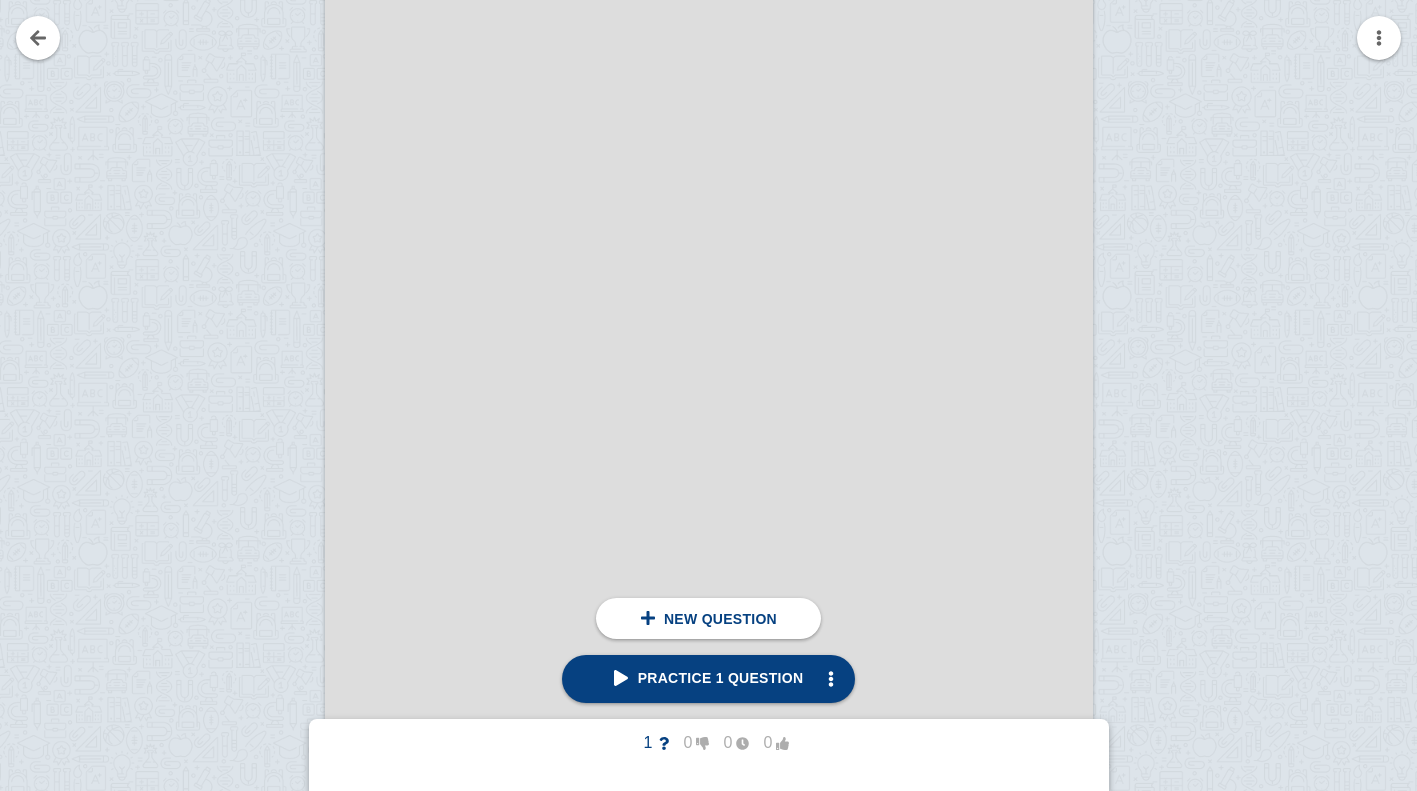 scroll, scrollTop: 5386, scrollLeft: 0, axis: vertical 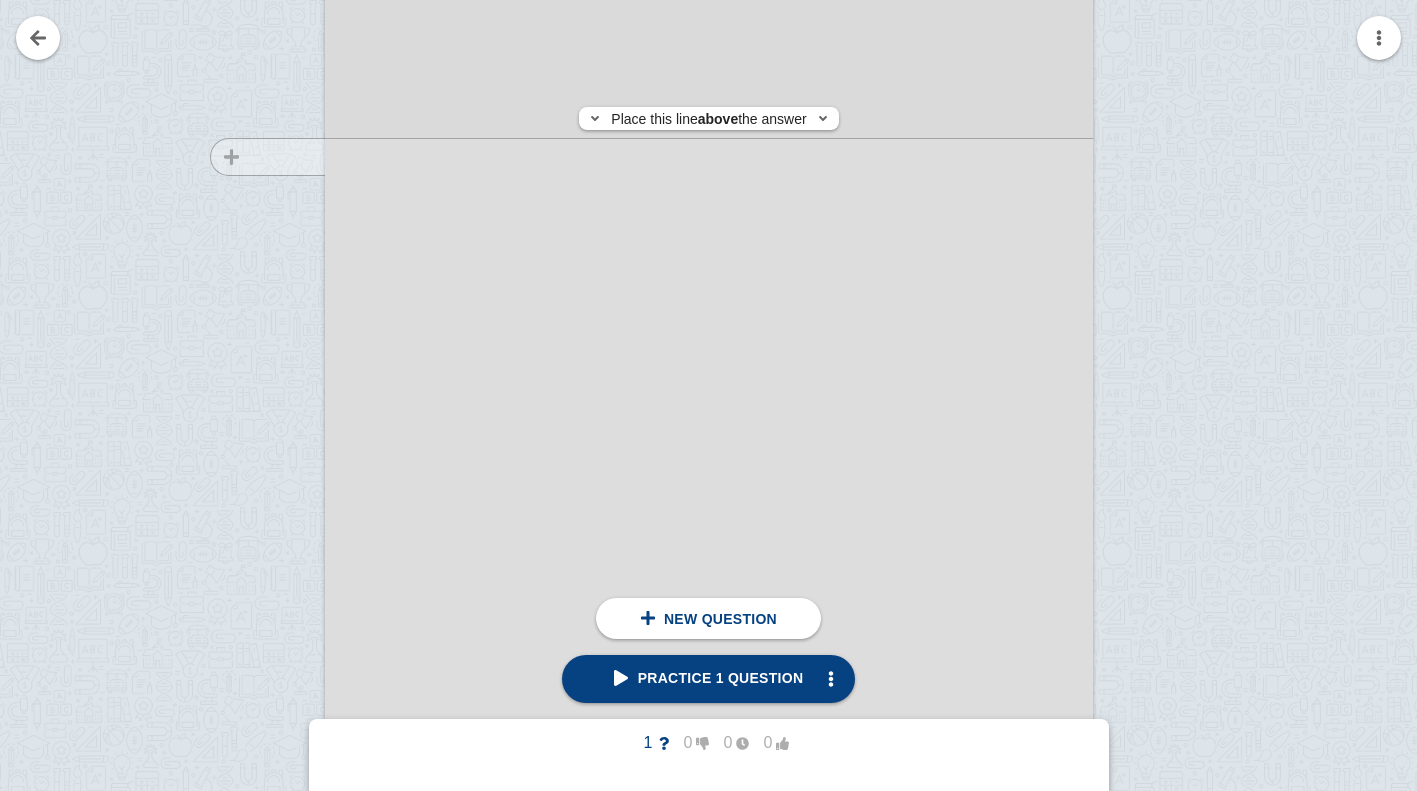 click at bounding box center [258, 343] 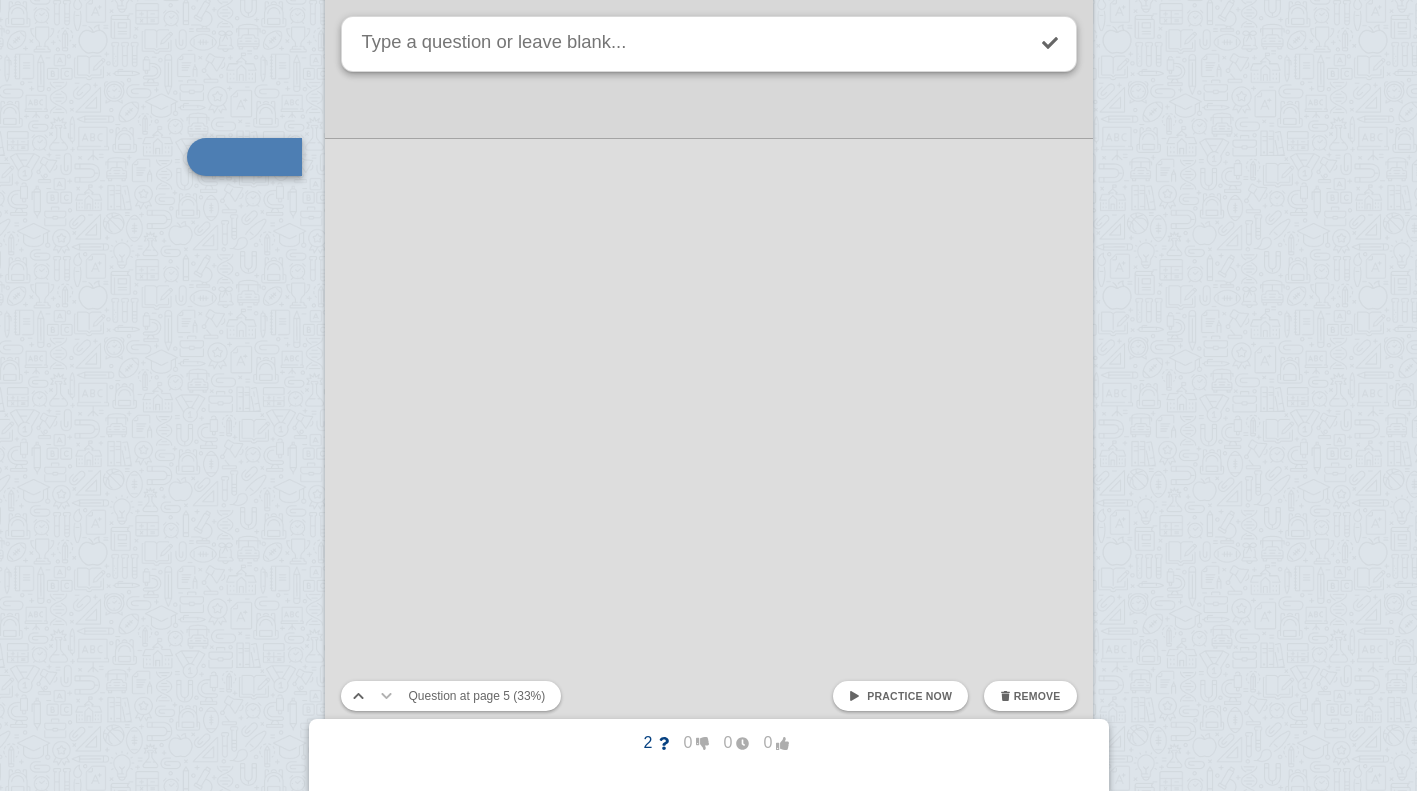 scroll, scrollTop: 5263, scrollLeft: 0, axis: vertical 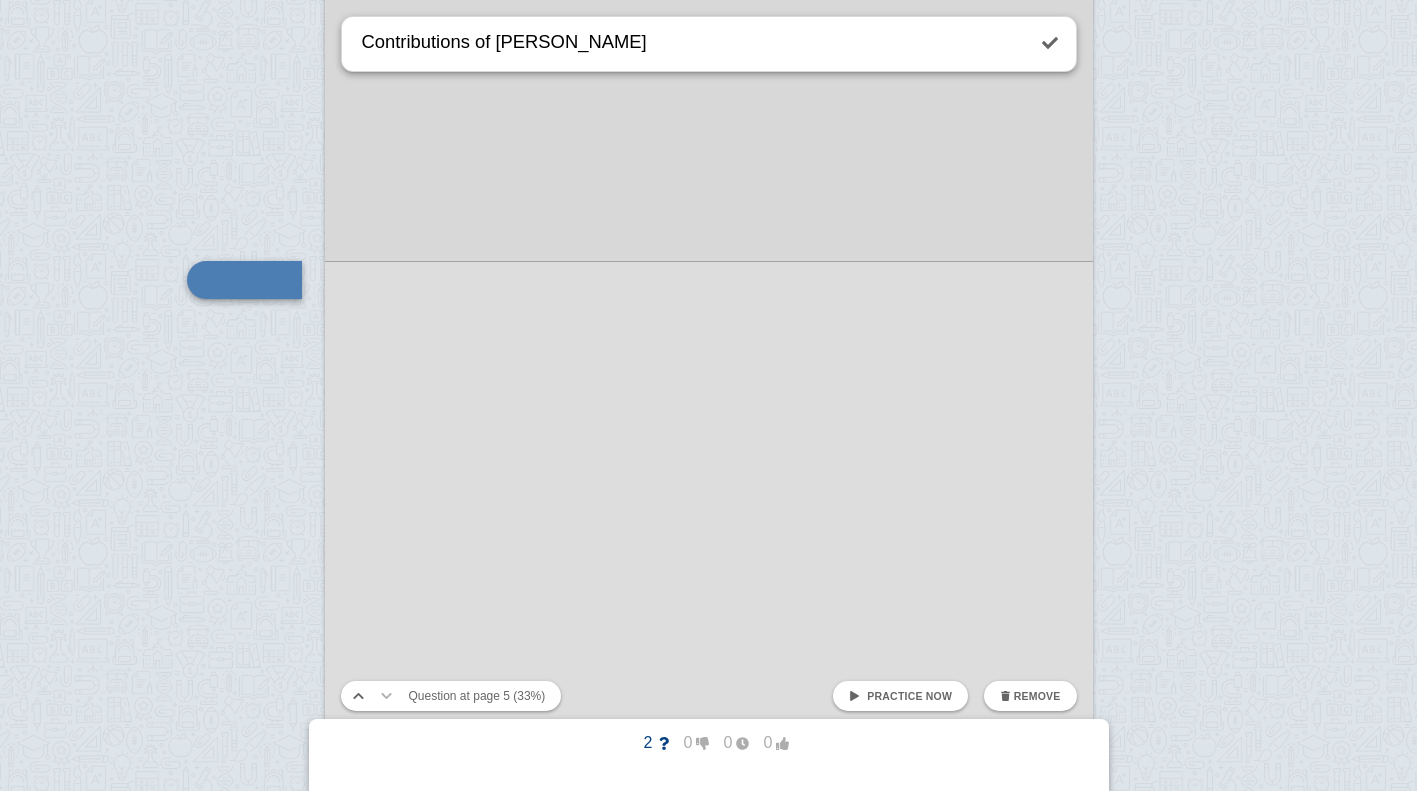 type on "Contributions of [PERSON_NAME]" 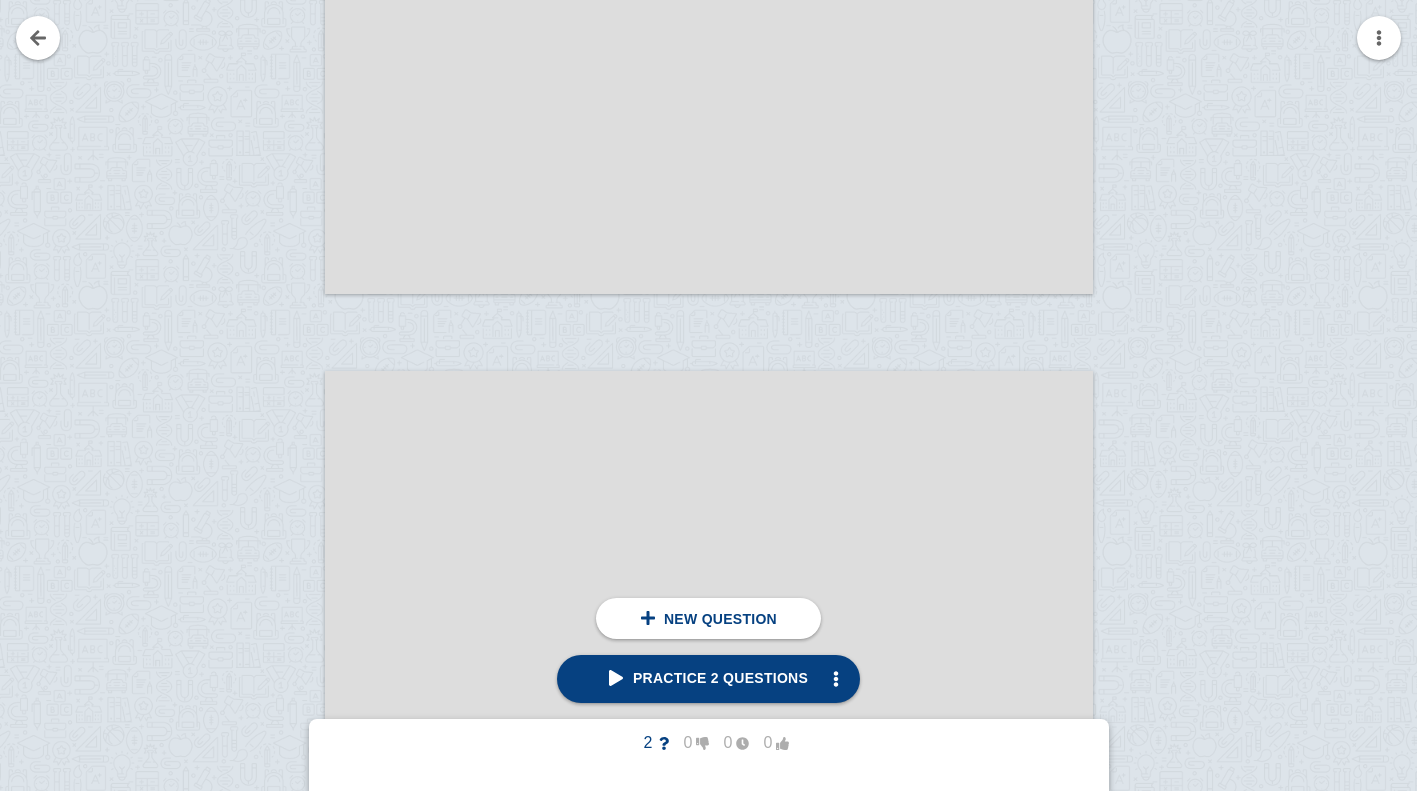 scroll, scrollTop: 8476, scrollLeft: 0, axis: vertical 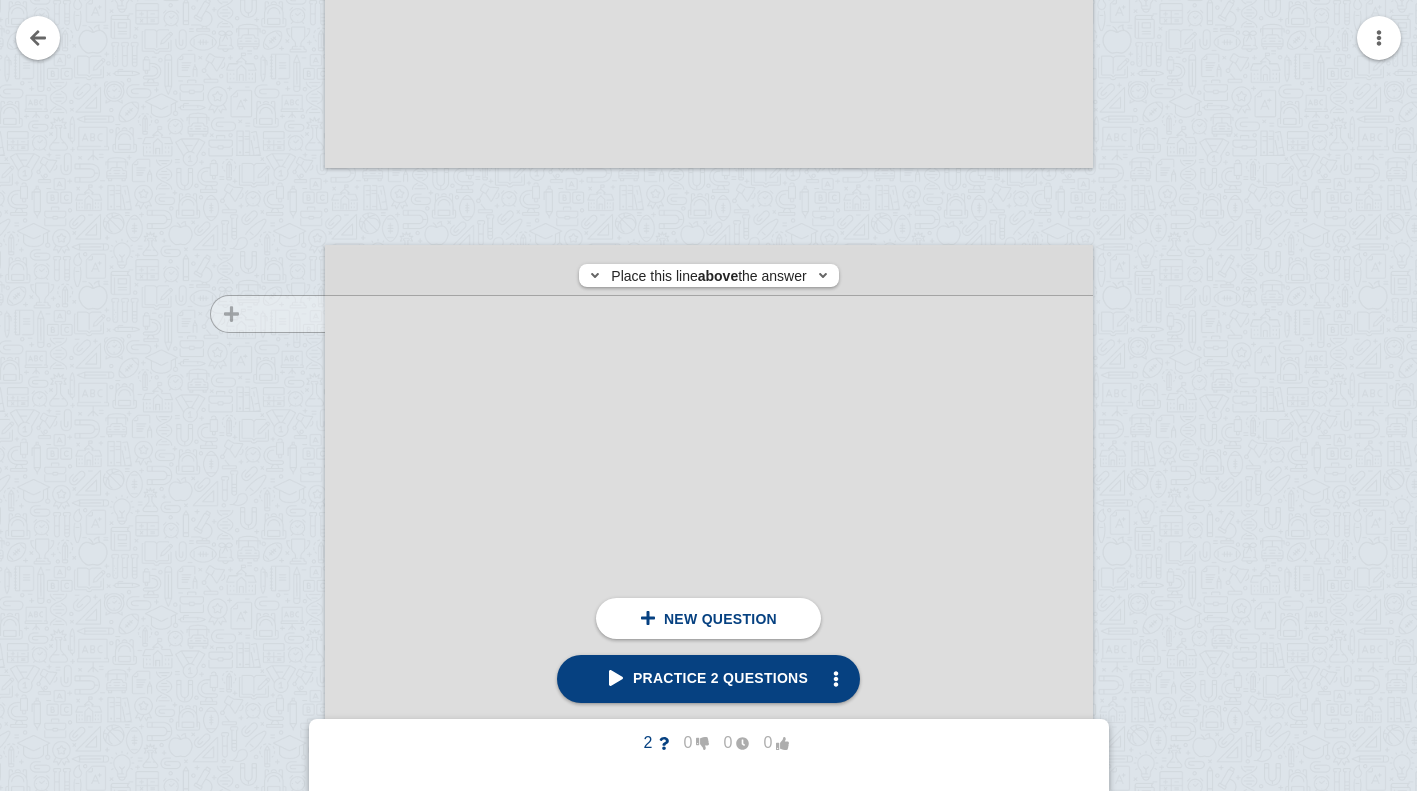 click at bounding box center [258, 817] 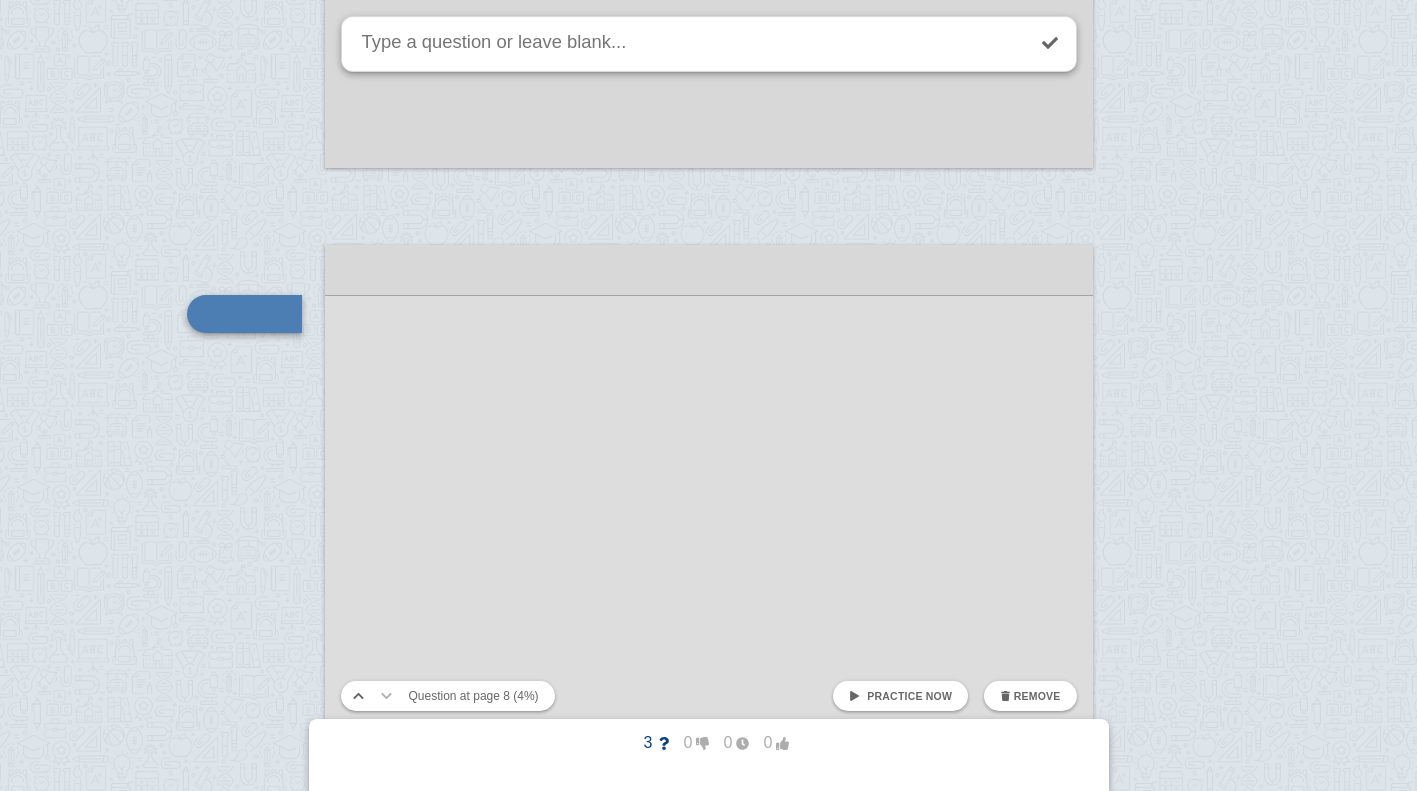 scroll, scrollTop: 8510, scrollLeft: 0, axis: vertical 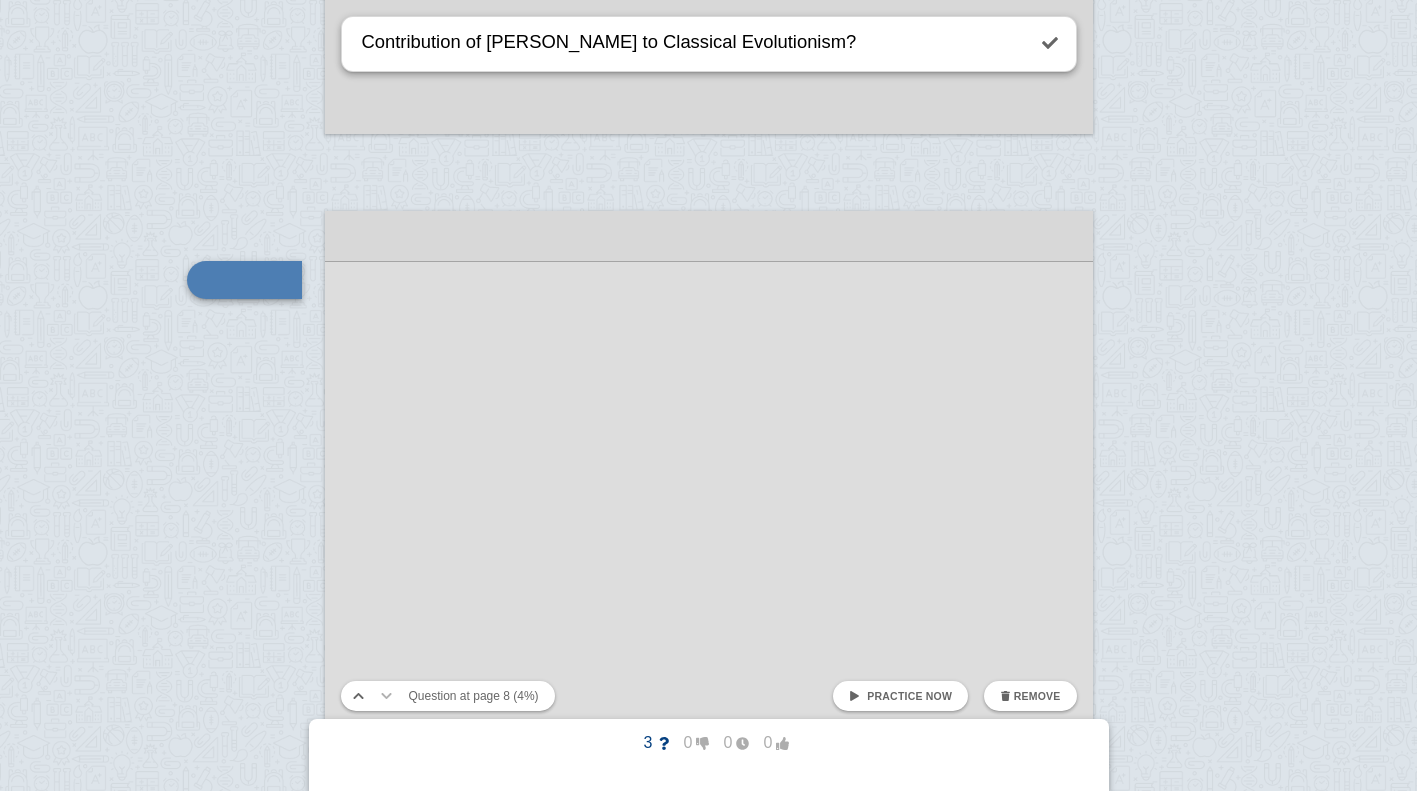type on "Contribution of [PERSON_NAME] to Classical Evolutionism?" 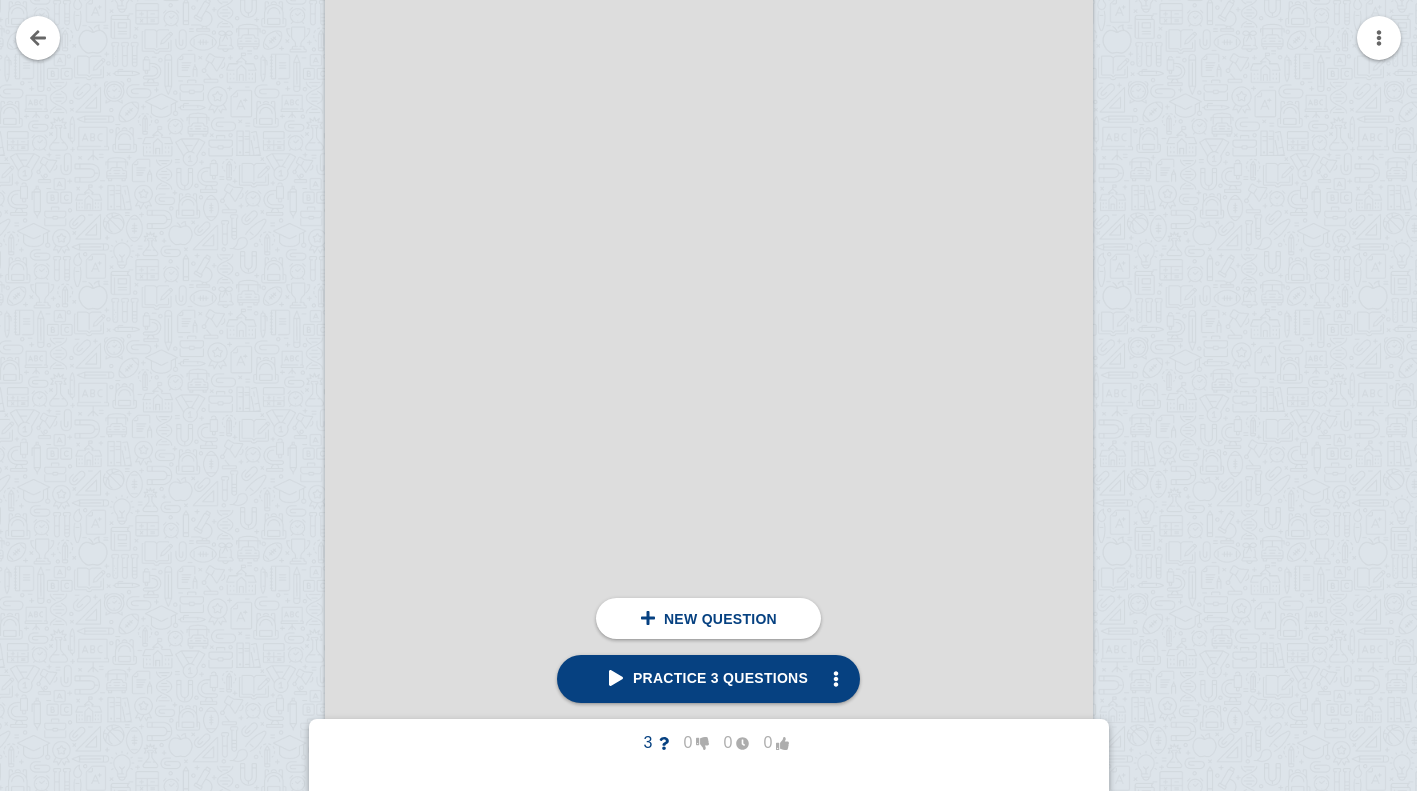 scroll, scrollTop: 10011, scrollLeft: 0, axis: vertical 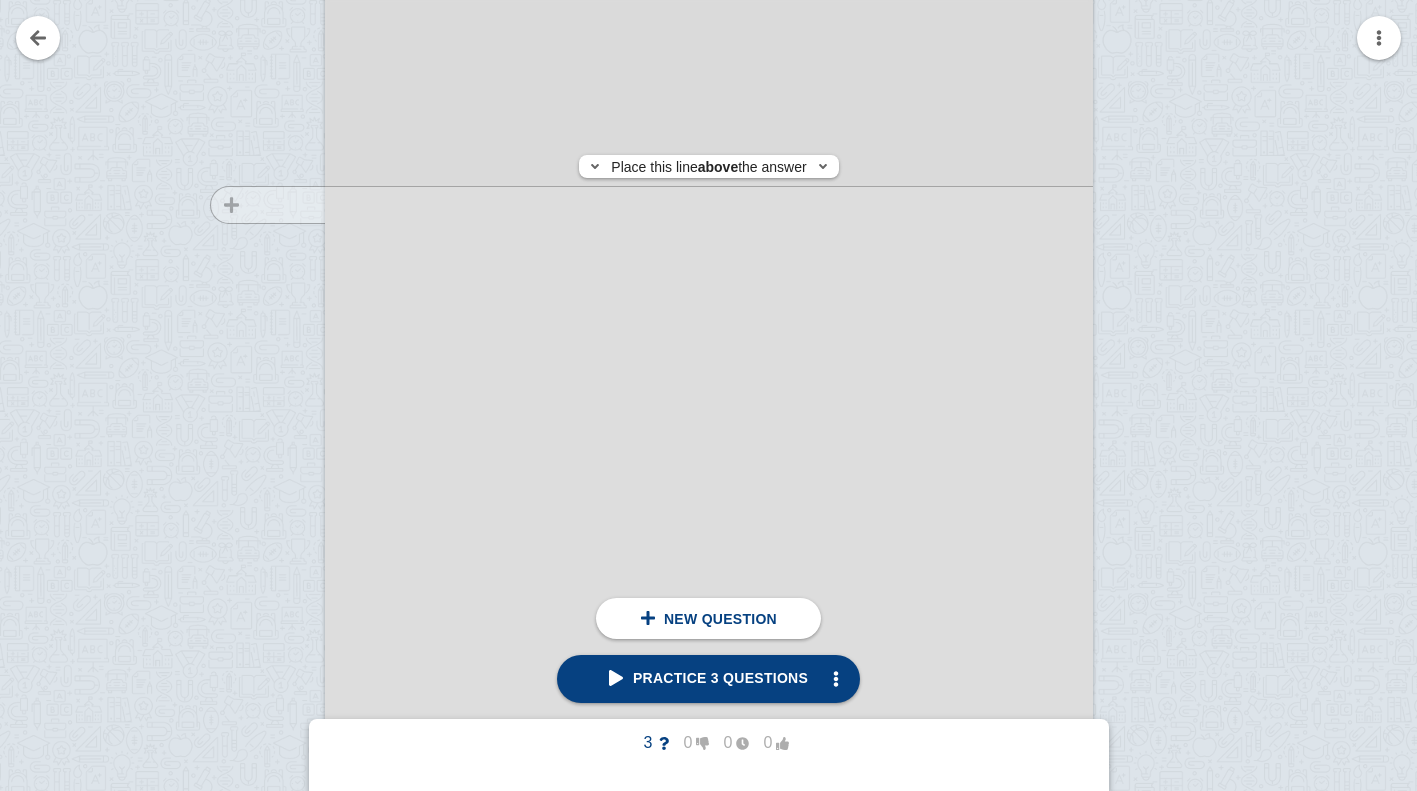click at bounding box center (258, 473) 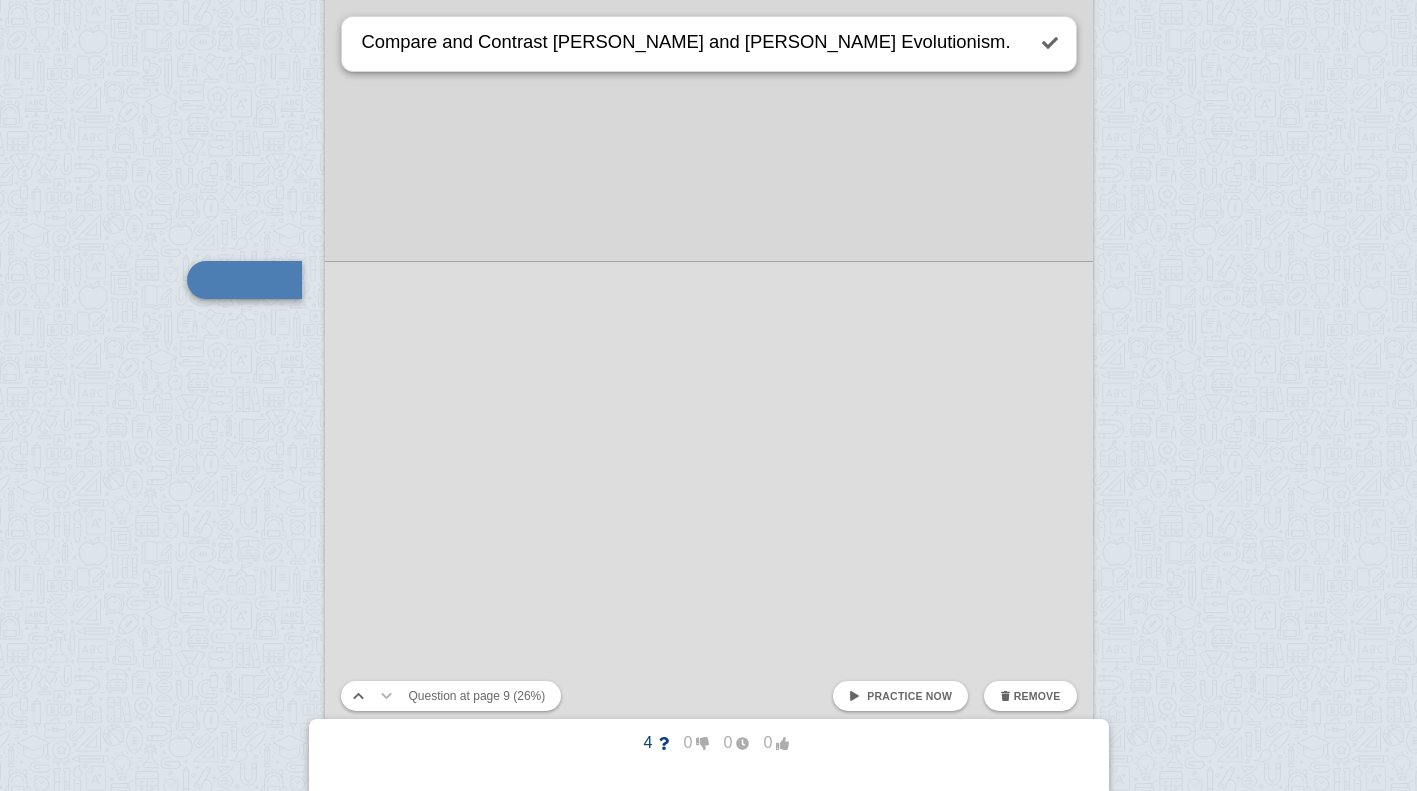 type on "Compare and Contrast [PERSON_NAME] and [PERSON_NAME] Evolutionism." 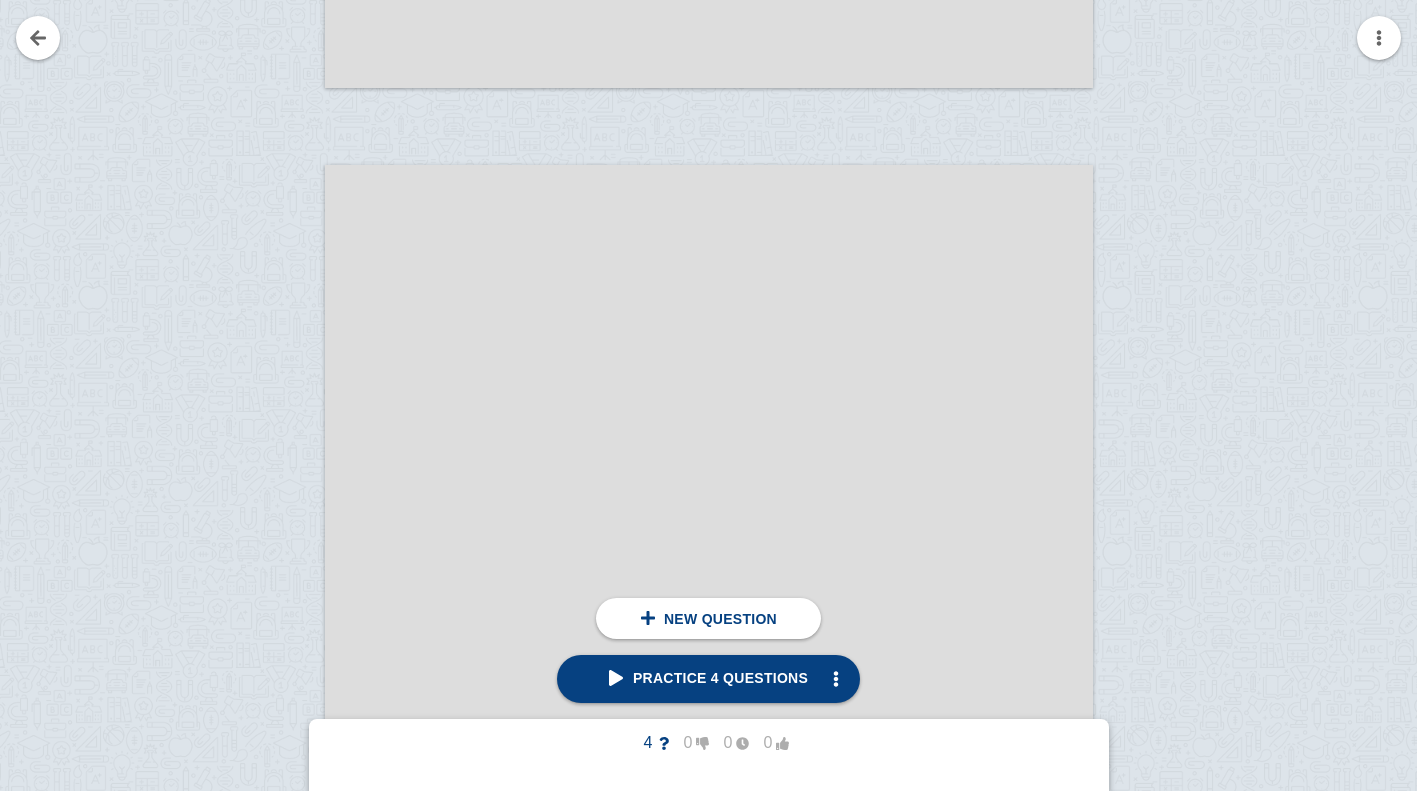 scroll, scrollTop: 10947, scrollLeft: 0, axis: vertical 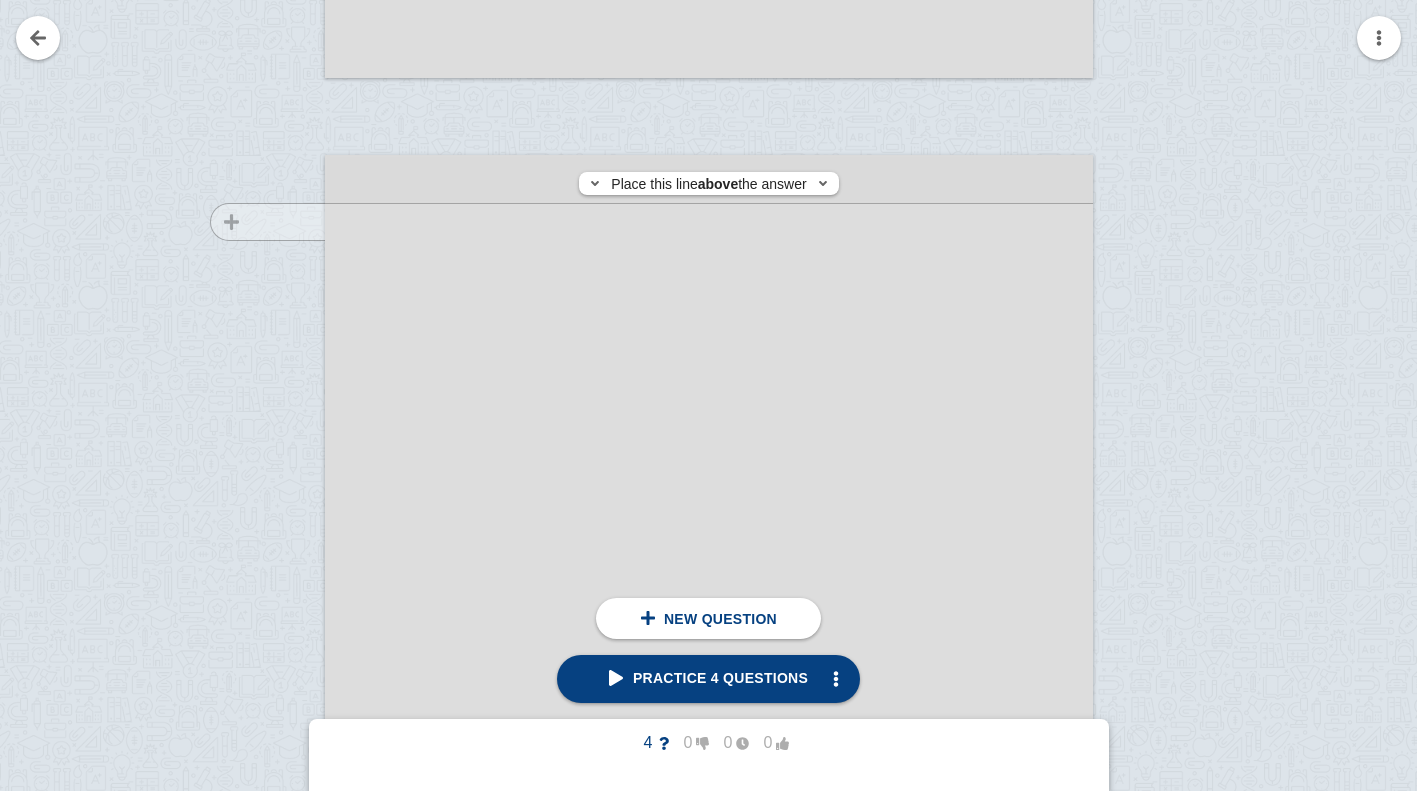 click at bounding box center (258, 730) 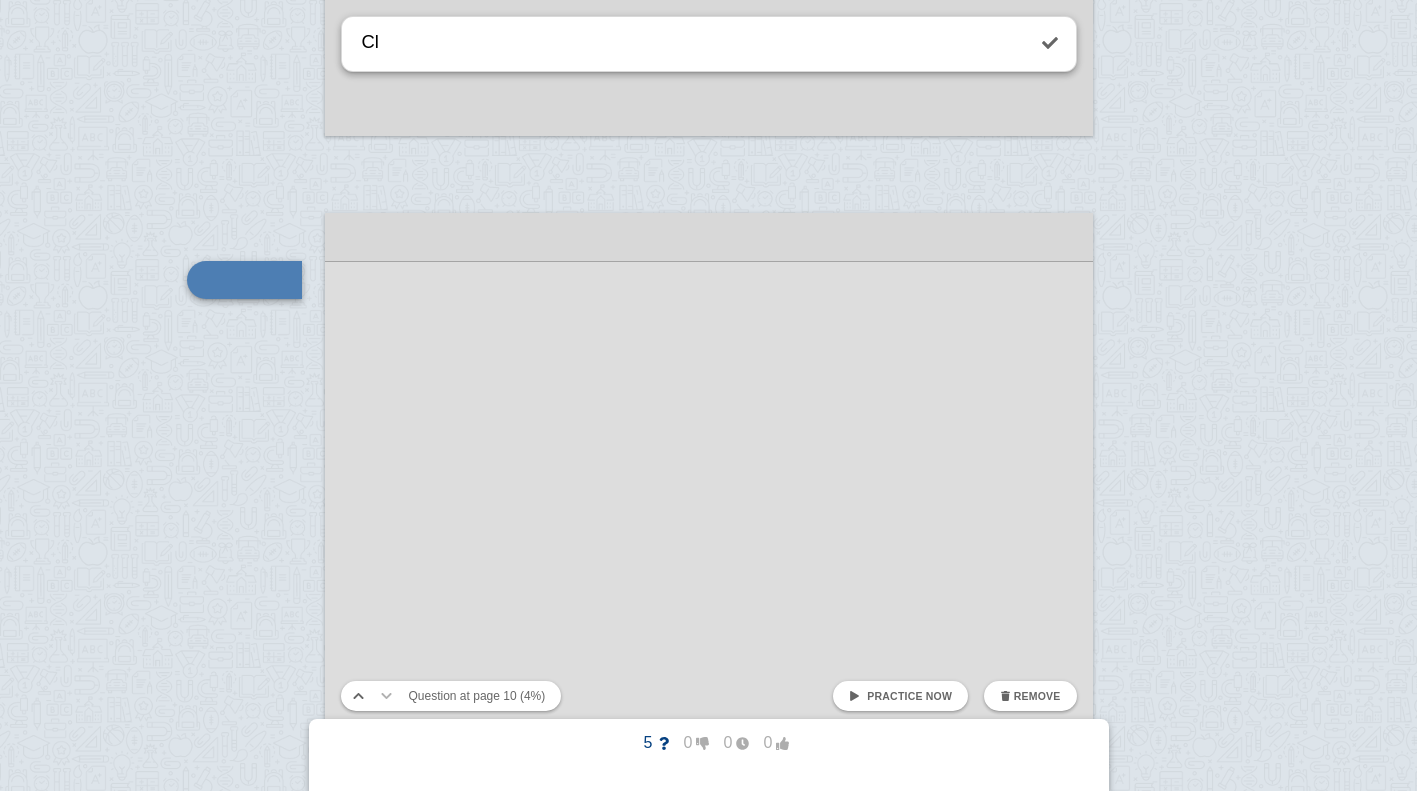 click on "Cl" at bounding box center (691, 44) 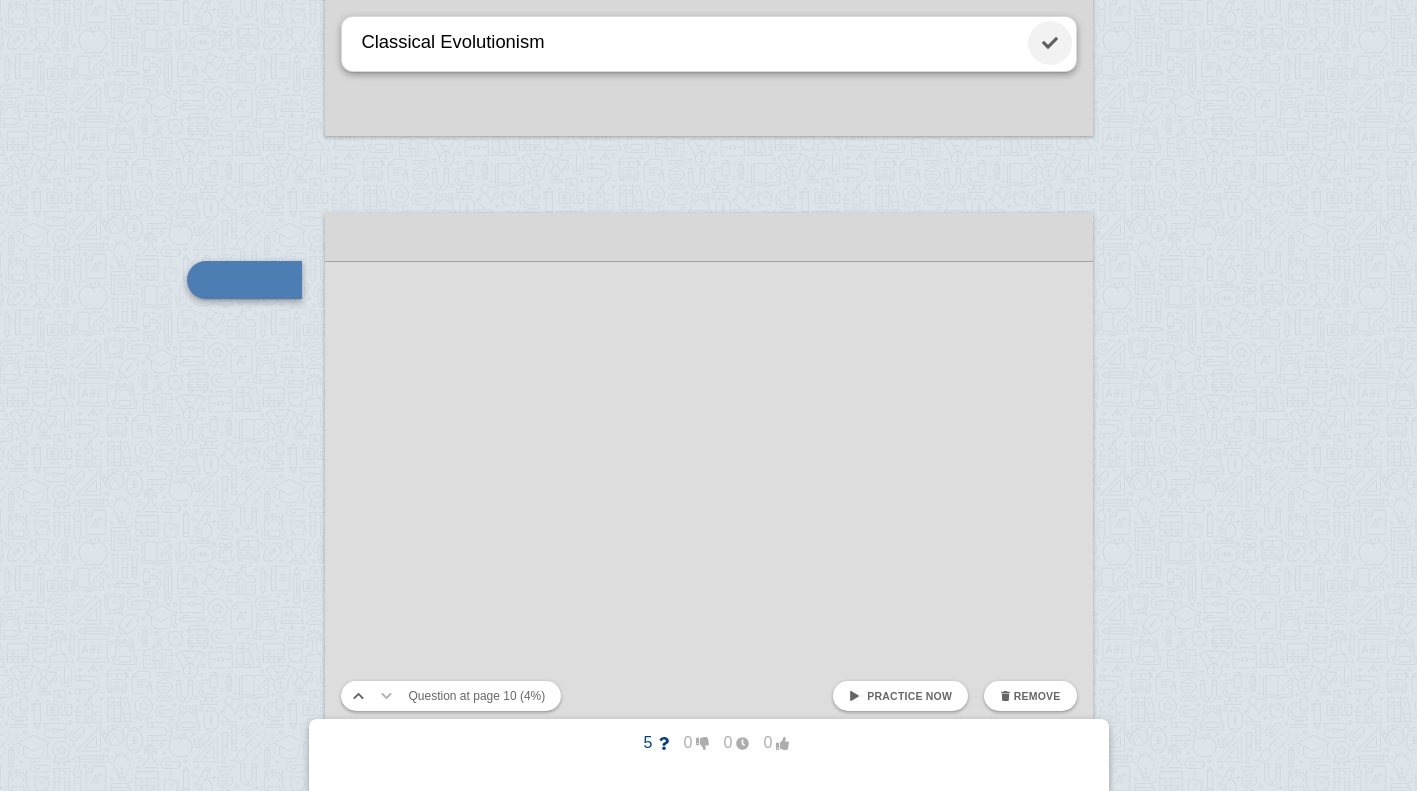 click at bounding box center (1050, 43) 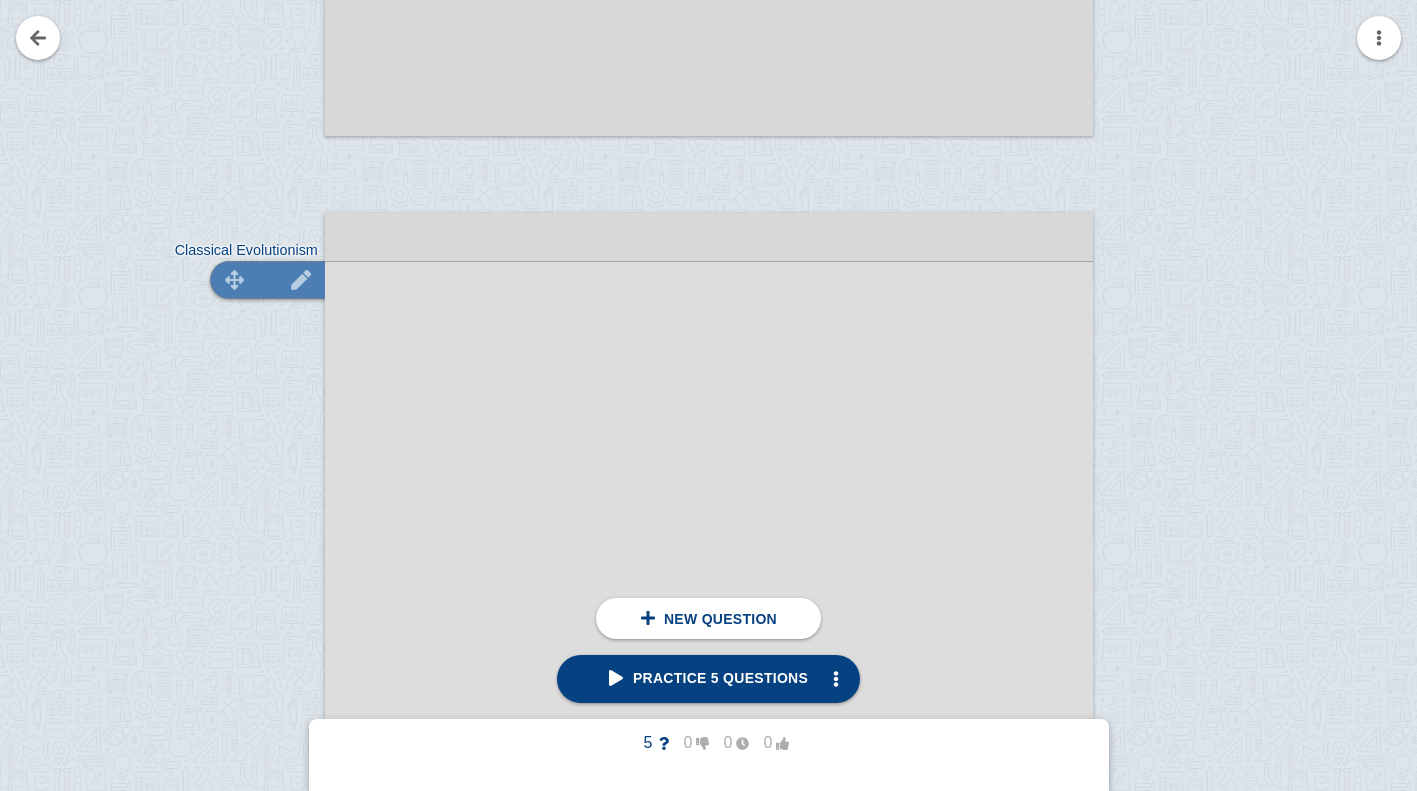 click at bounding box center [301, 279] 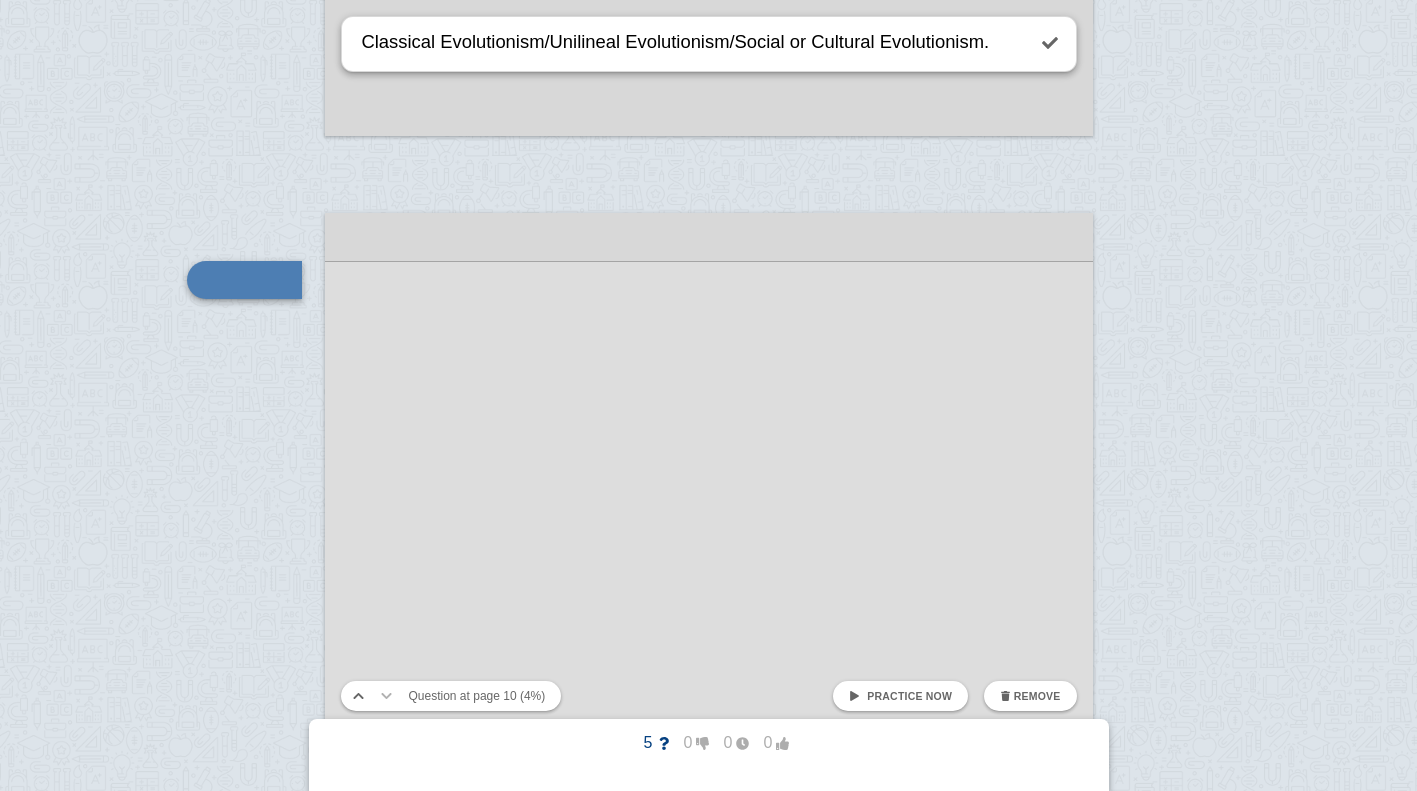 type on "Classical Evolutionism/Unilineal Evolutionism/Social or Cultural Evolutionism." 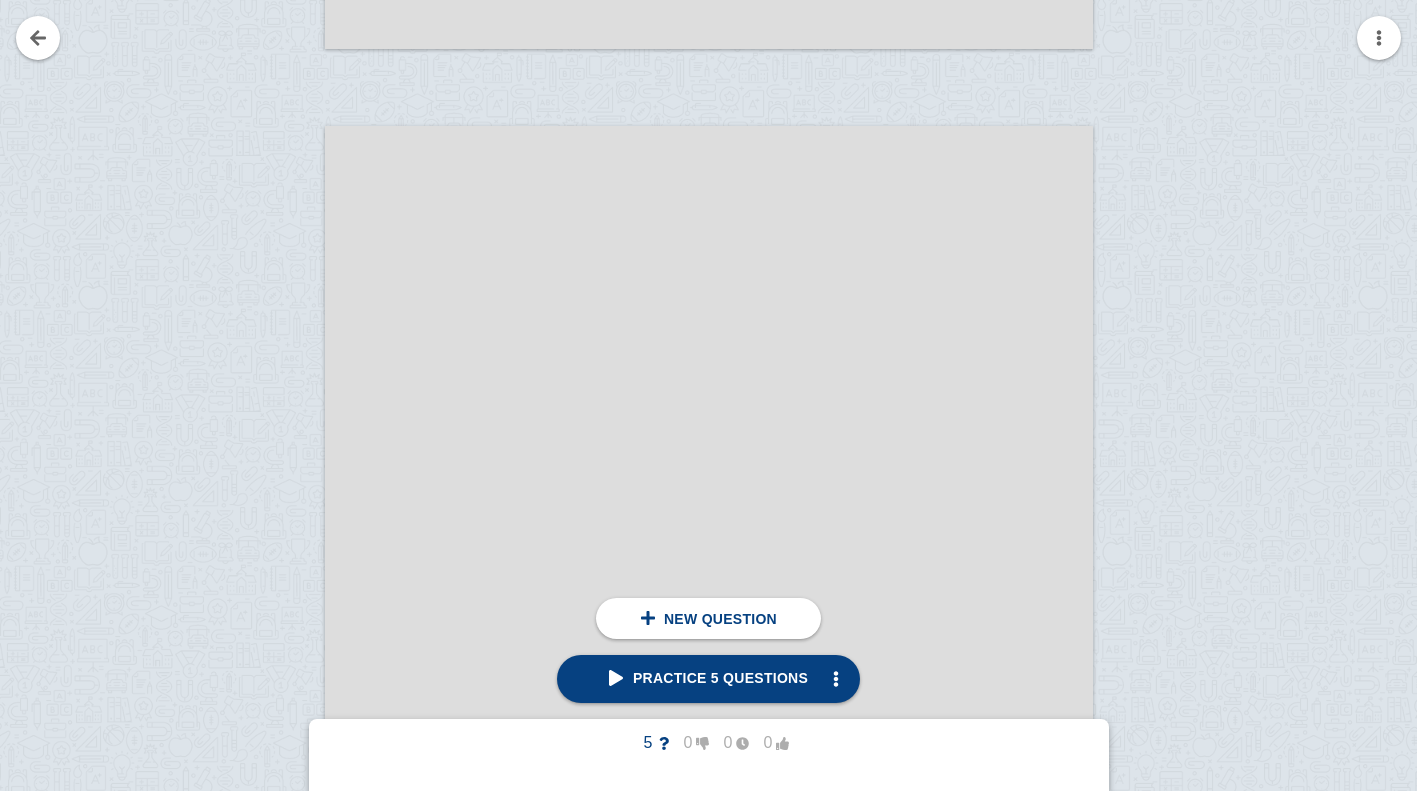 scroll, scrollTop: 13362, scrollLeft: 0, axis: vertical 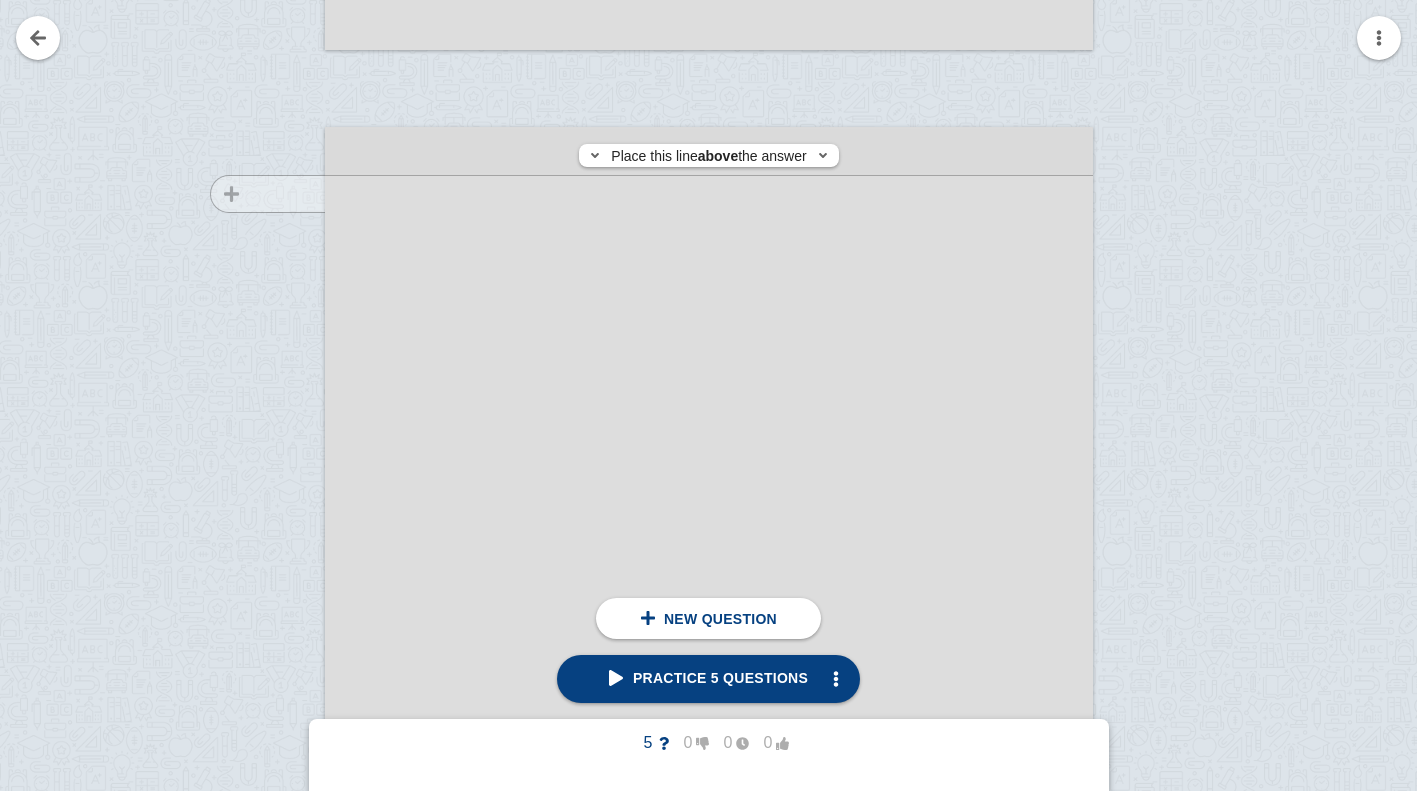 click at bounding box center [258, 710] 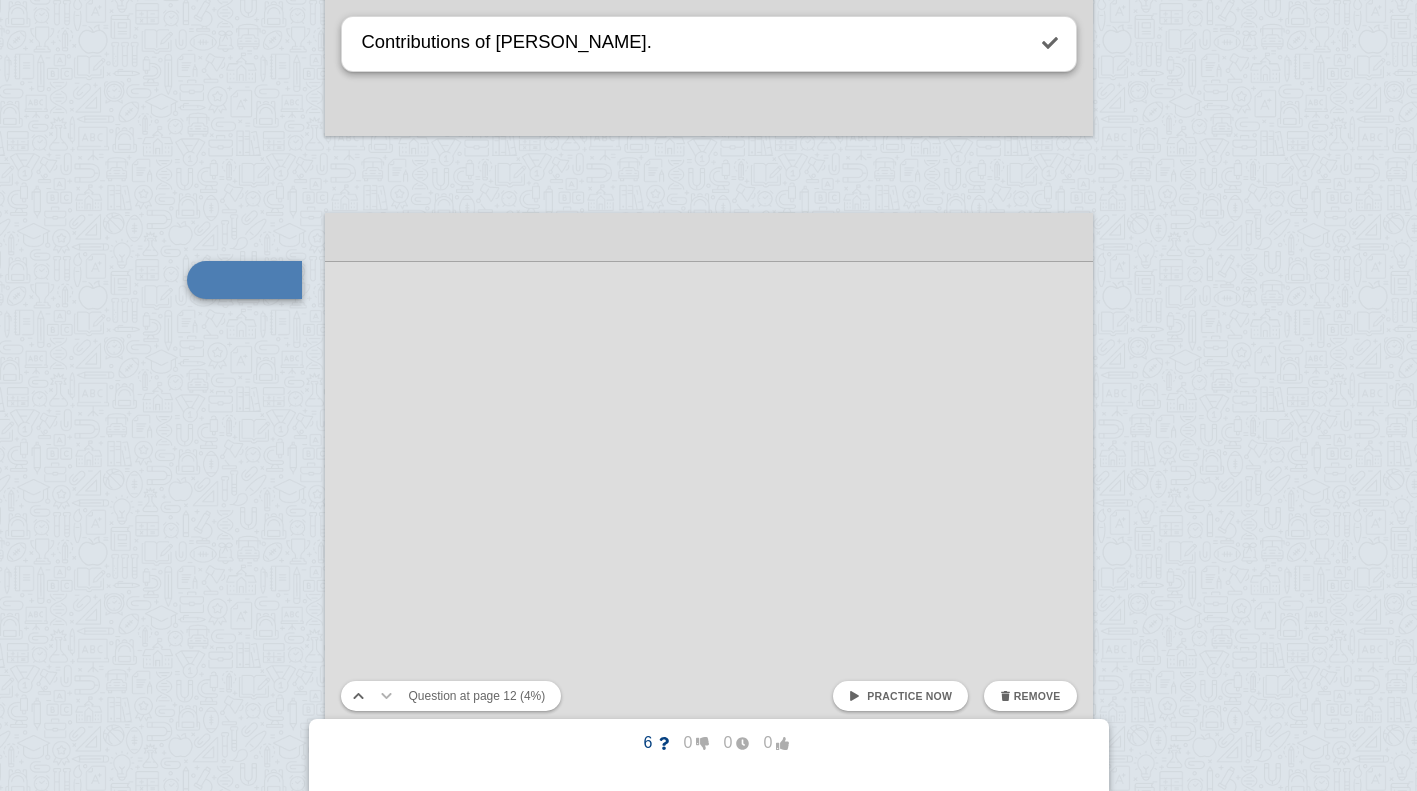 type on "Contributions of [PERSON_NAME]." 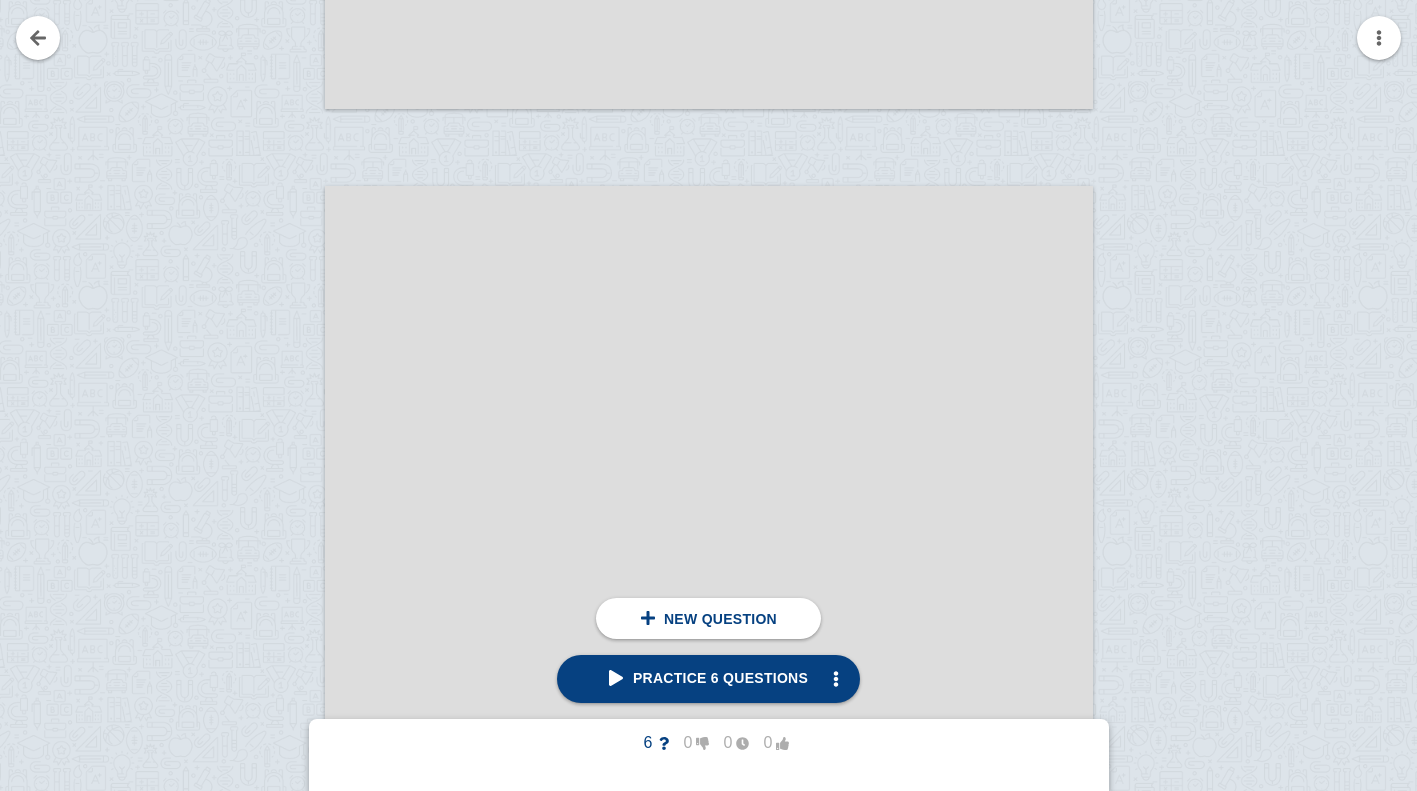 scroll, scrollTop: 15714, scrollLeft: 0, axis: vertical 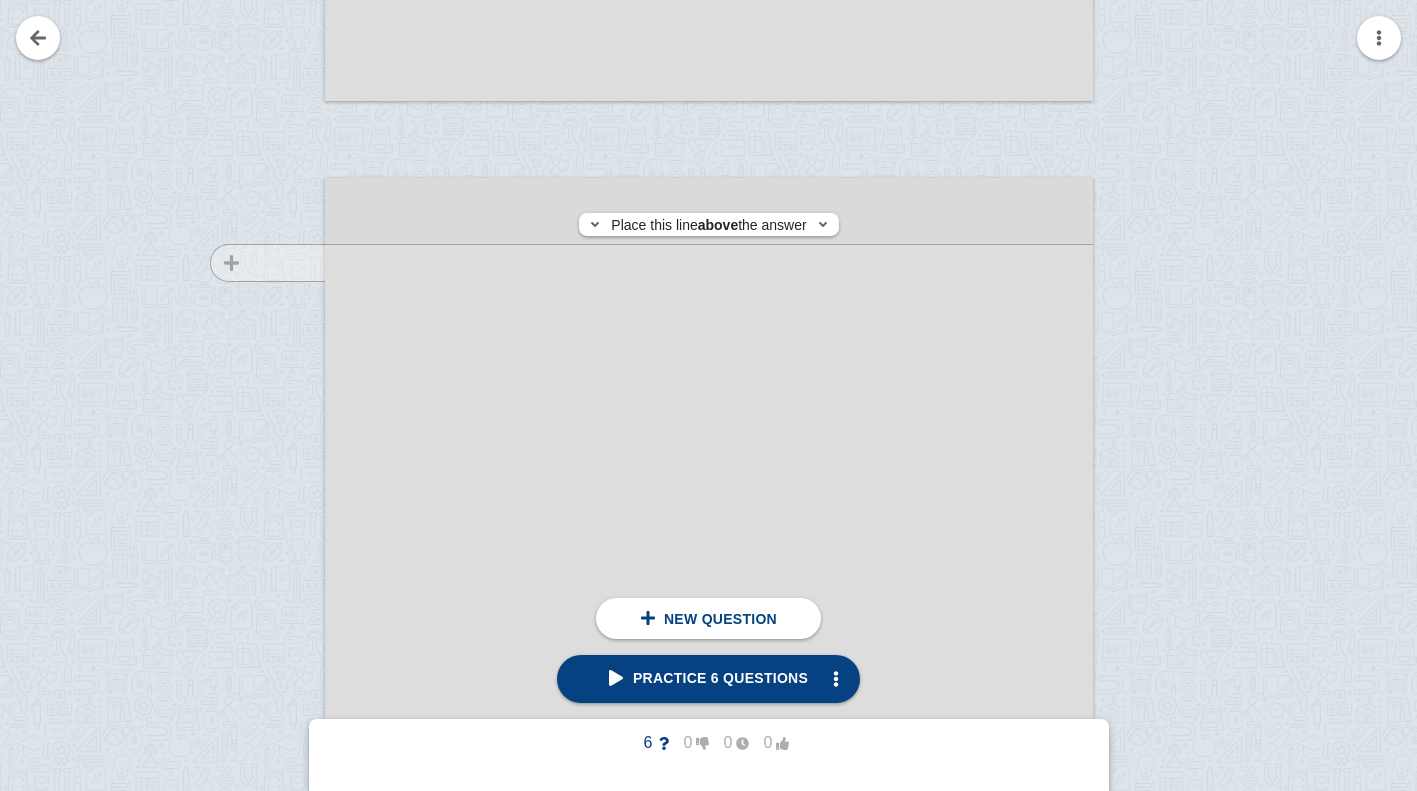 click at bounding box center (258, 762) 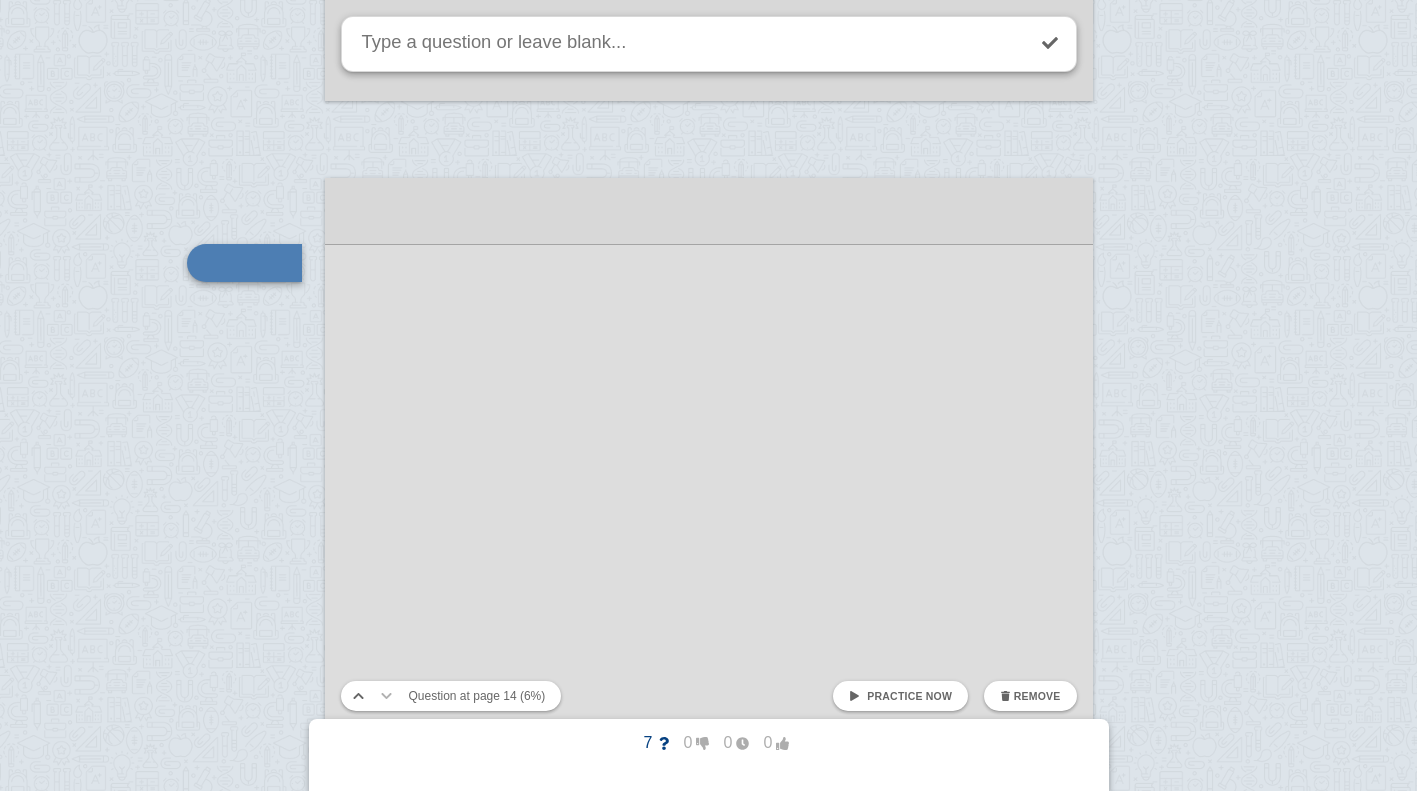 scroll, scrollTop: 15697, scrollLeft: 0, axis: vertical 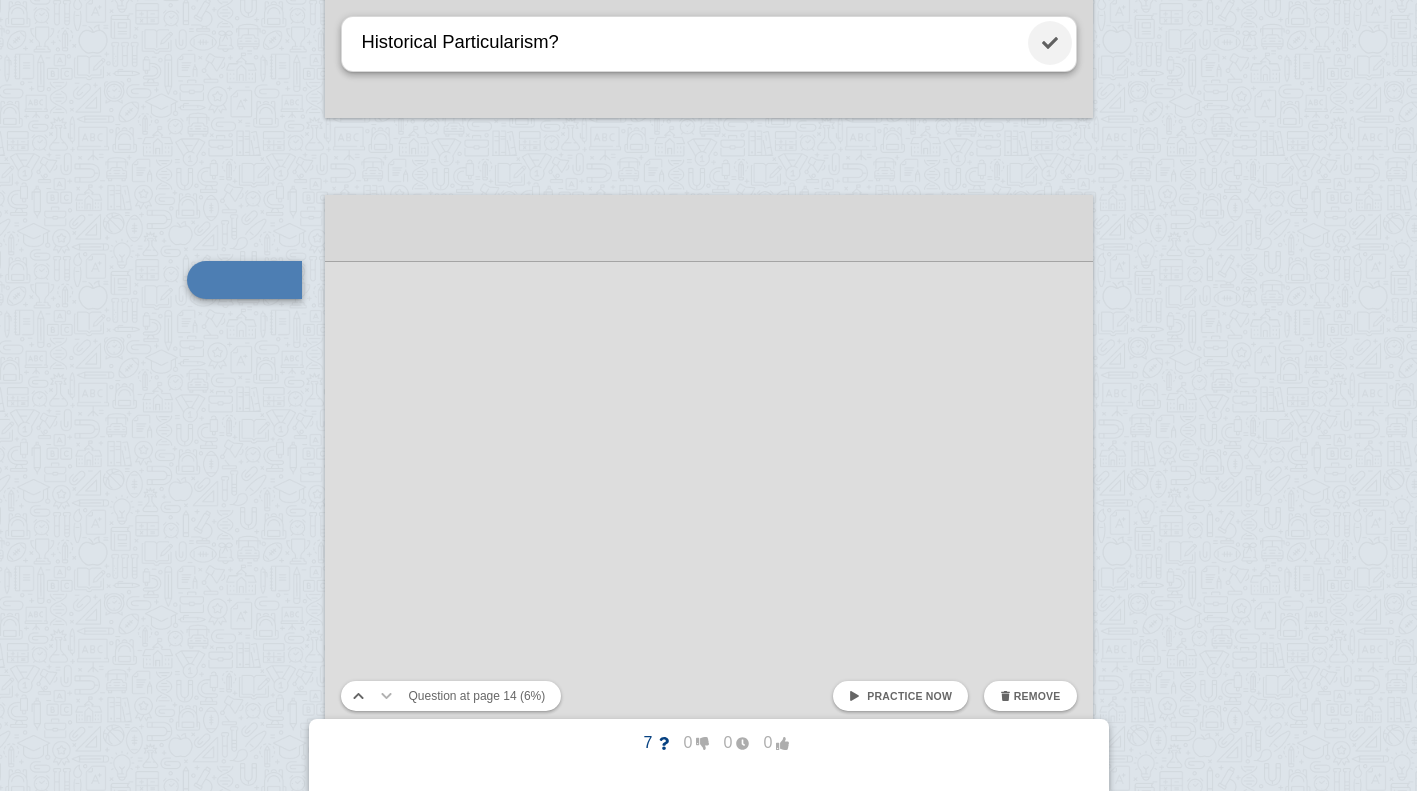 type on "Historical Particularism?" 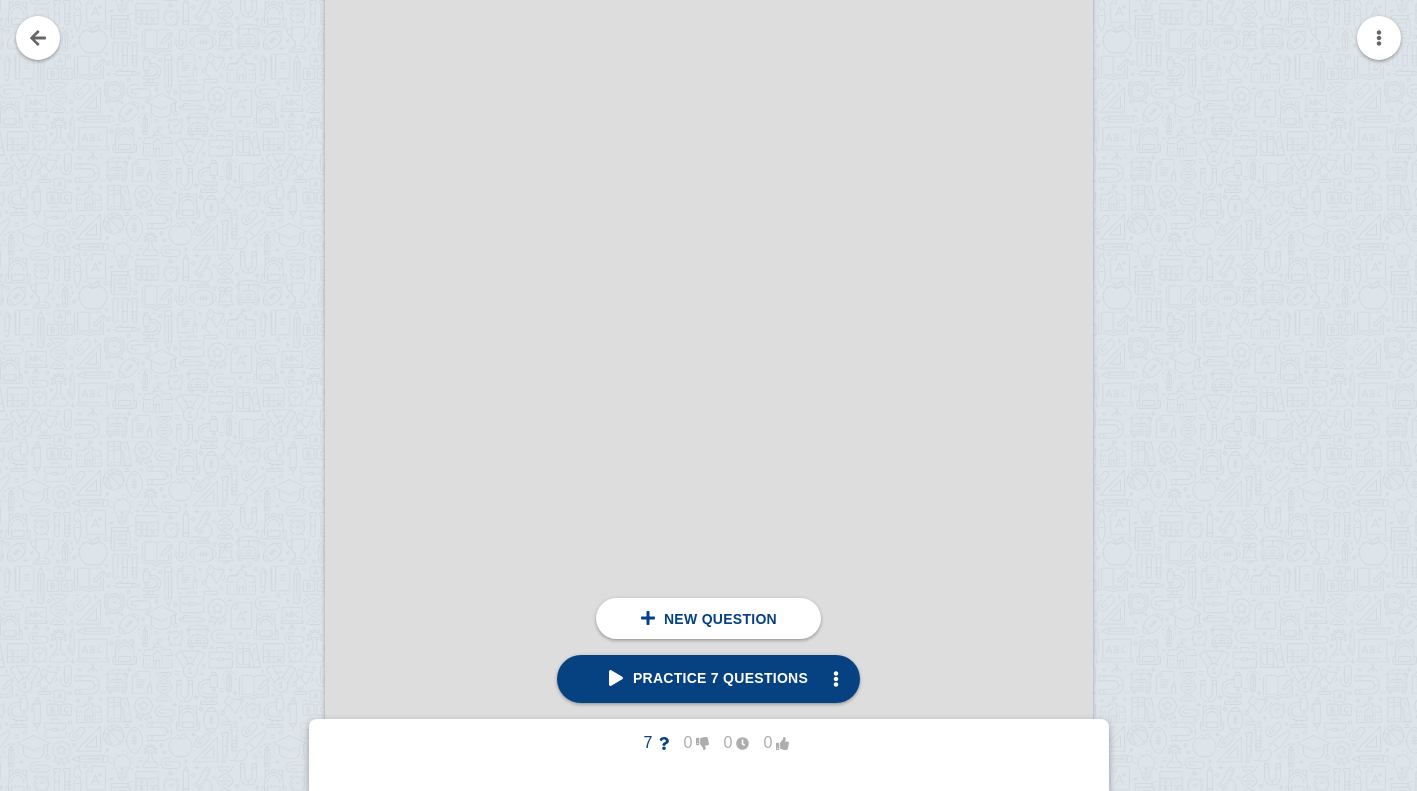 scroll, scrollTop: 18403, scrollLeft: 0, axis: vertical 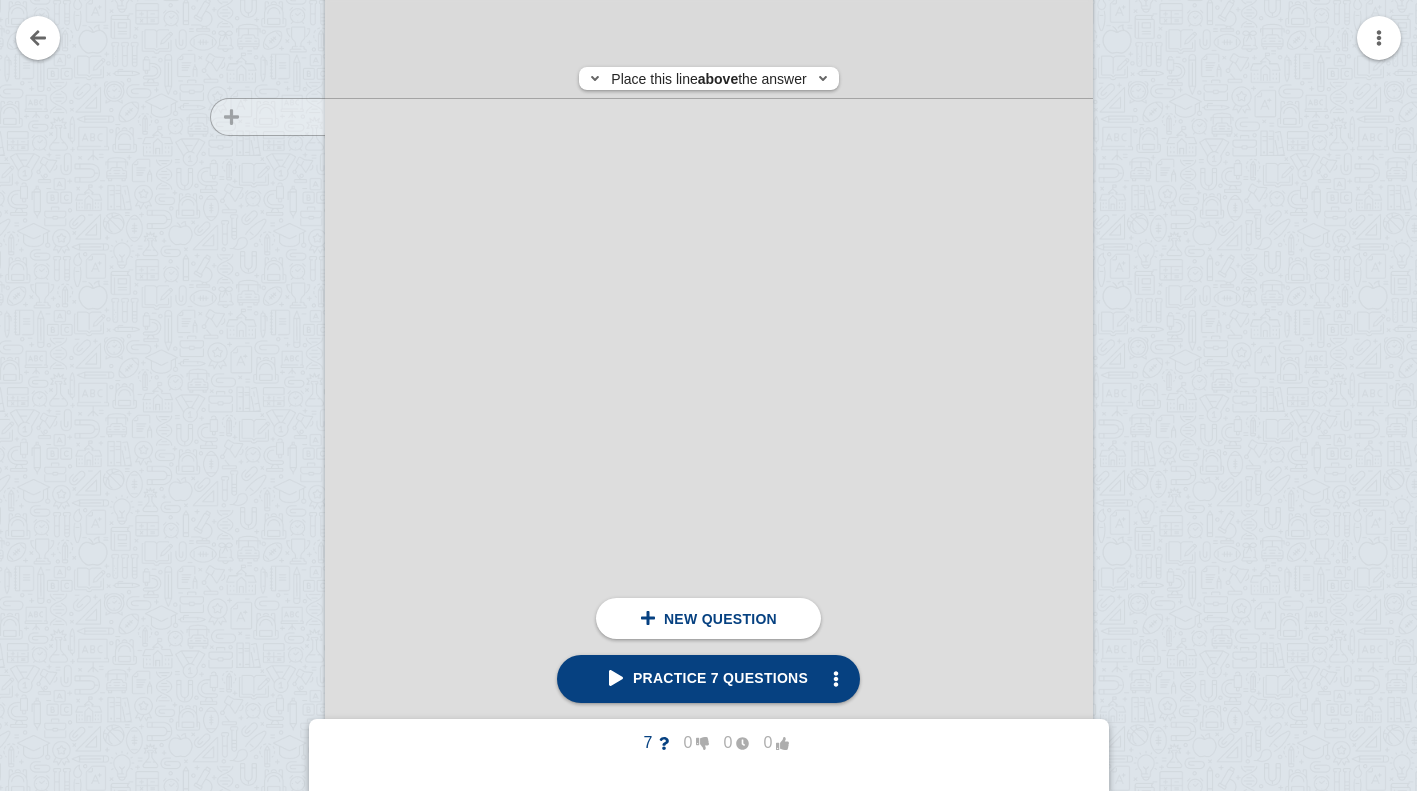 click at bounding box center (258, 490) 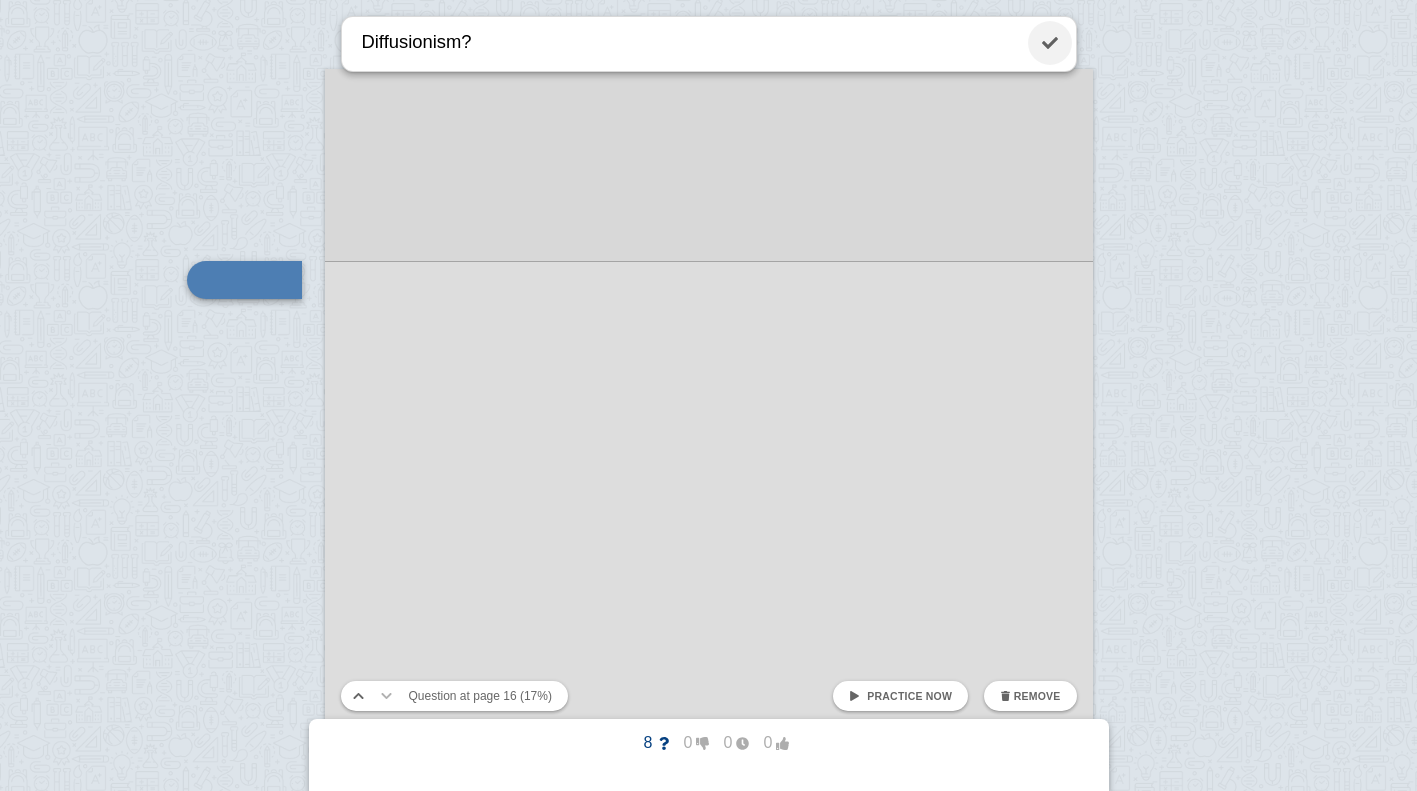type on "Diffusionism?" 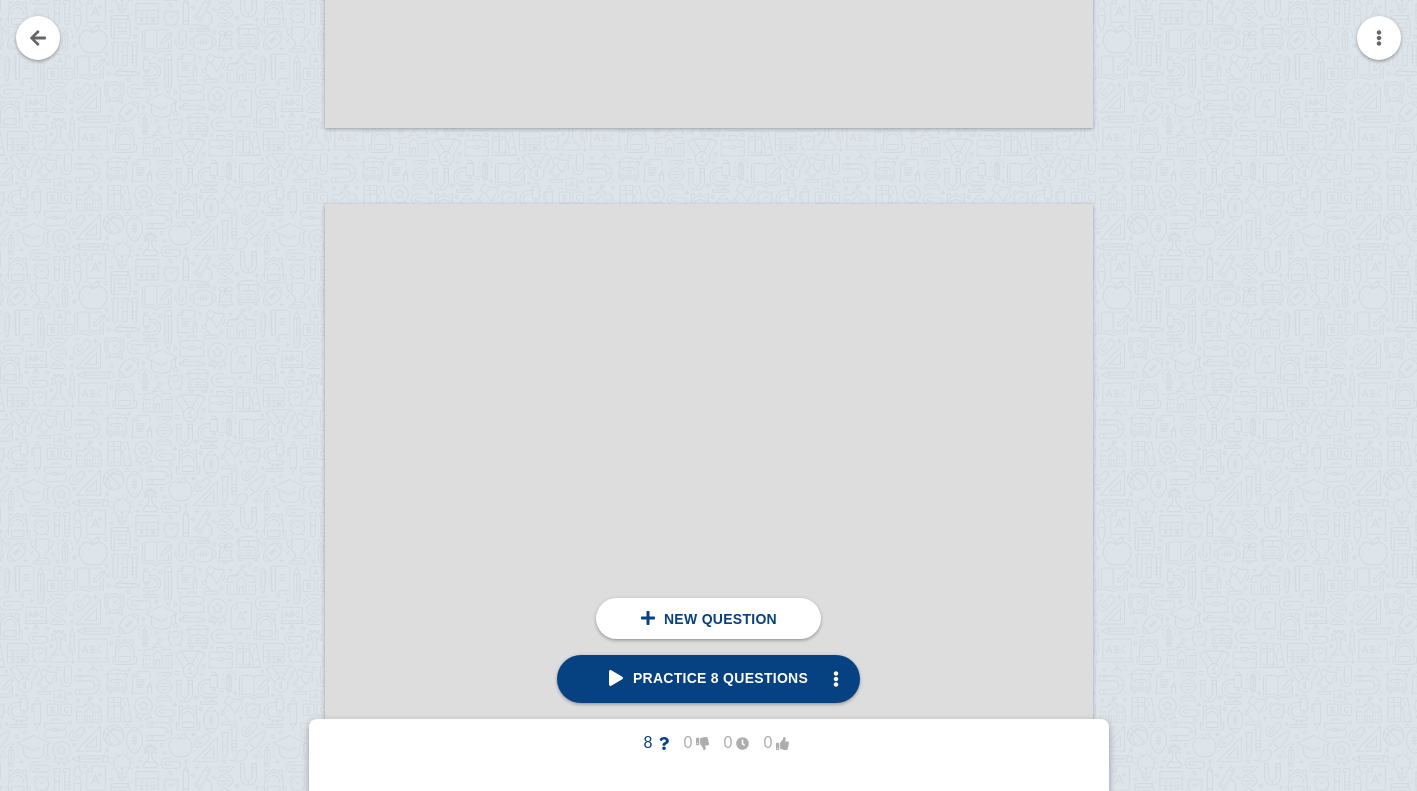 scroll, scrollTop: 21718, scrollLeft: 0, axis: vertical 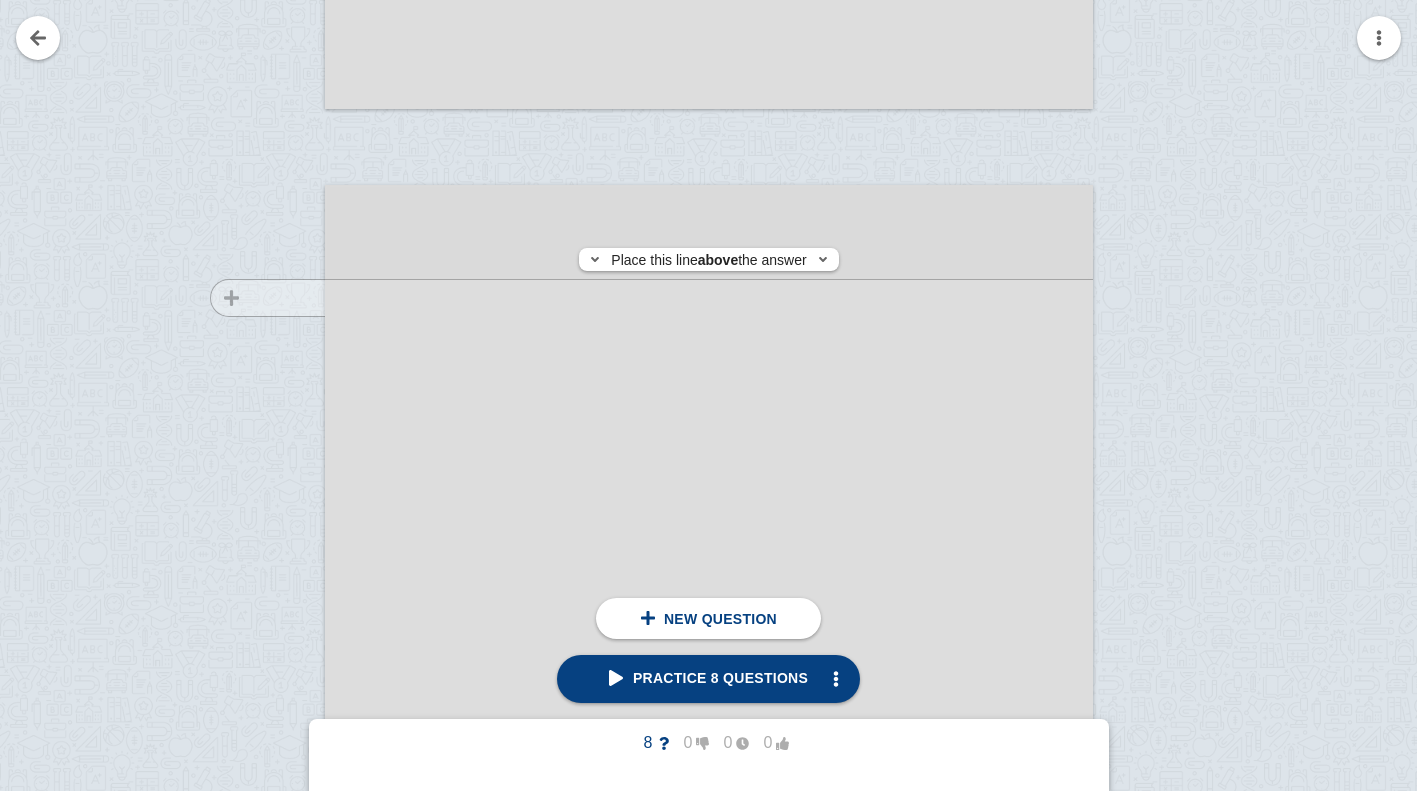 click at bounding box center (258, 765) 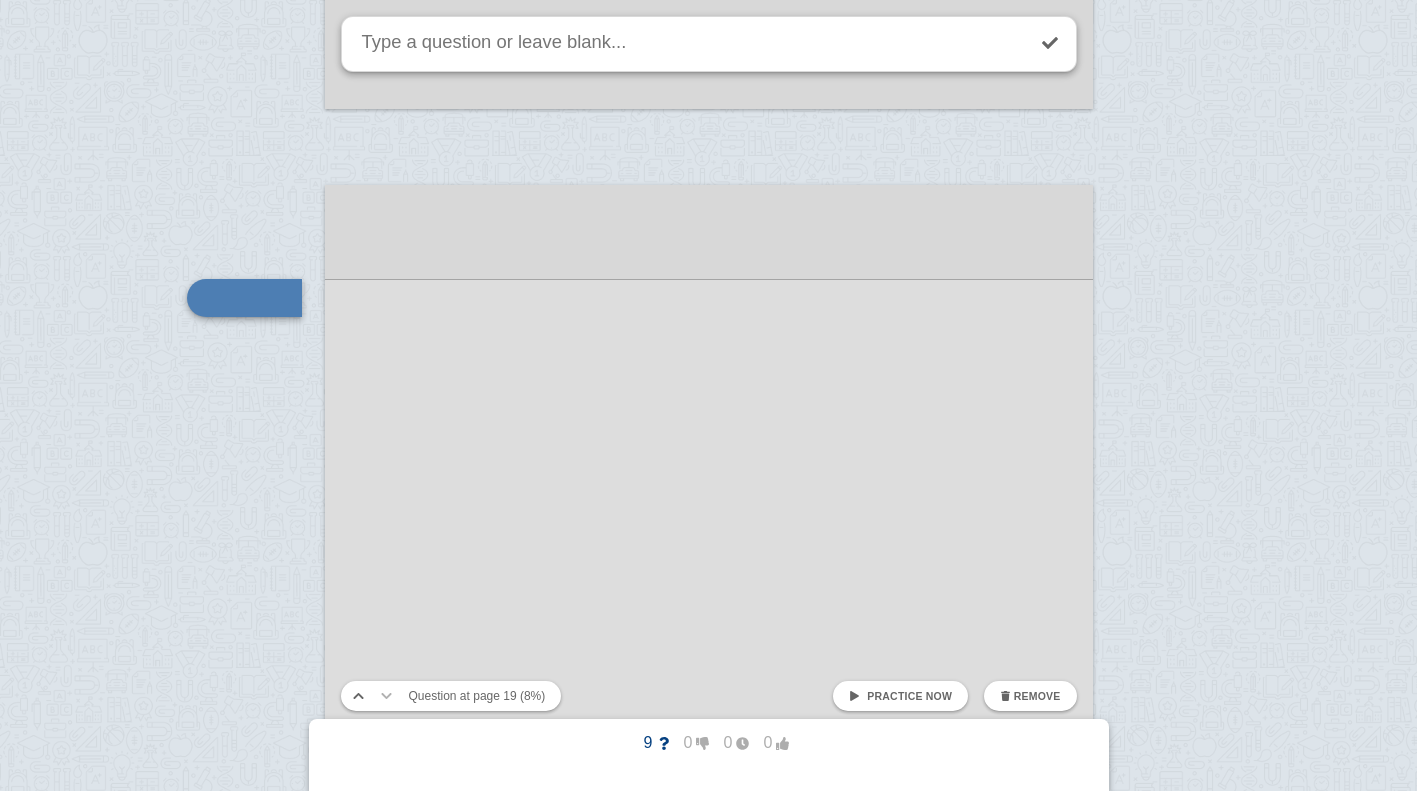 scroll, scrollTop: 21736, scrollLeft: 0, axis: vertical 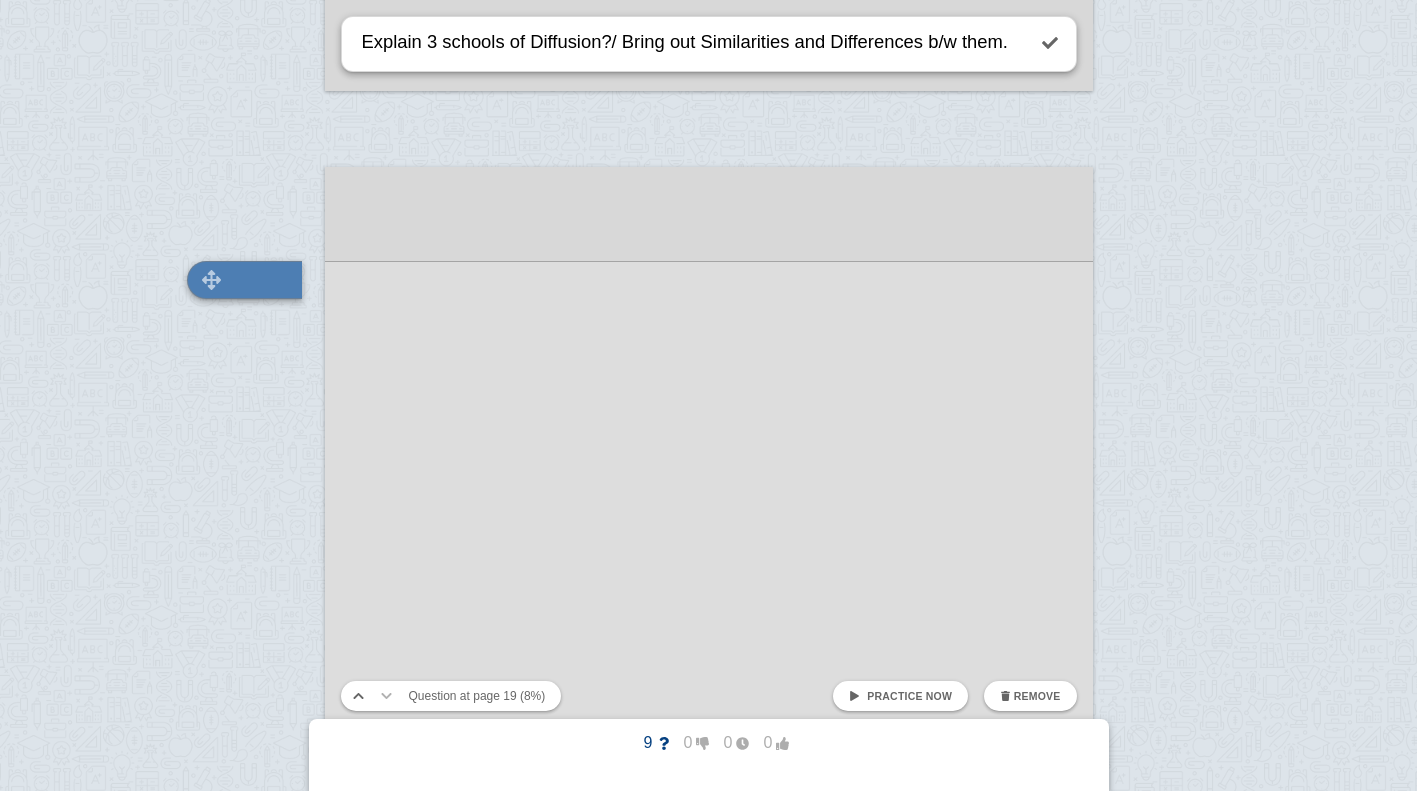 type on "Explain 3 schools of Diffusion?/ Bring out Similarities and Differences b/w them." 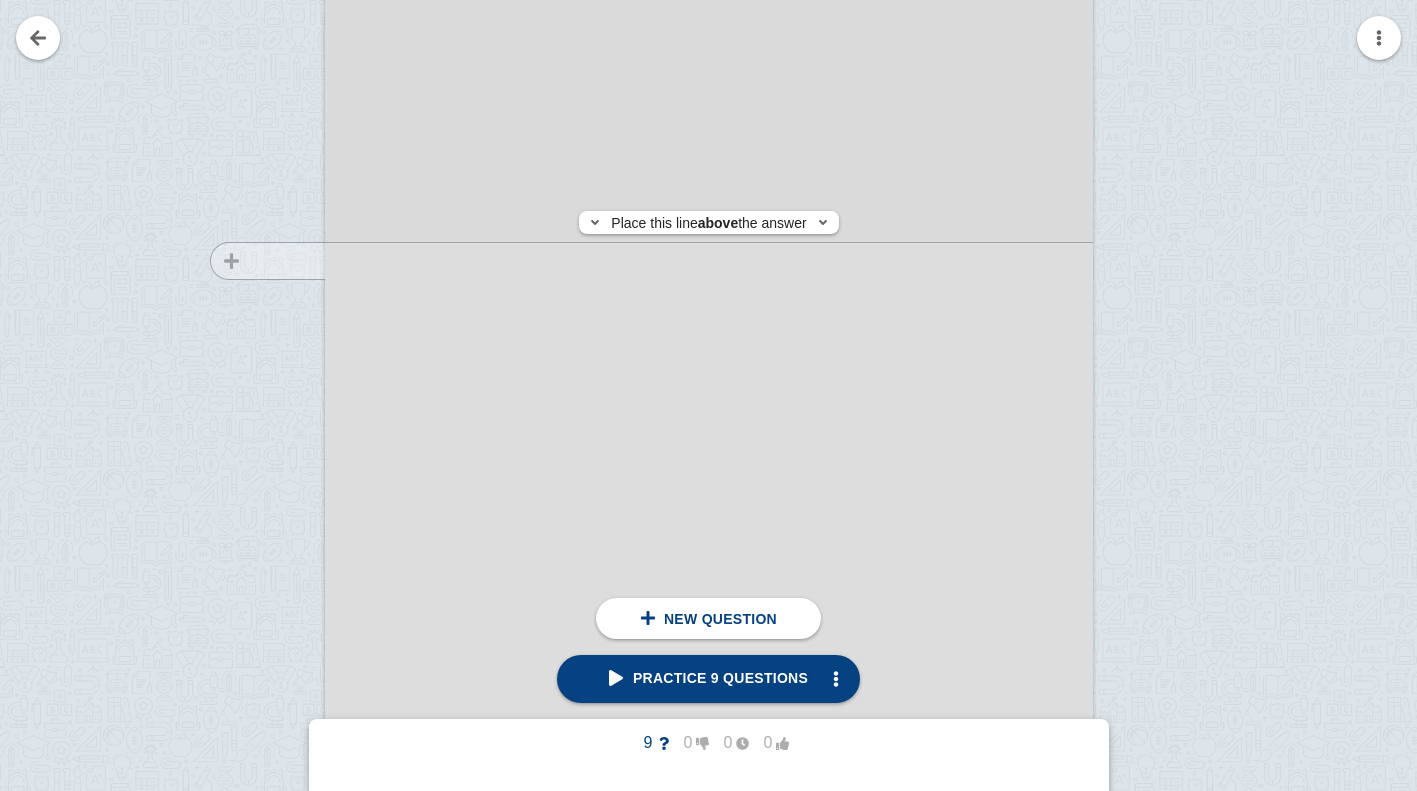 scroll, scrollTop: 25622, scrollLeft: 0, axis: vertical 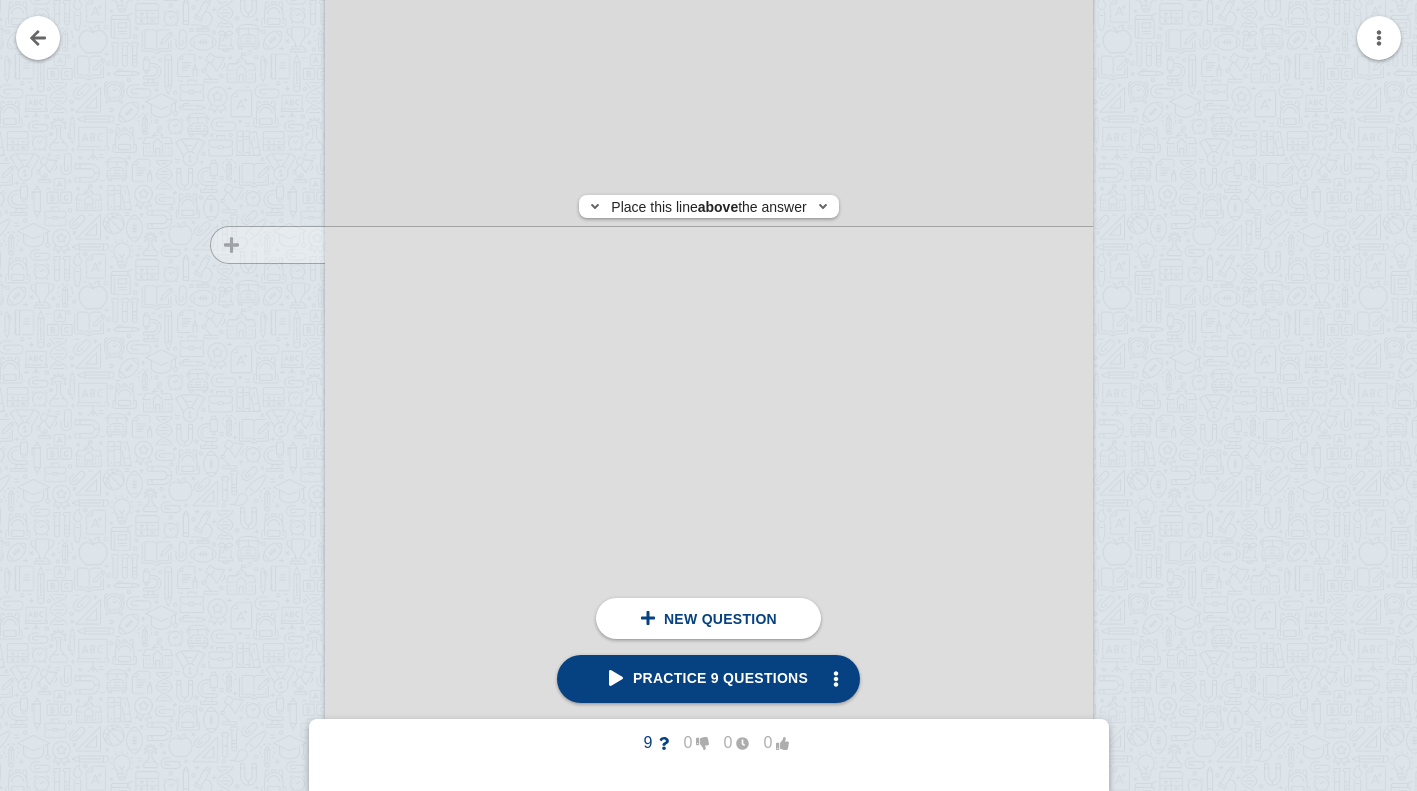 click at bounding box center [258, 448] 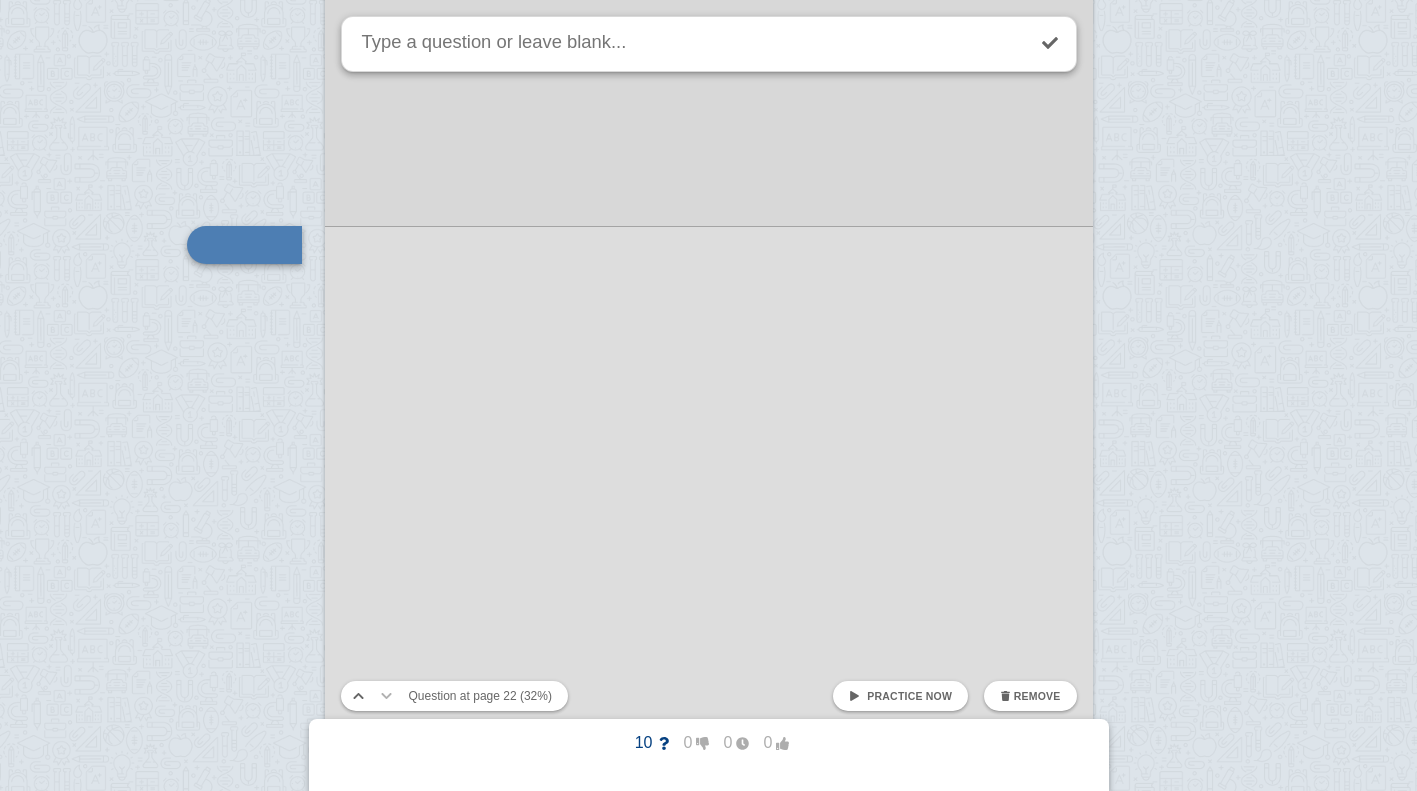 scroll, scrollTop: 25587, scrollLeft: 0, axis: vertical 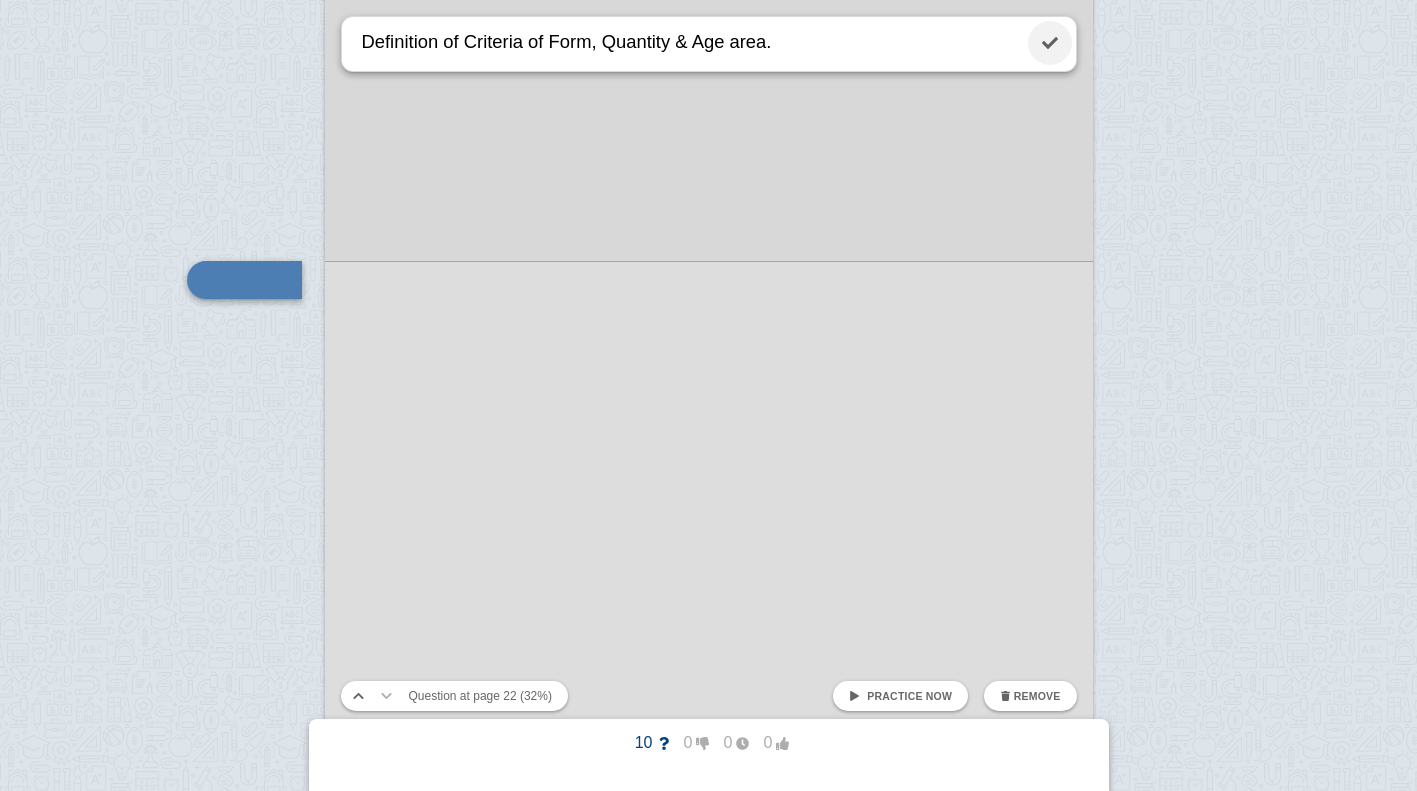 type on "Definition of Criteria of Form, Quantity & Age area." 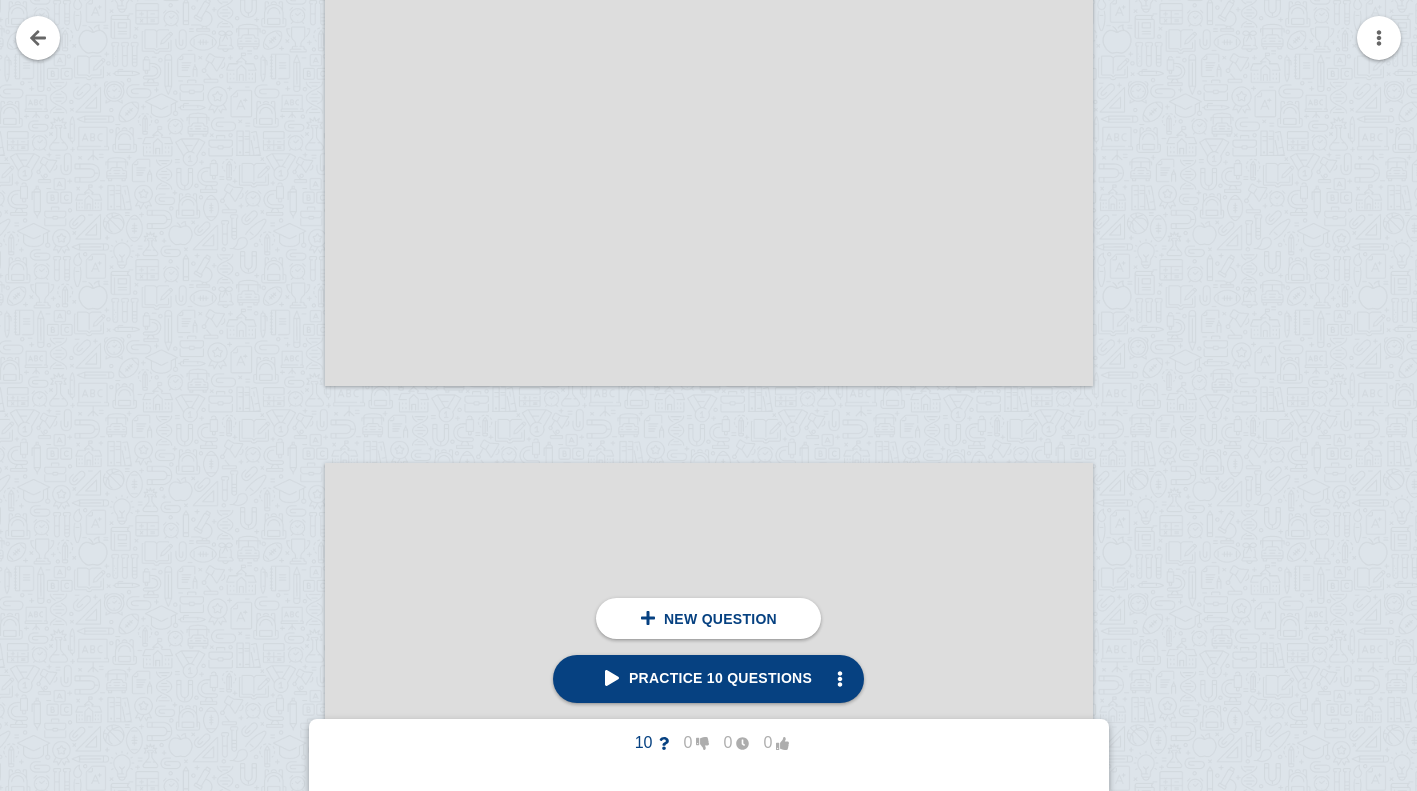 scroll, scrollTop: 27452, scrollLeft: 0, axis: vertical 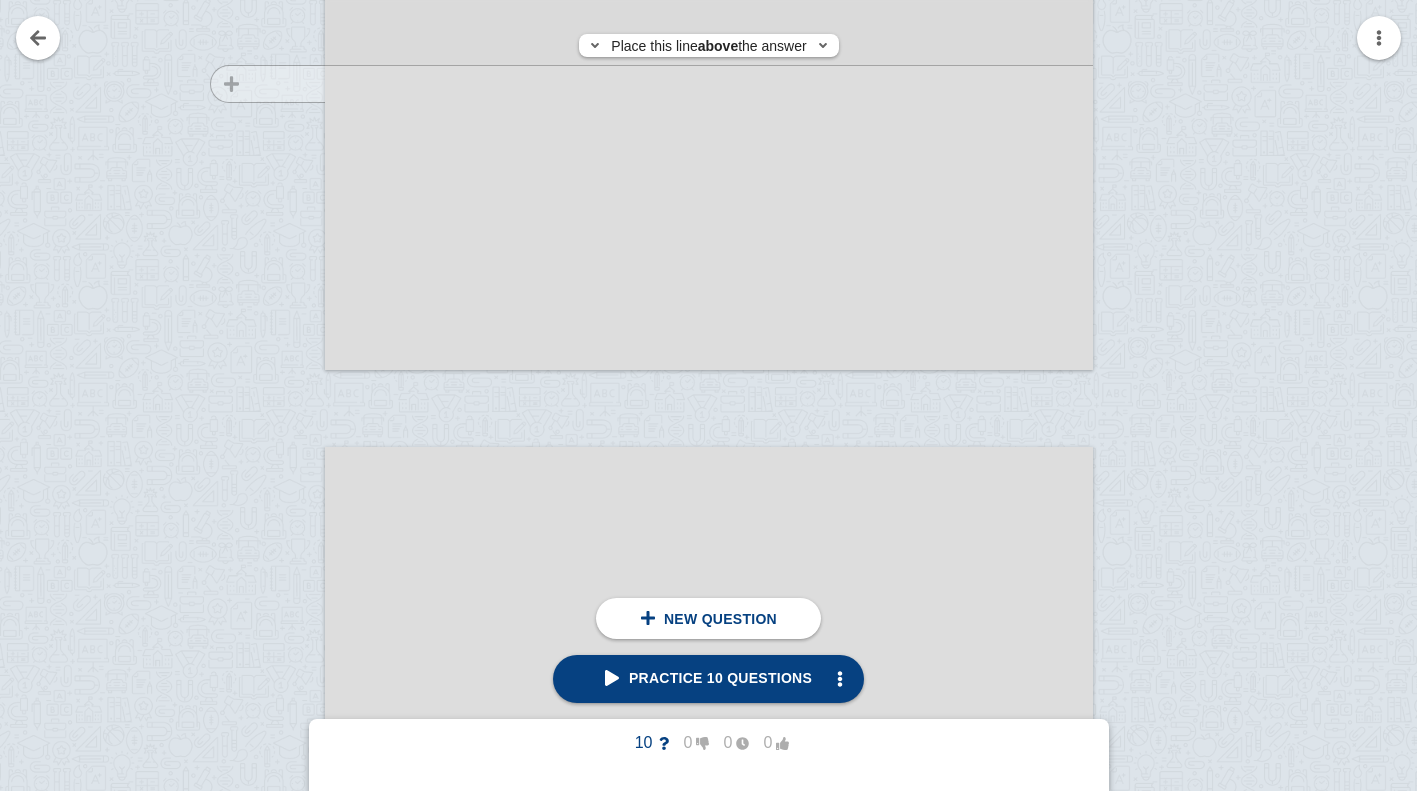click at bounding box center (258, -173) 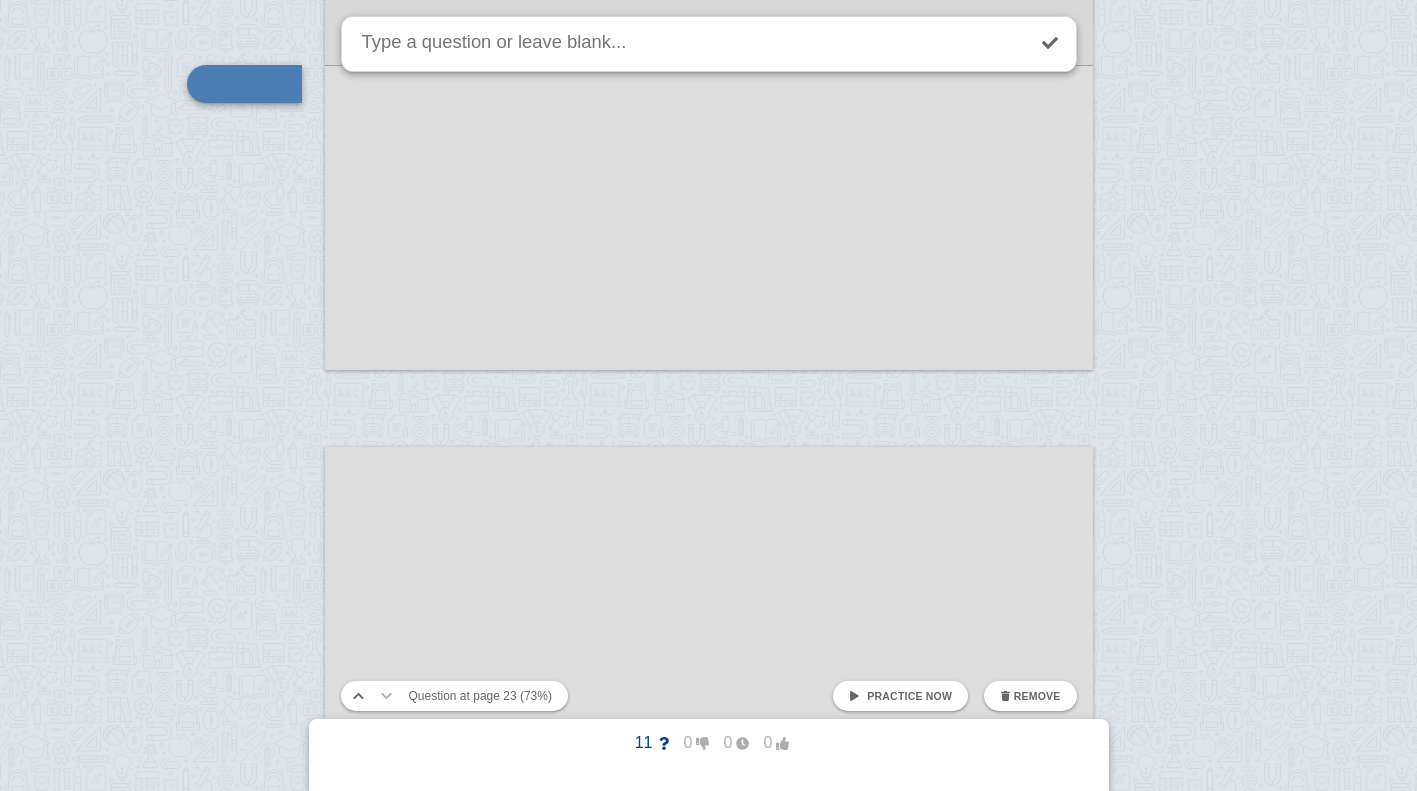 scroll, scrollTop: 27256, scrollLeft: 0, axis: vertical 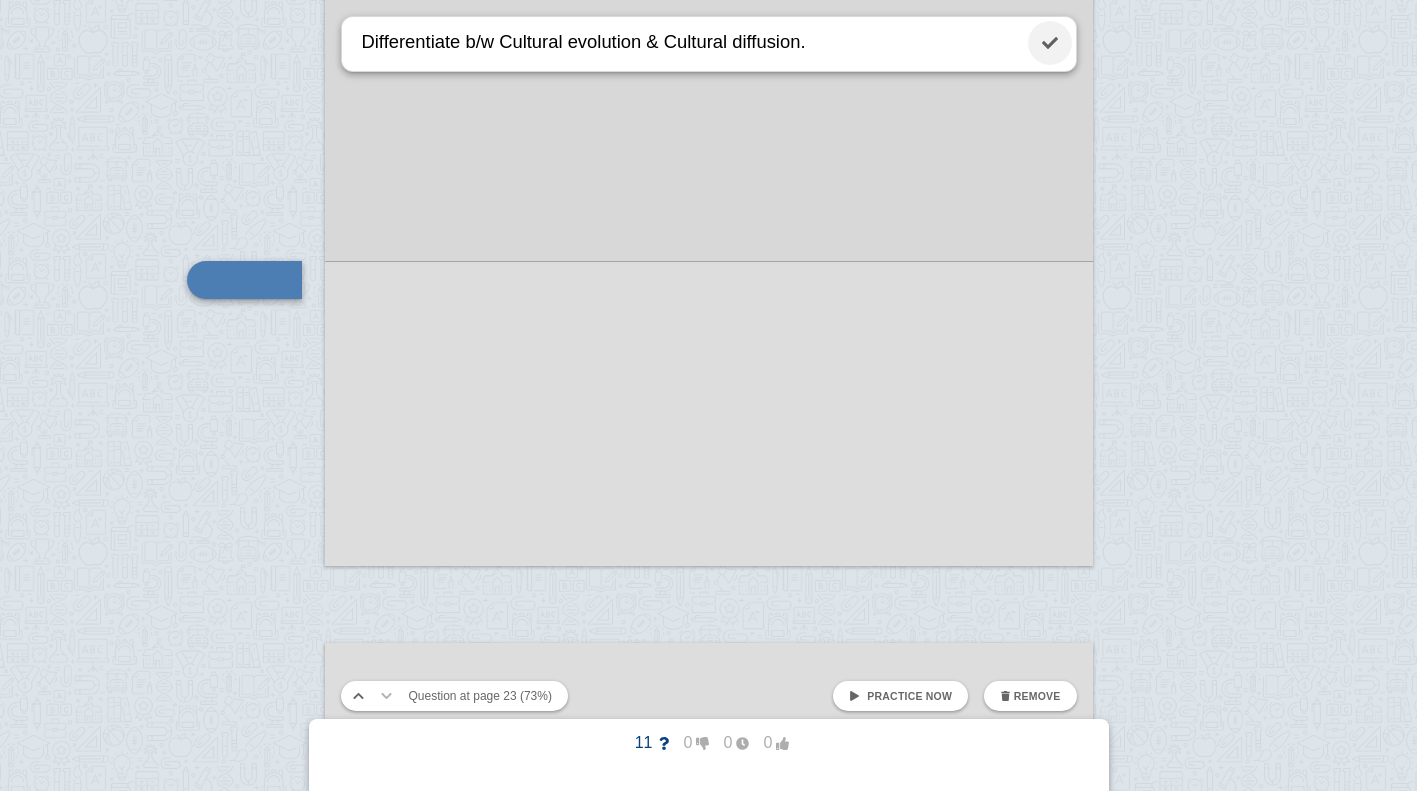 type on "Differentiate b/w Cultural evolution & Cultural diffusion." 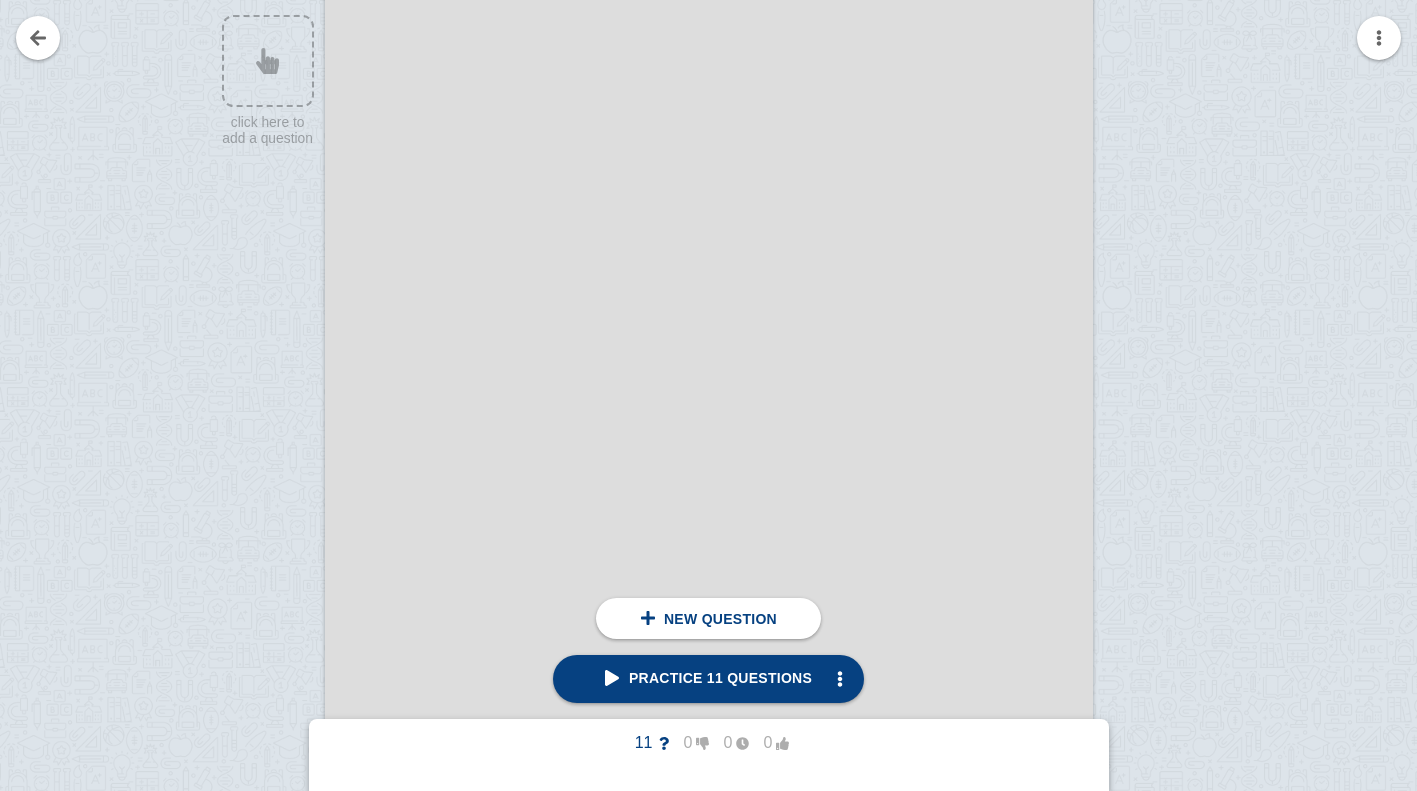 scroll, scrollTop: 29362, scrollLeft: 0, axis: vertical 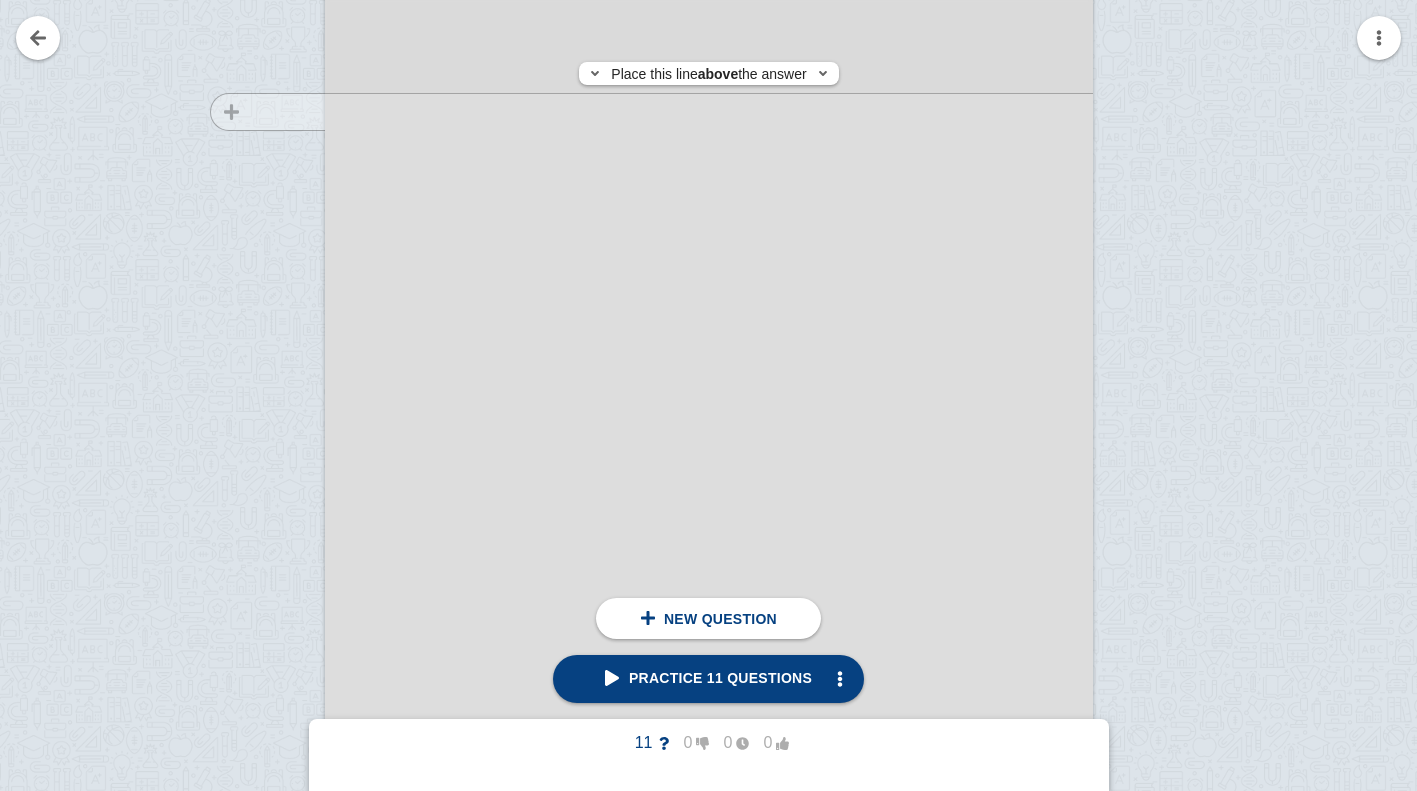 click at bounding box center [258, 296] 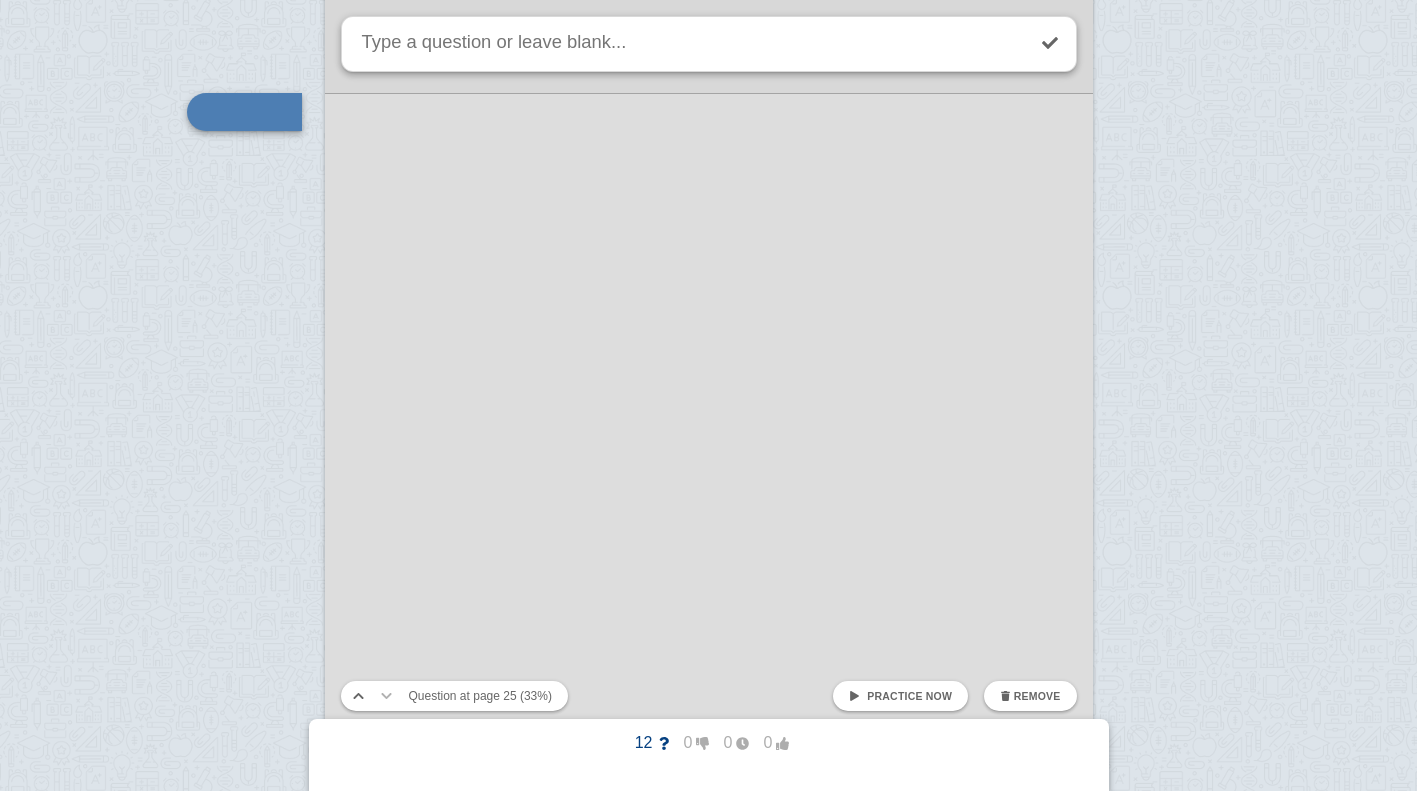 scroll, scrollTop: 29194, scrollLeft: 0, axis: vertical 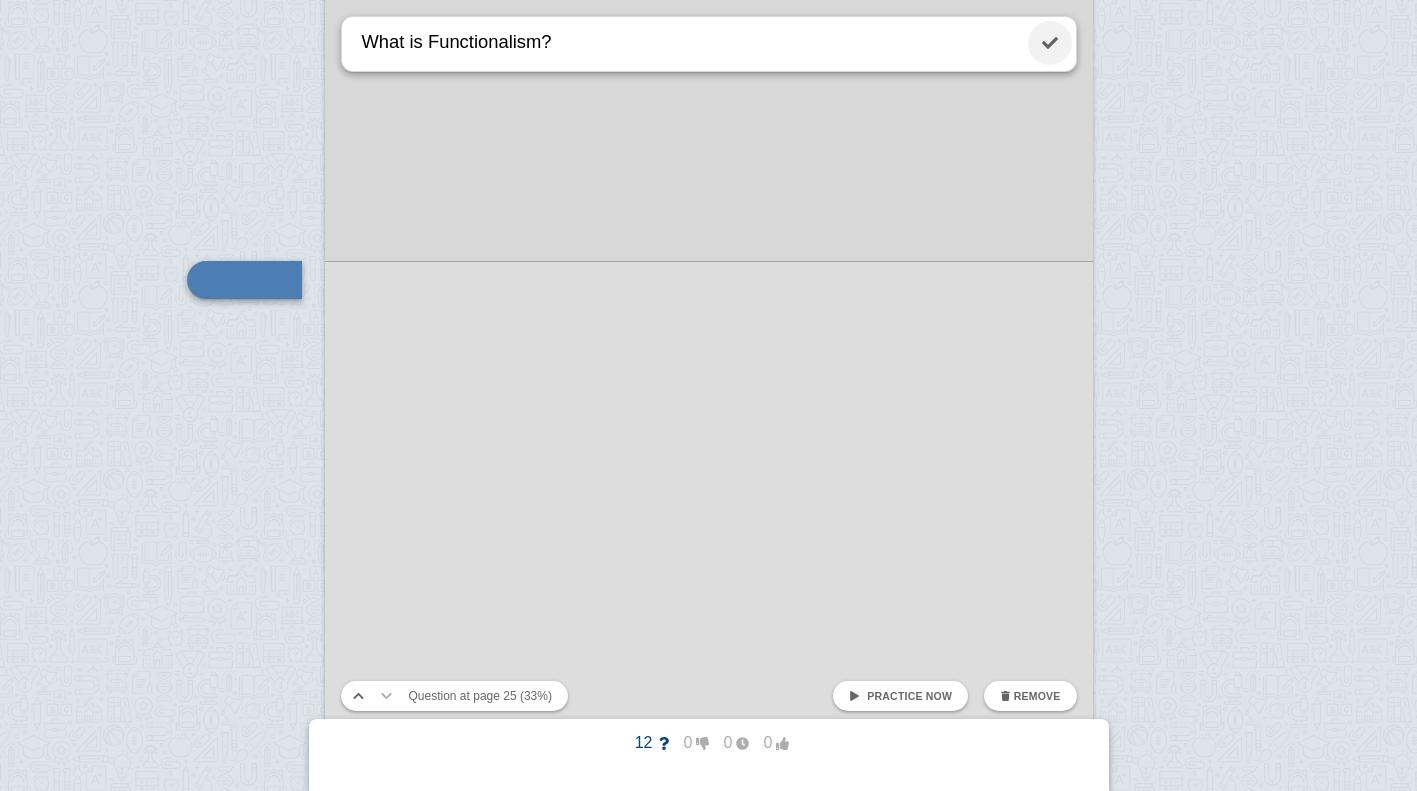 click at bounding box center (1050, 43) 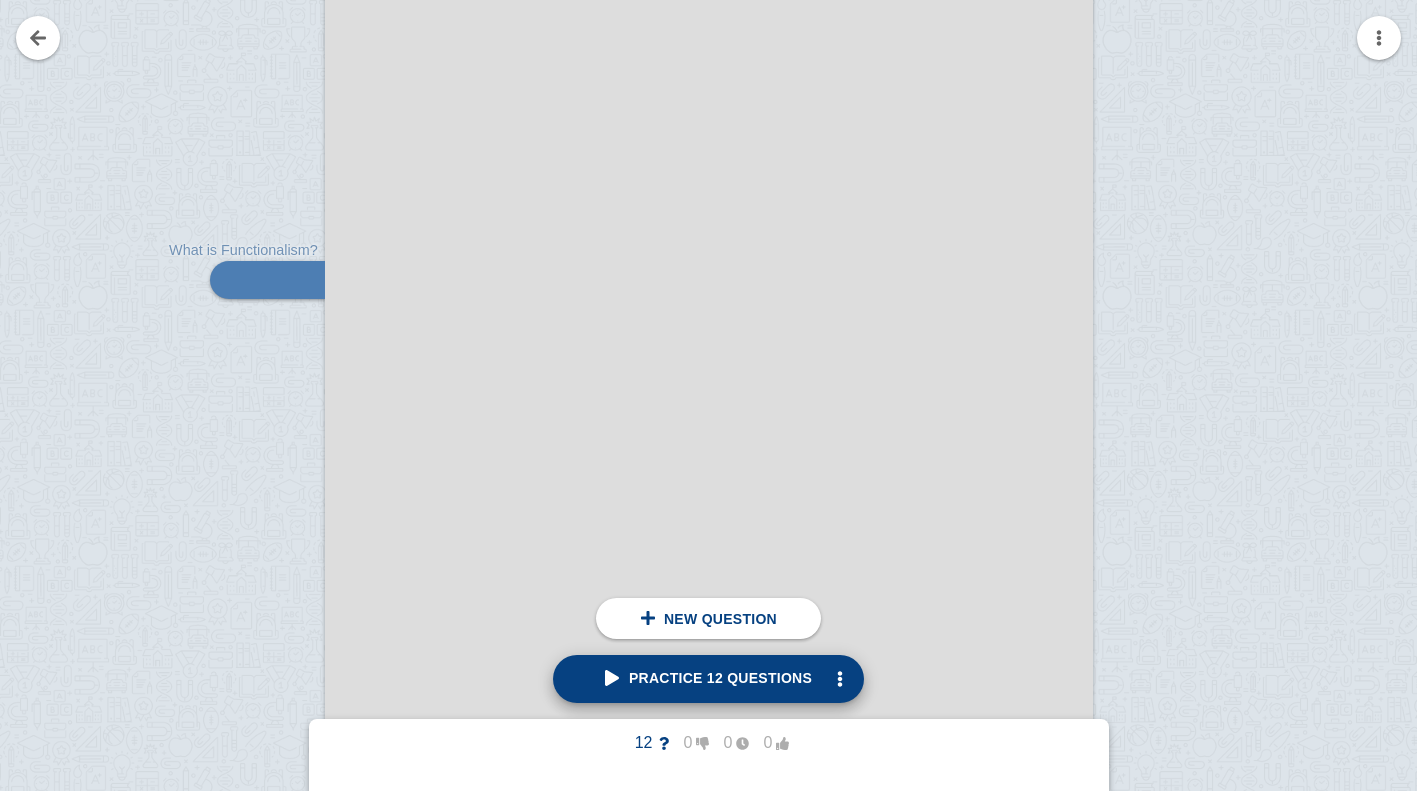 click on "Practice 12 questions" at bounding box center (708, 678) 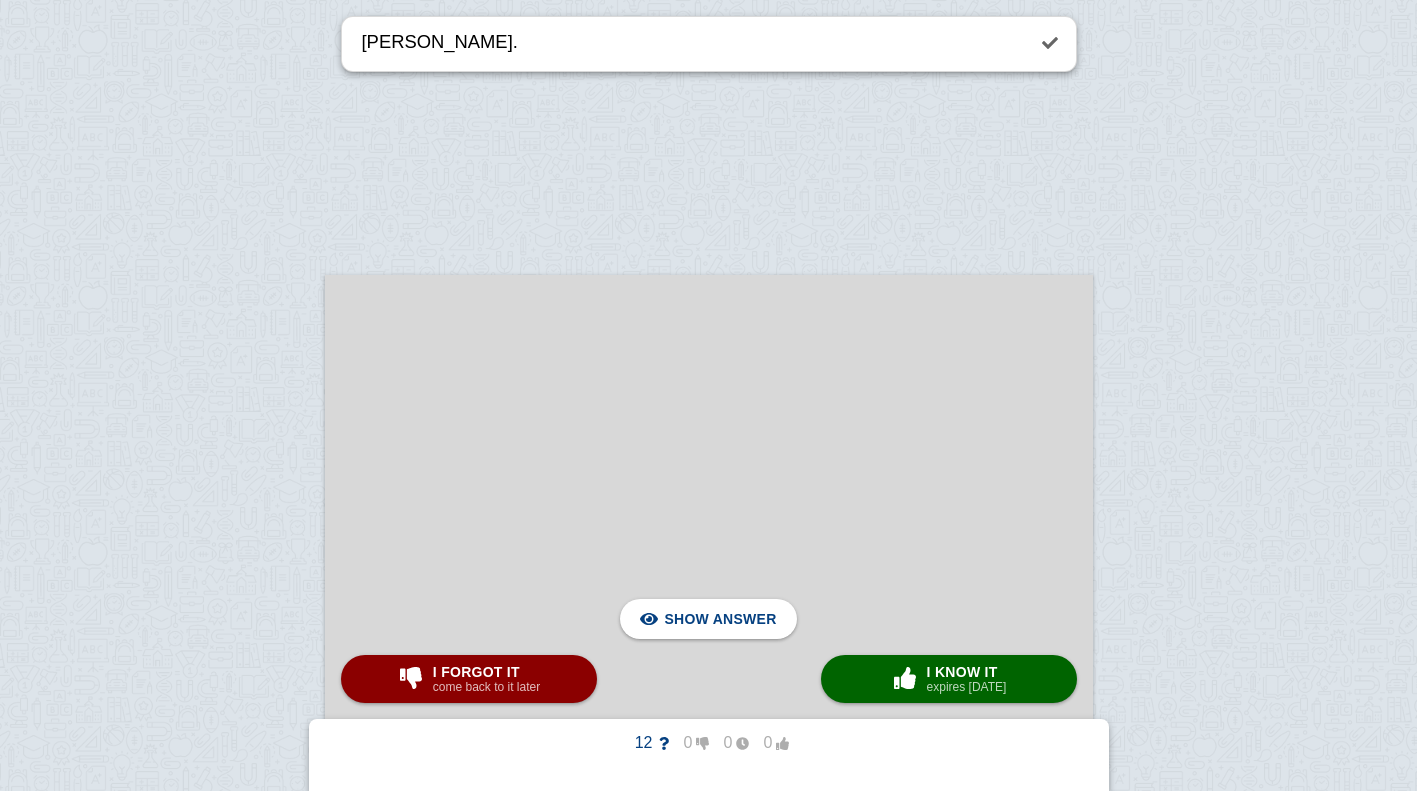 scroll, scrollTop: 0, scrollLeft: 0, axis: both 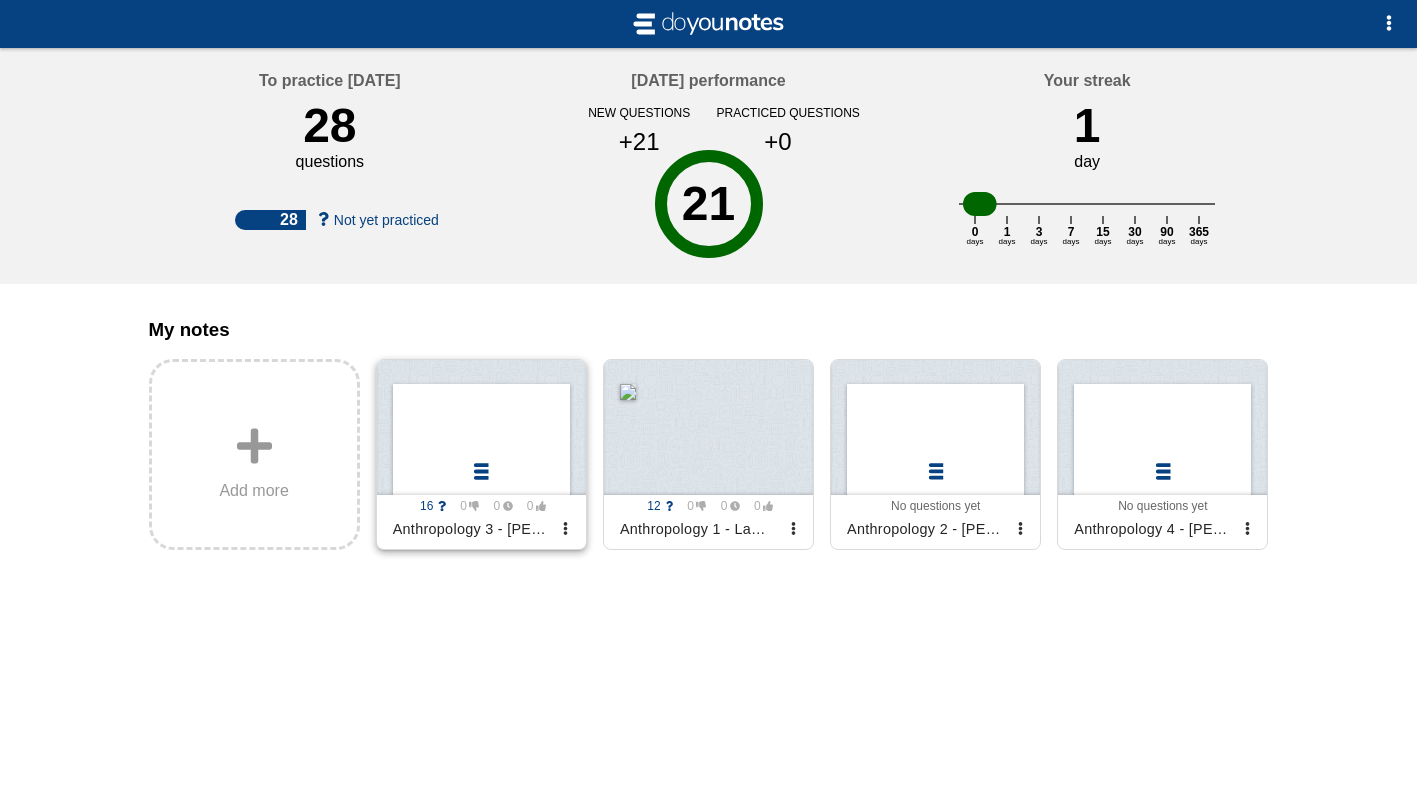click at bounding box center [481, 427] 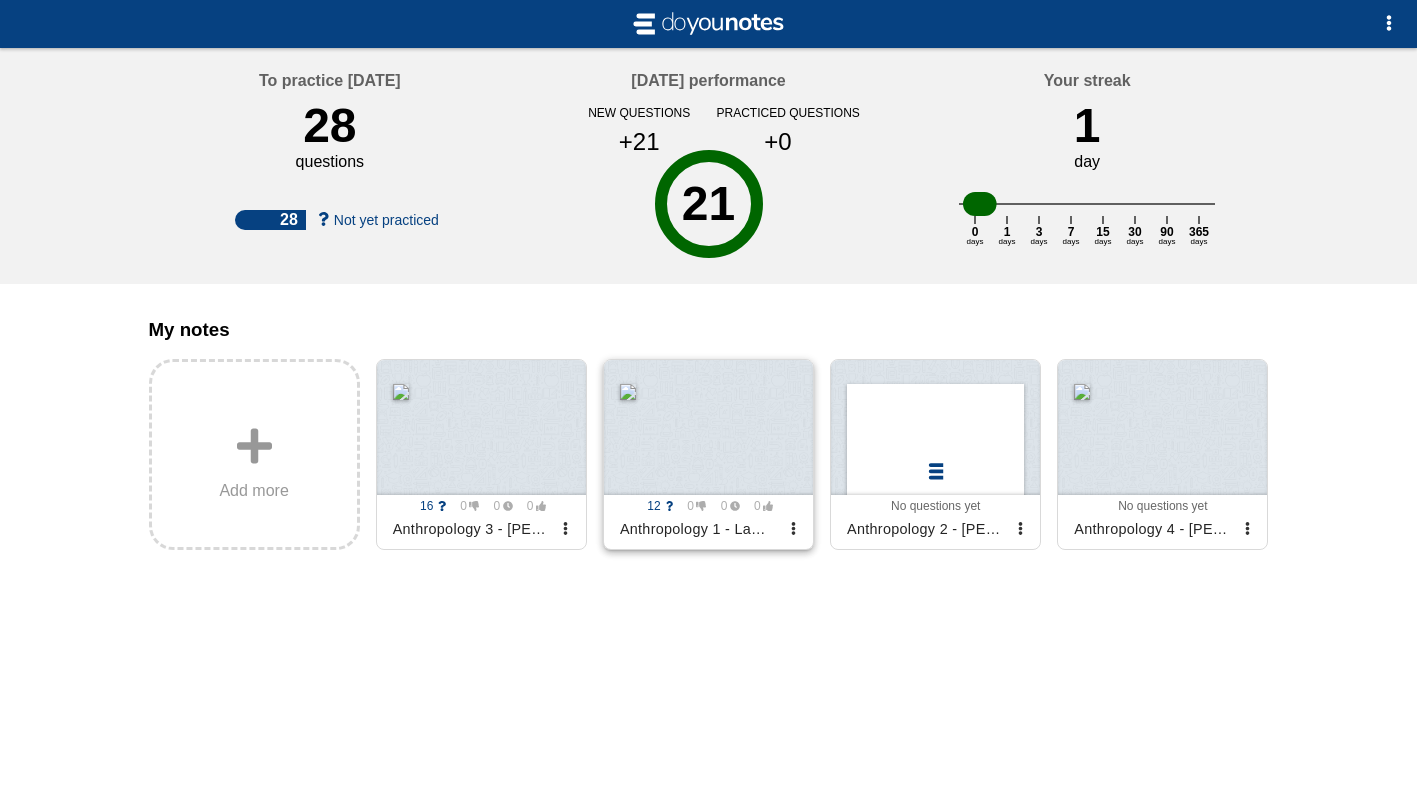 click at bounding box center [708, 427] 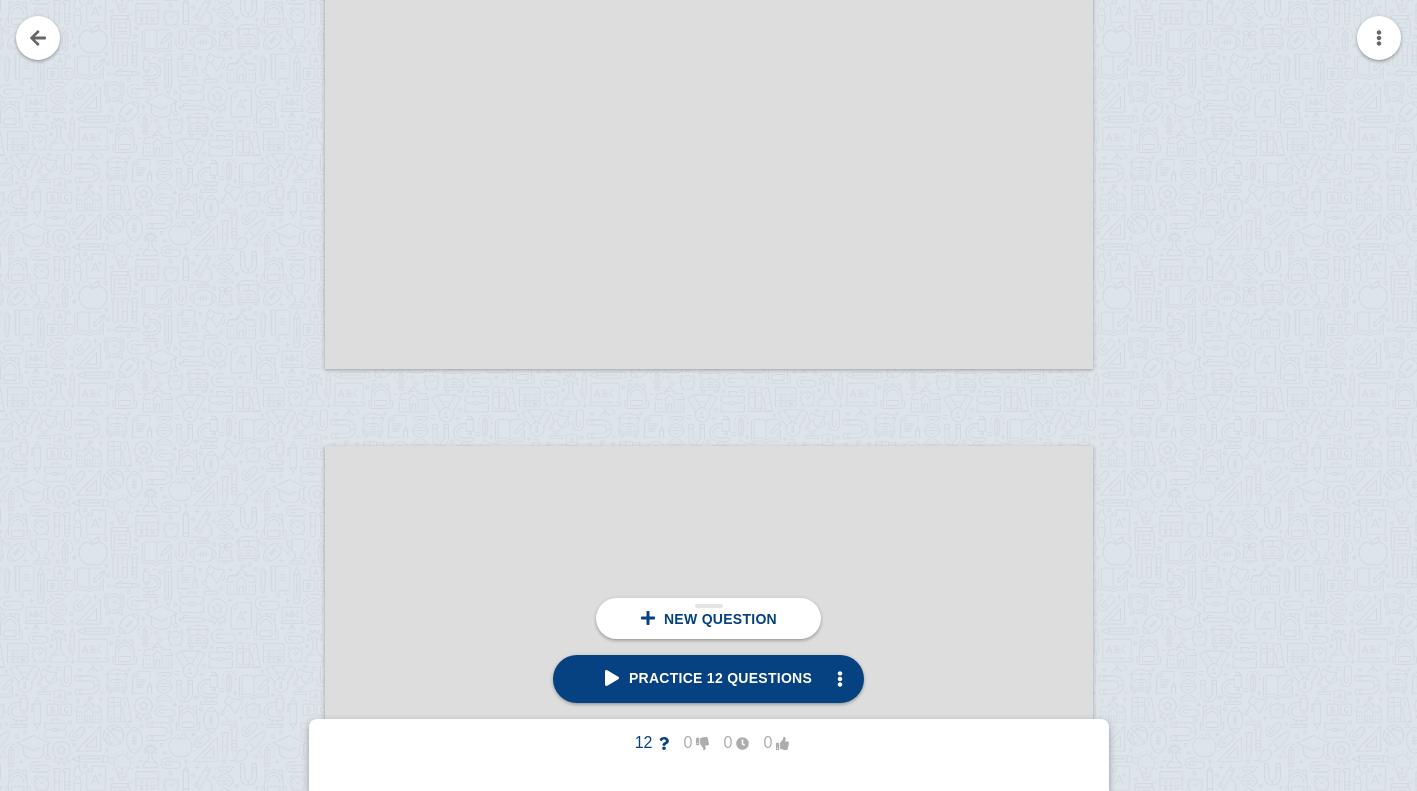 scroll, scrollTop: 35823, scrollLeft: 0, axis: vertical 